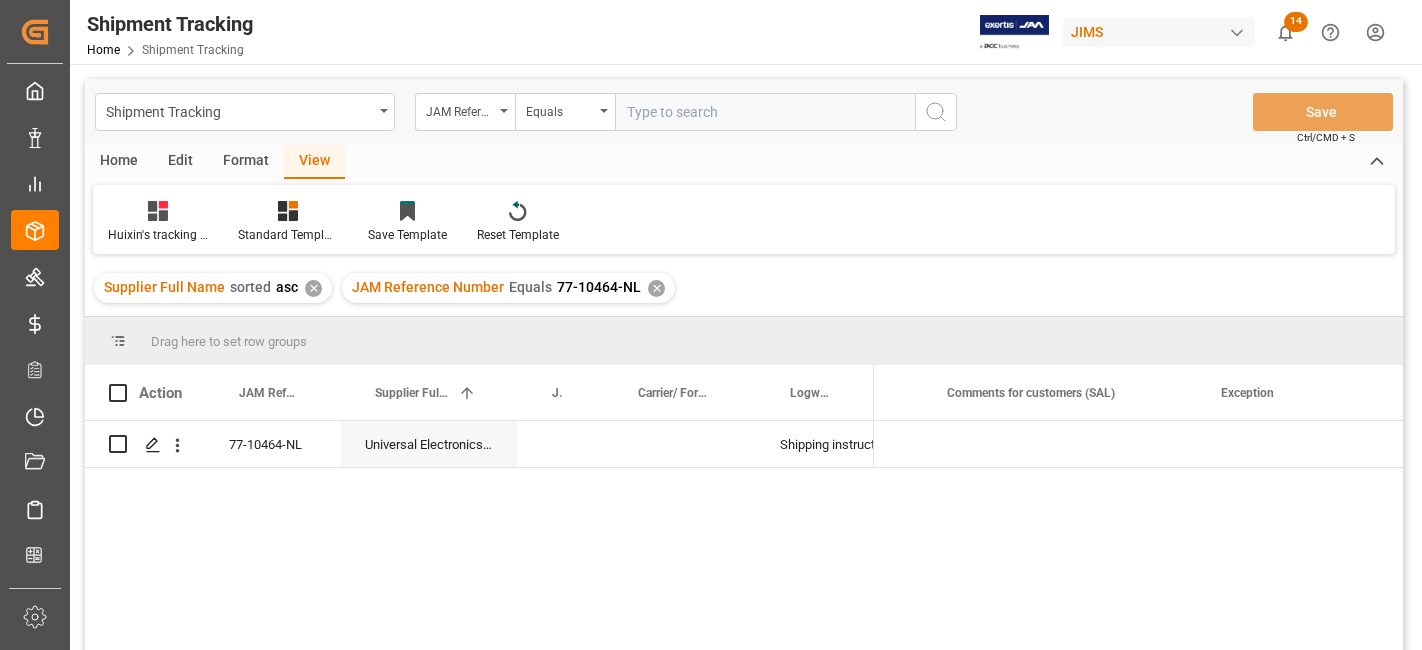 scroll, scrollTop: 0, scrollLeft: 0, axis: both 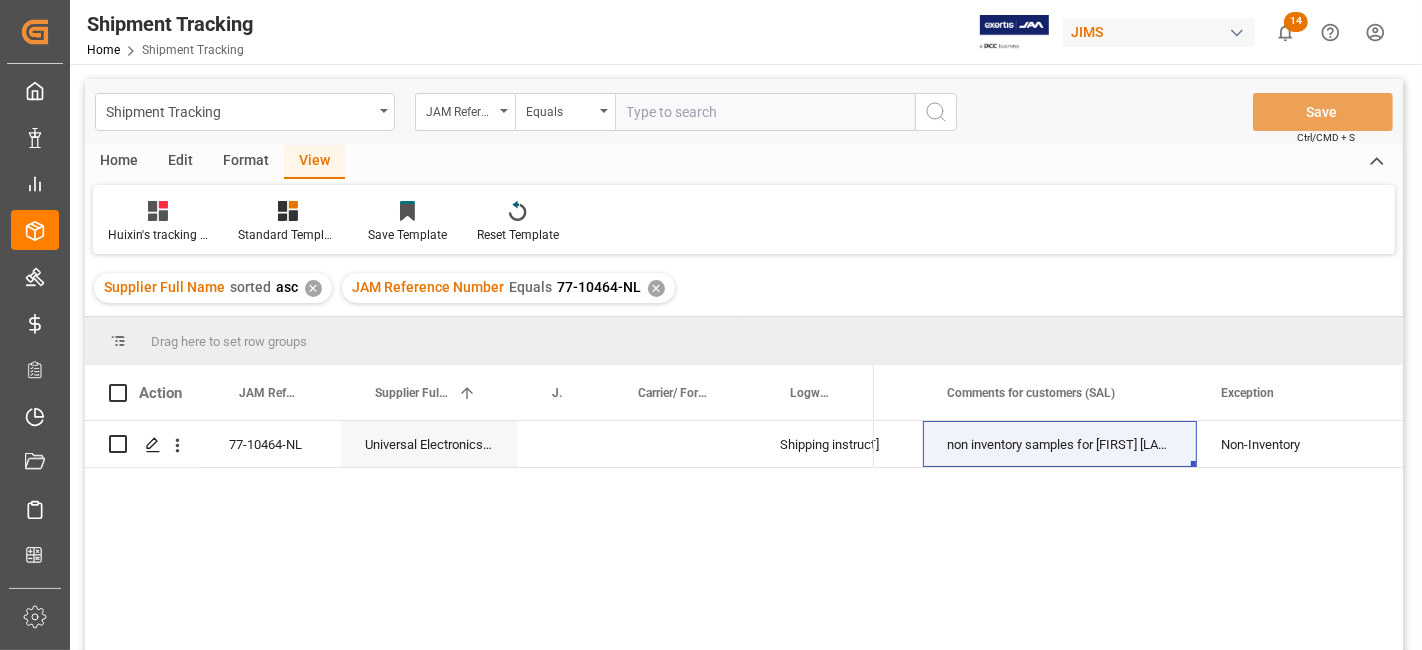 click on "✕" at bounding box center [656, 288] 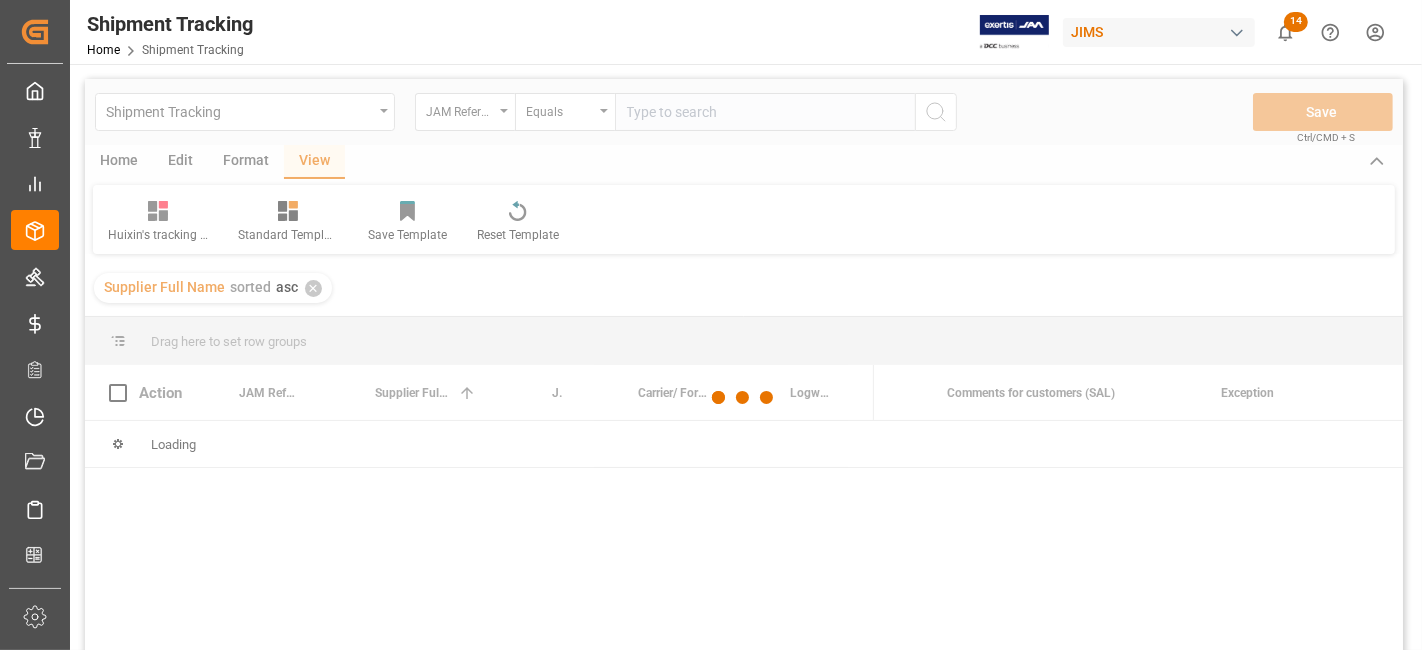 click at bounding box center [744, 398] 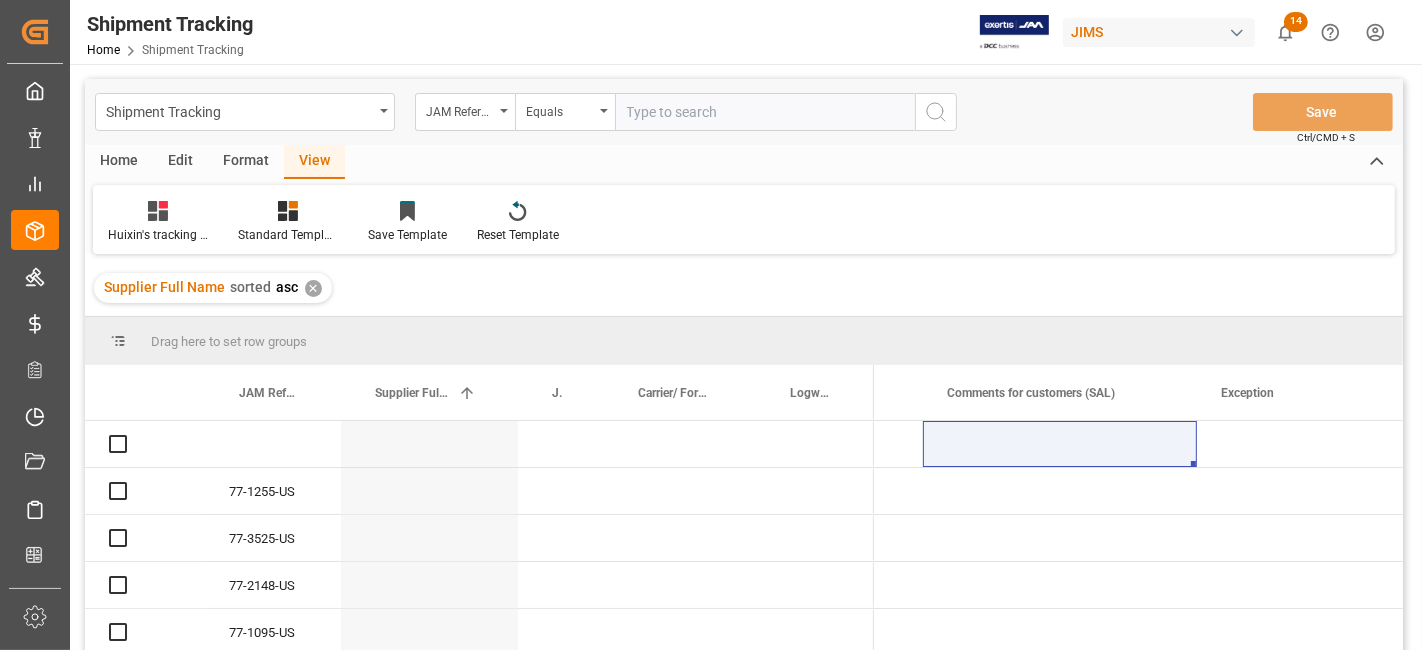 click at bounding box center (765, 112) 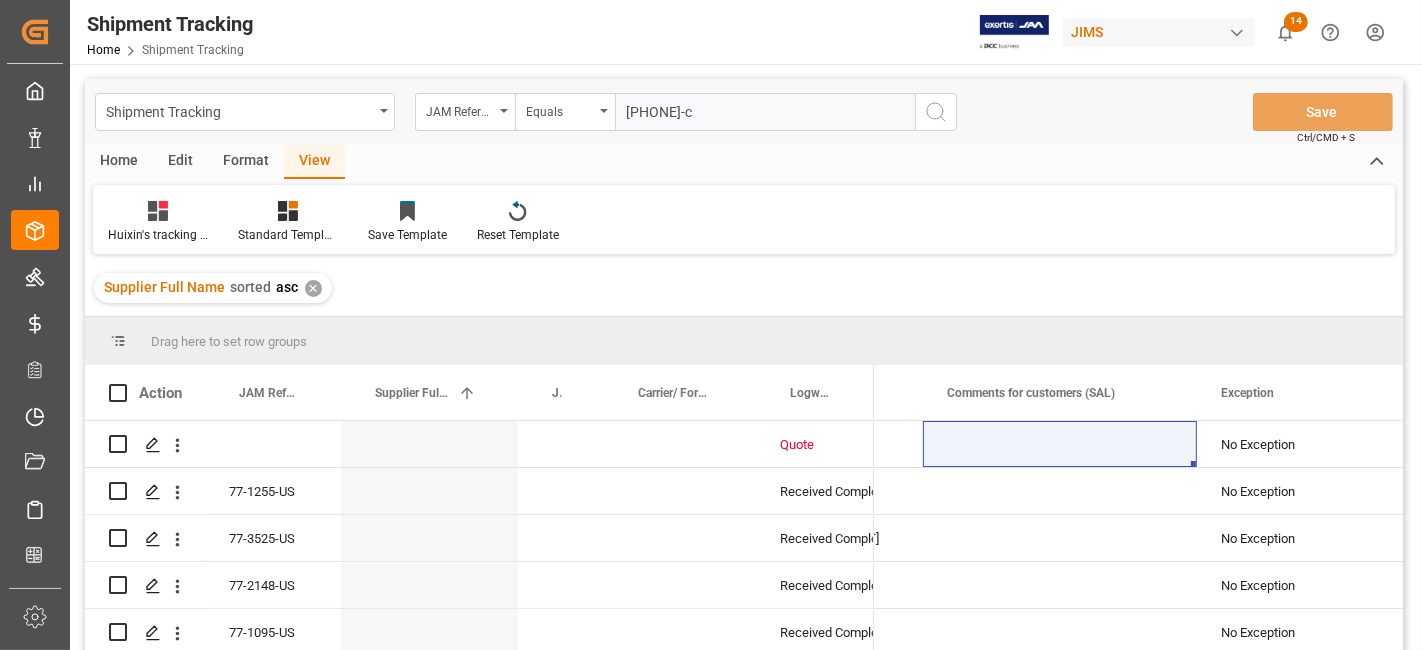 type on "77-9150-cn" 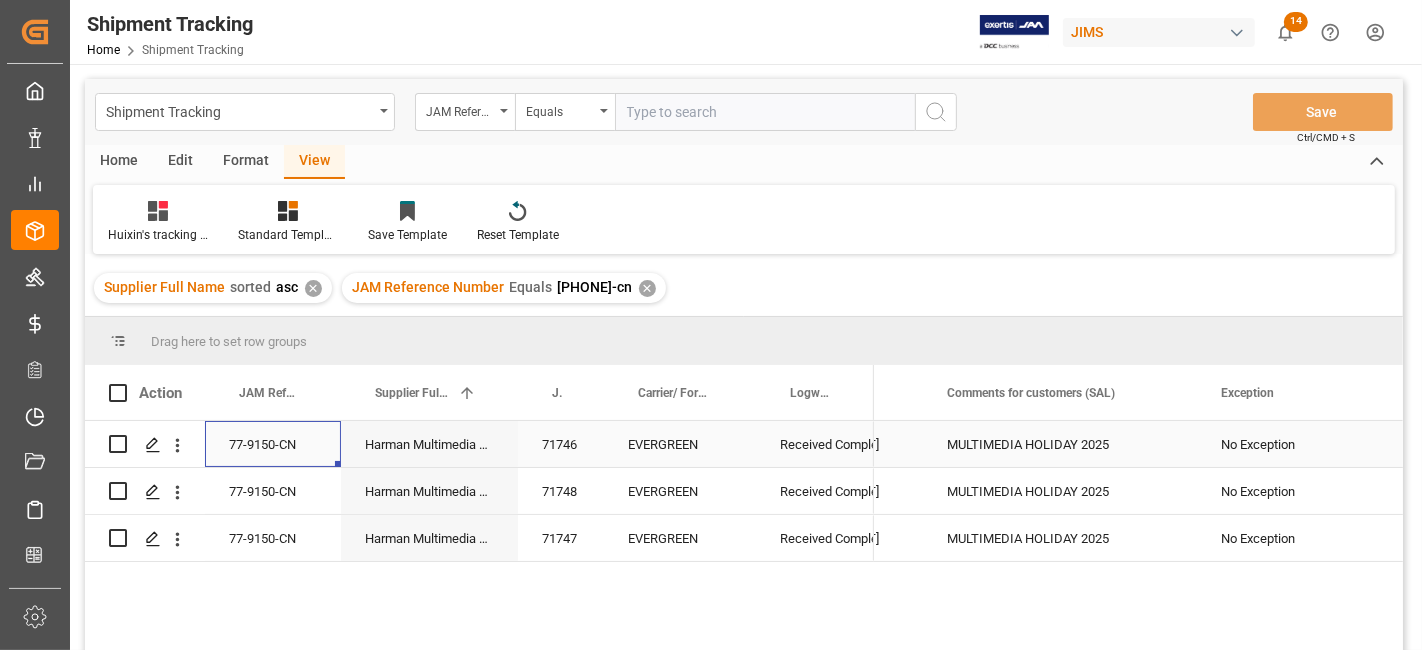 click on "77-9150-CN" at bounding box center (273, 444) 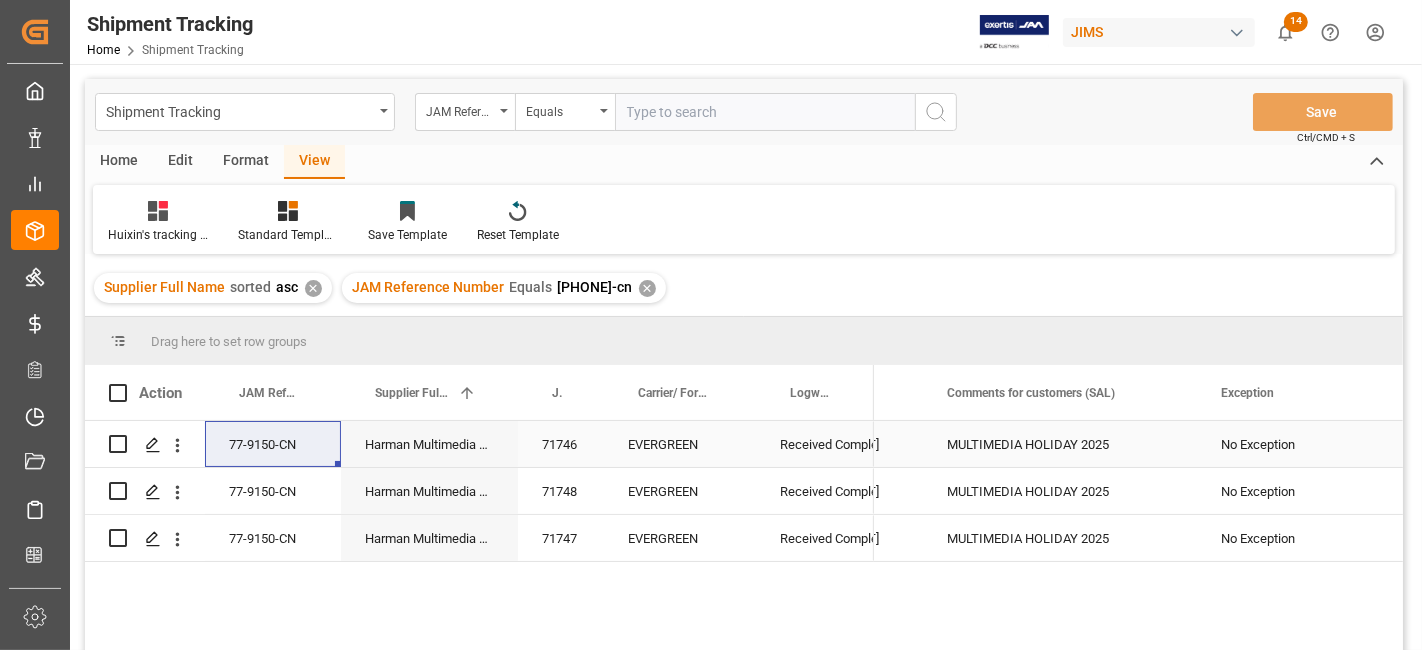 click on "No Exception" at bounding box center (1297, 444) 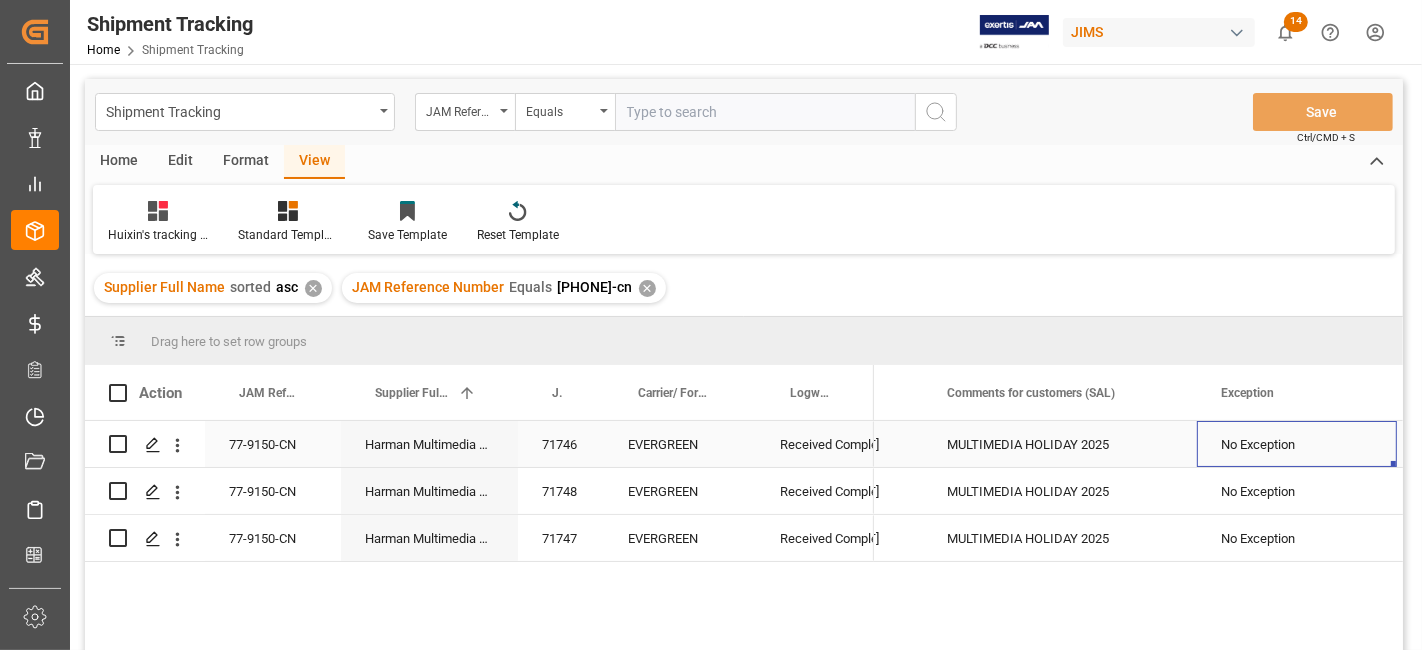 scroll, scrollTop: 0, scrollLeft: 1753, axis: horizontal 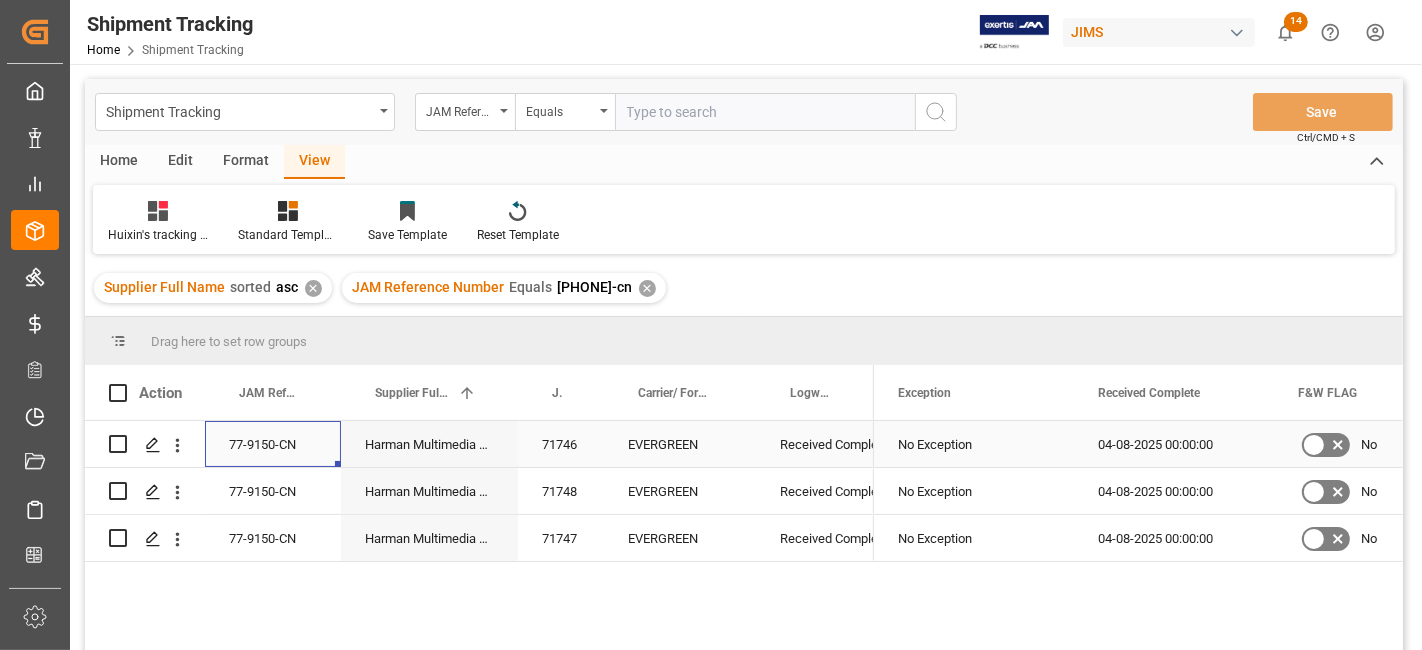 click on "77-9150-CN" at bounding box center [273, 444] 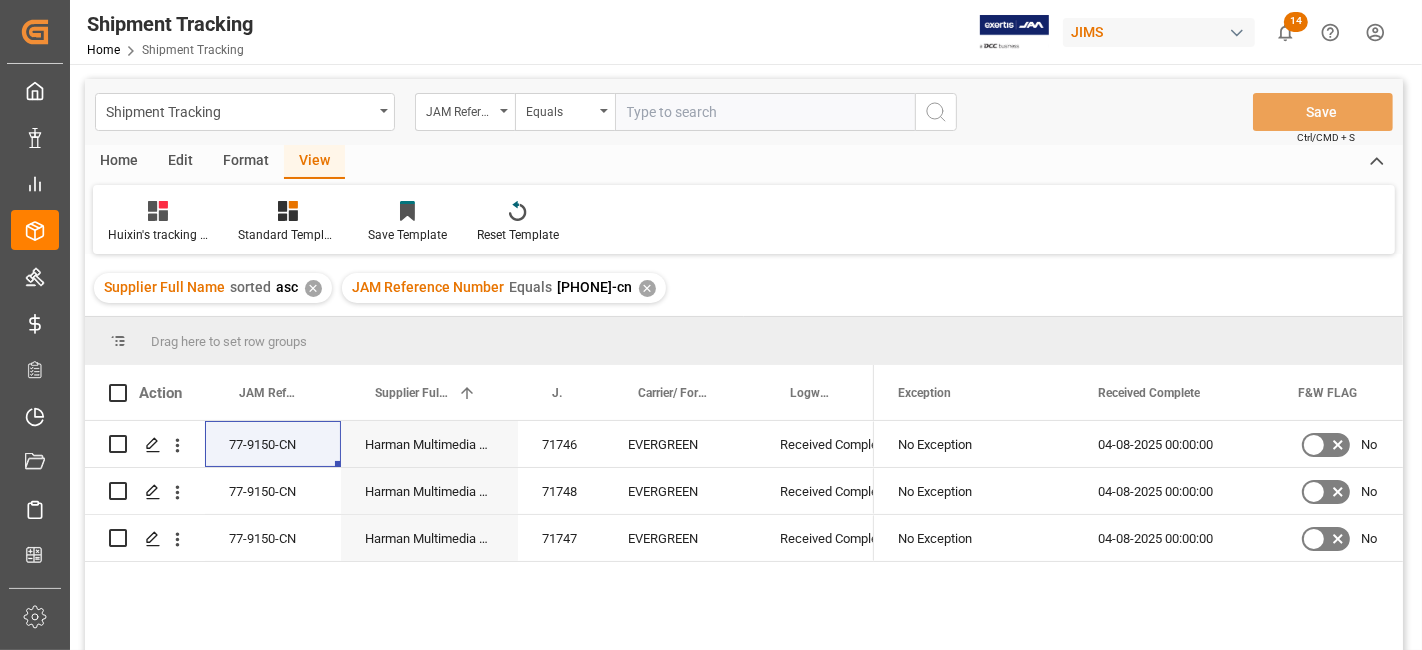 click on "✕" at bounding box center [647, 288] 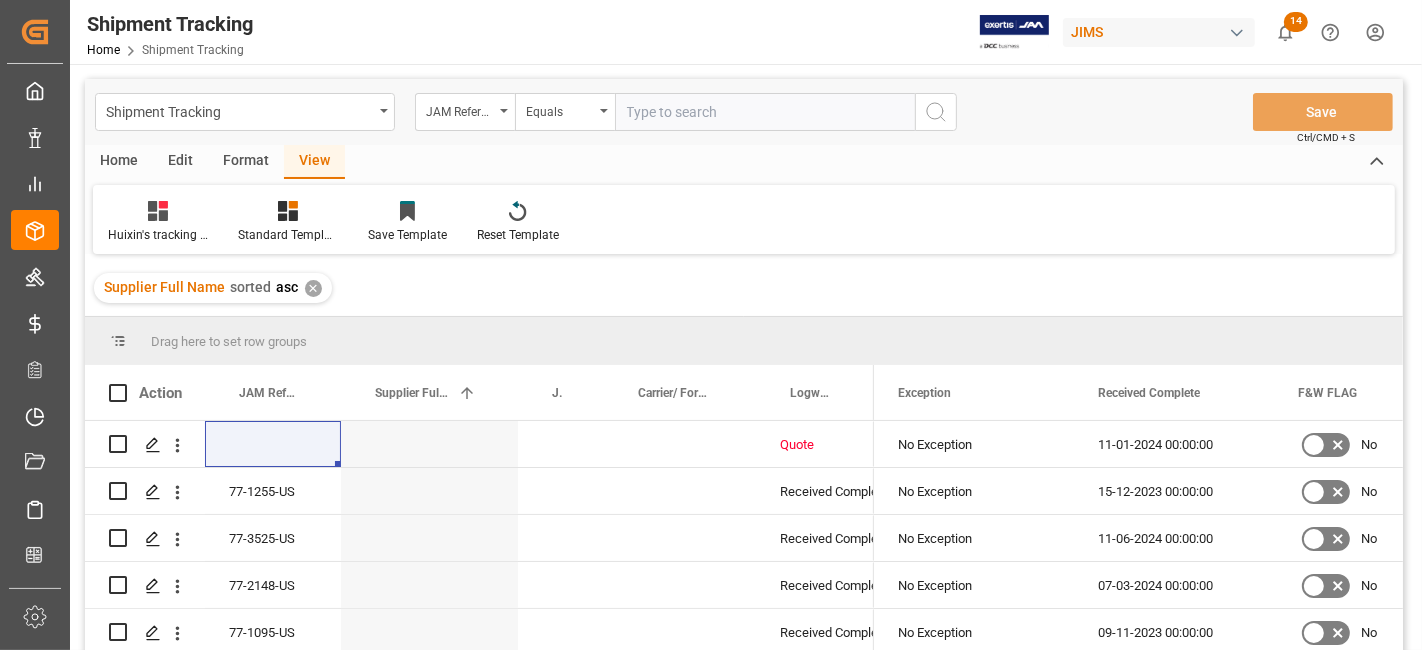 click at bounding box center [765, 112] 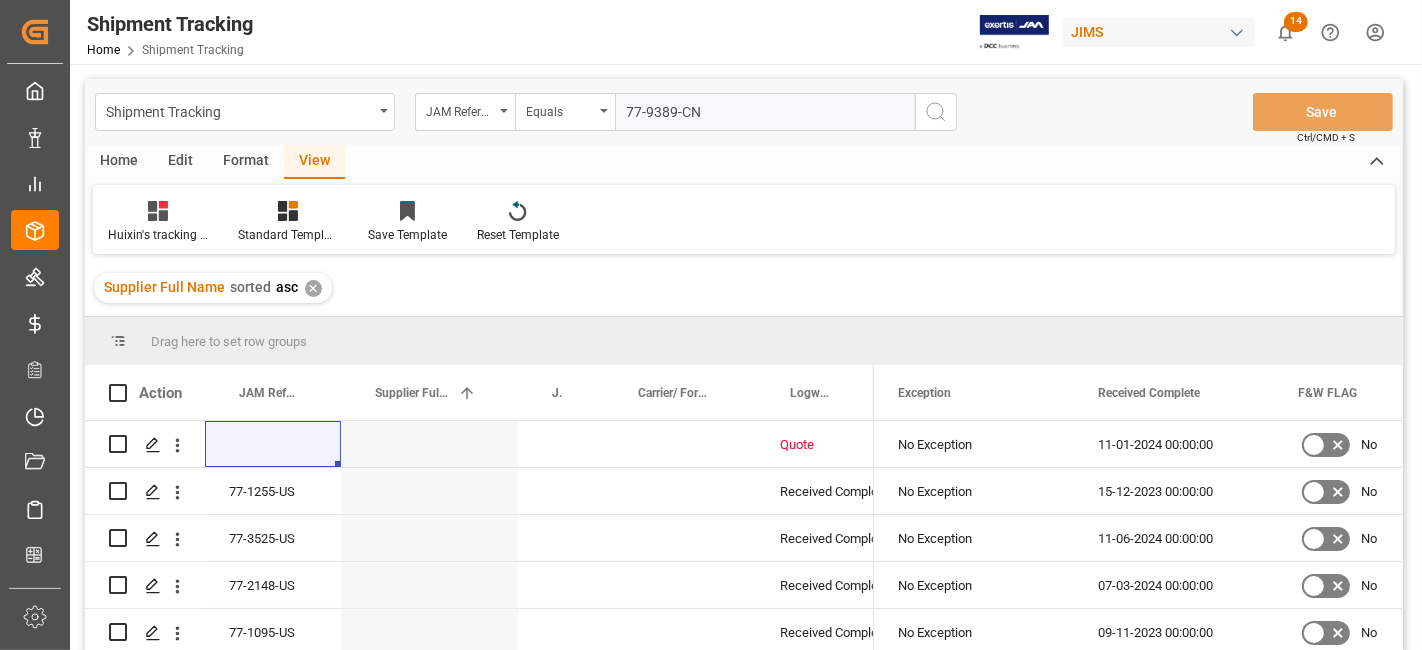 type 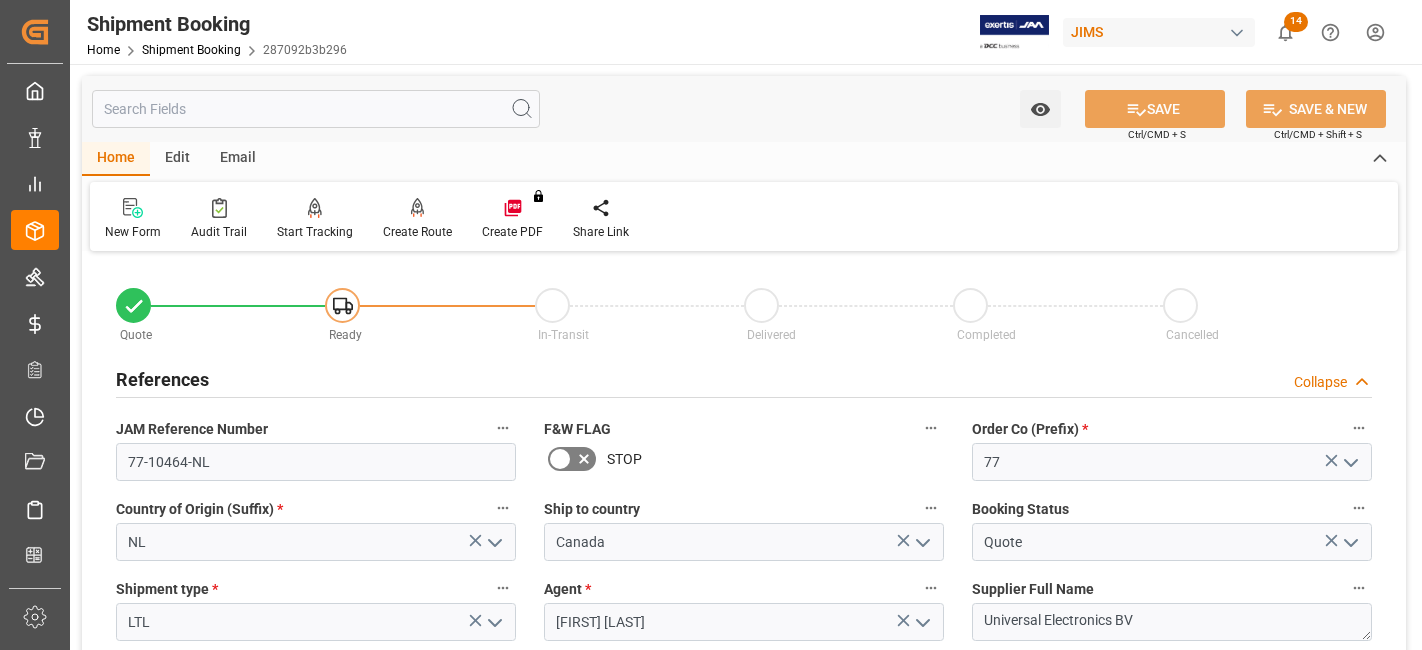 scroll, scrollTop: 0, scrollLeft: 0, axis: both 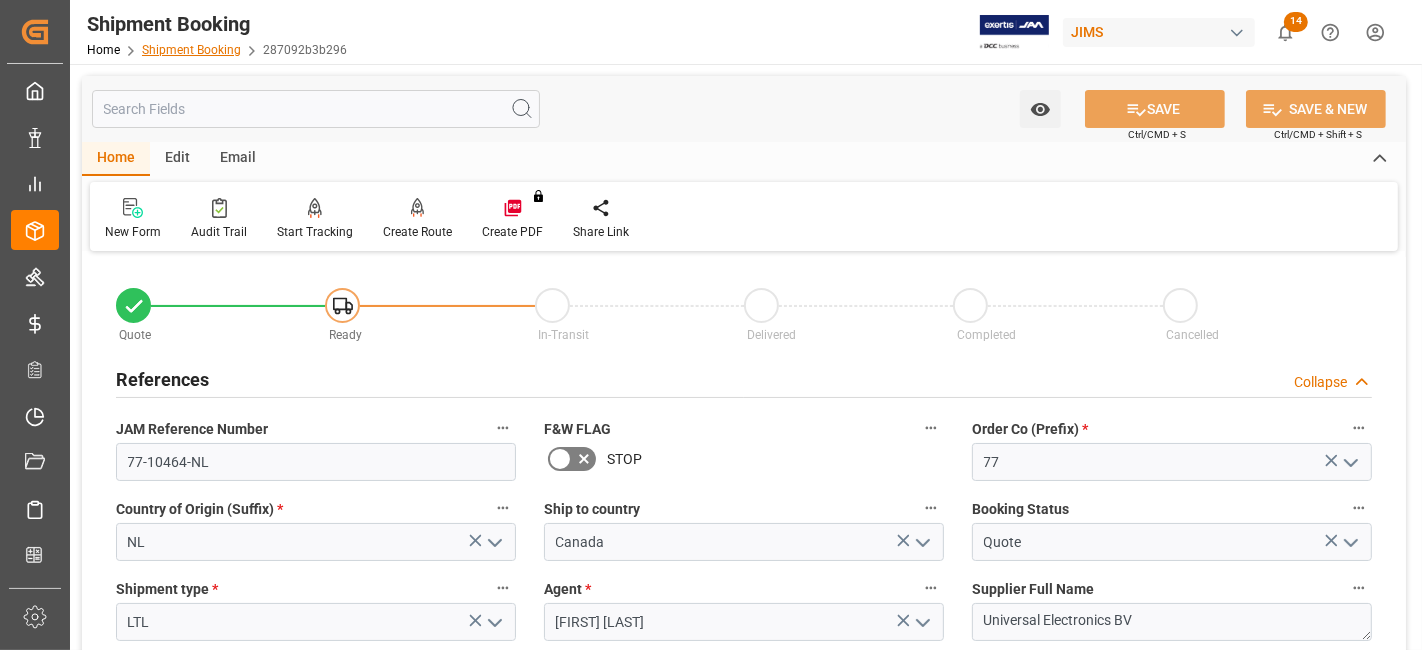 click on "Shipment Booking" at bounding box center [191, 50] 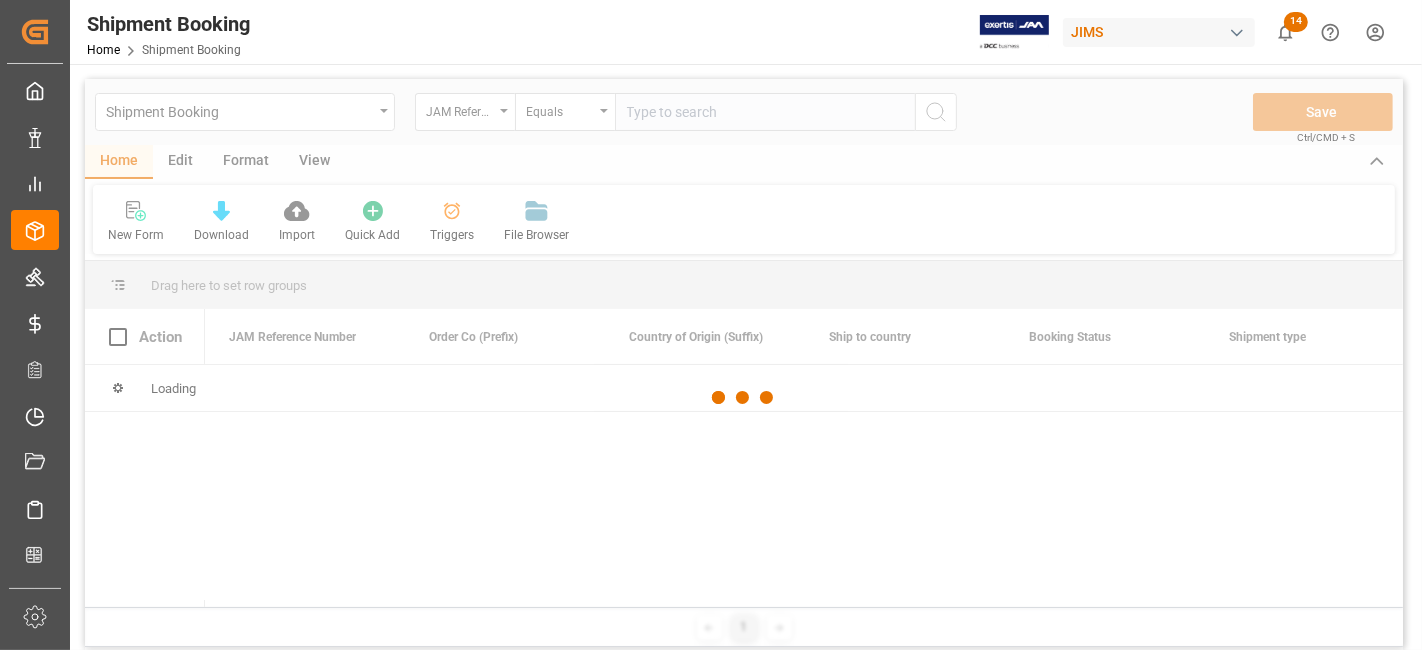 click at bounding box center [744, 398] 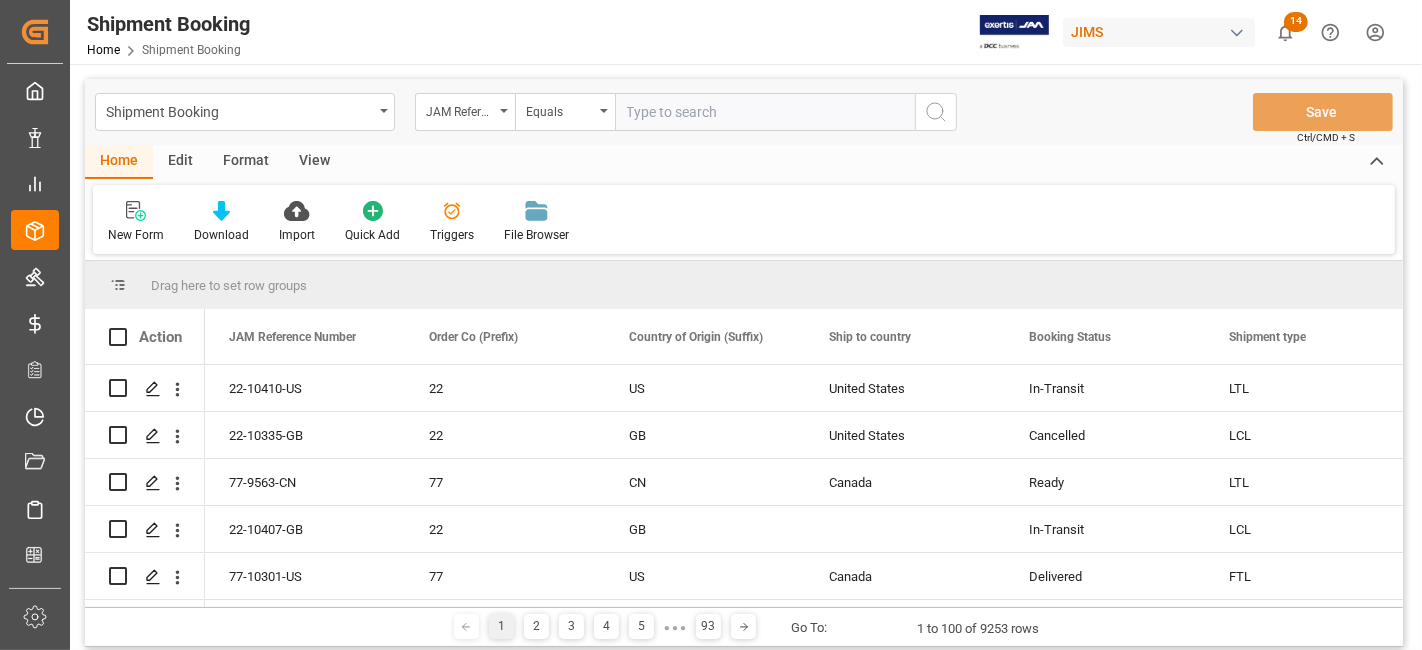 click at bounding box center (765, 112) 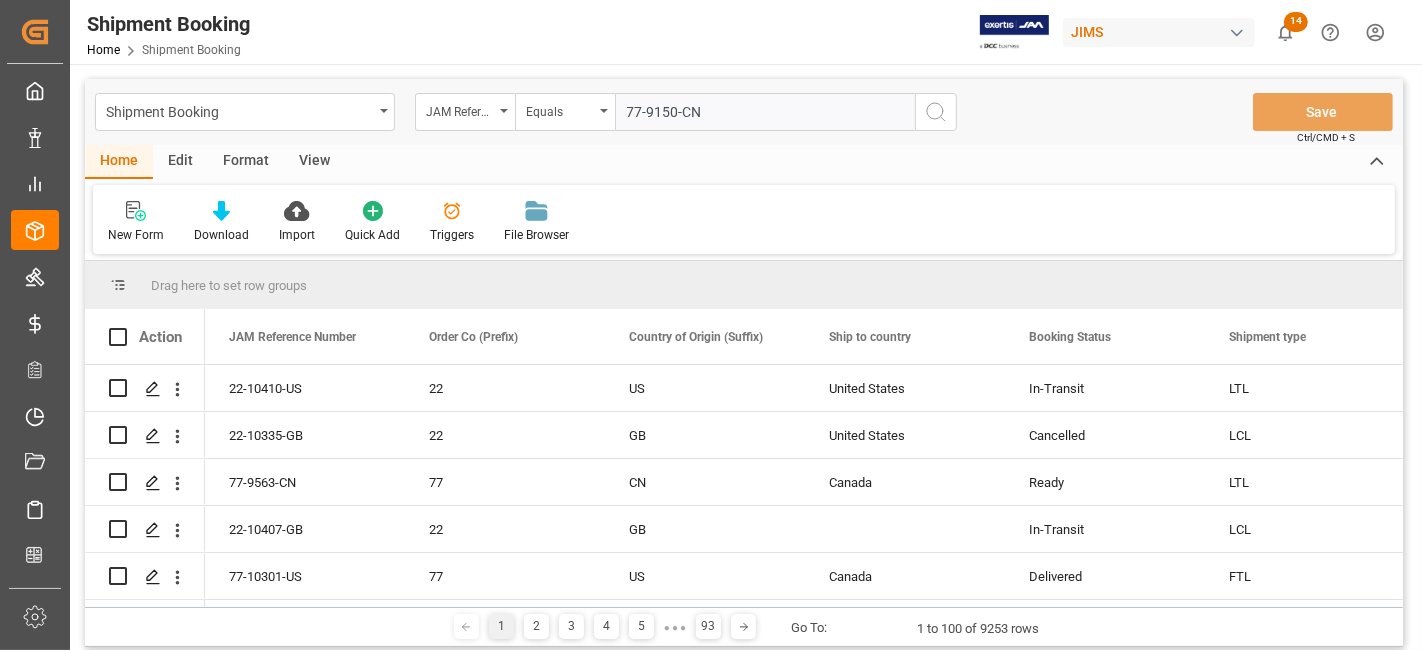 type 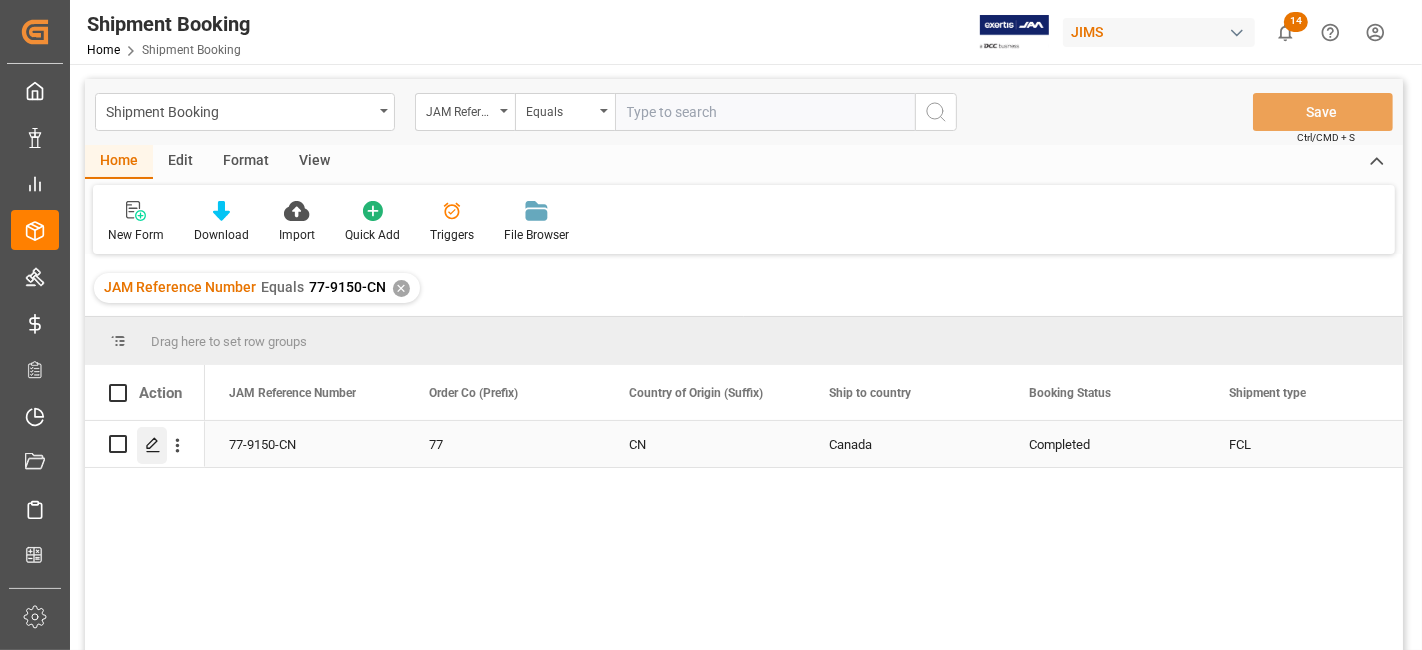 click 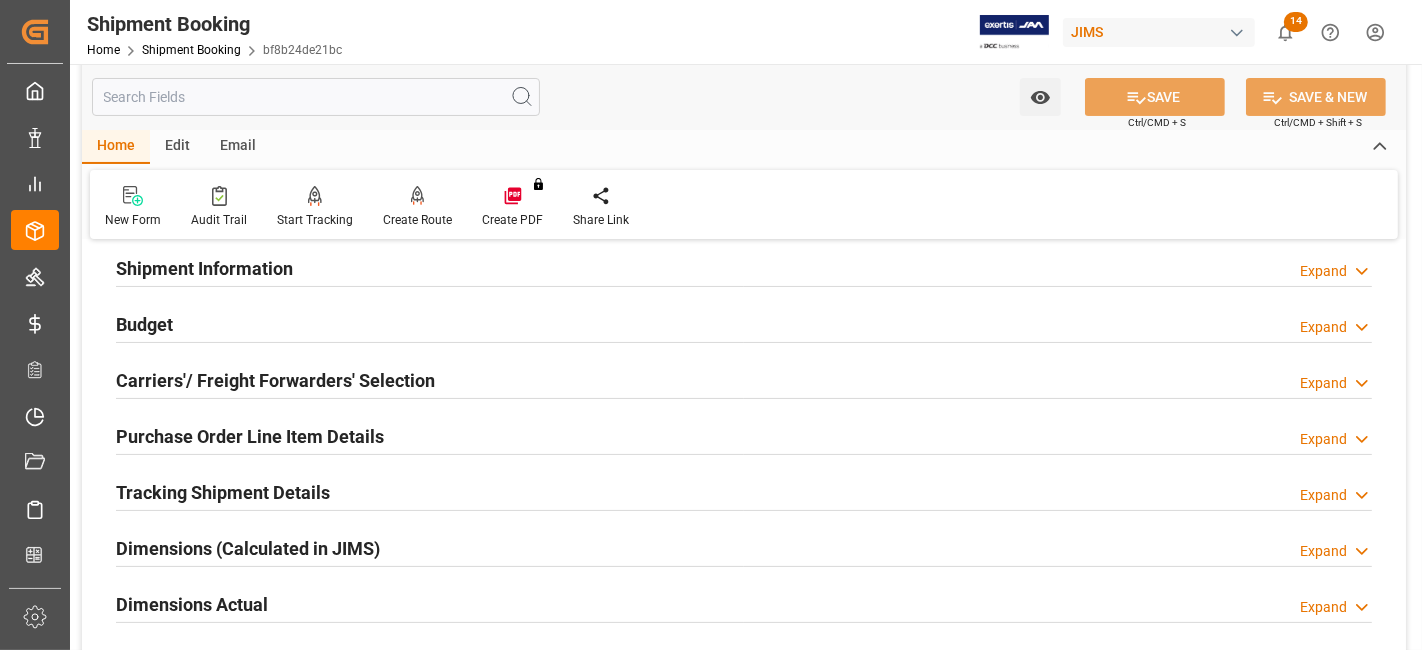 scroll, scrollTop: 444, scrollLeft: 0, axis: vertical 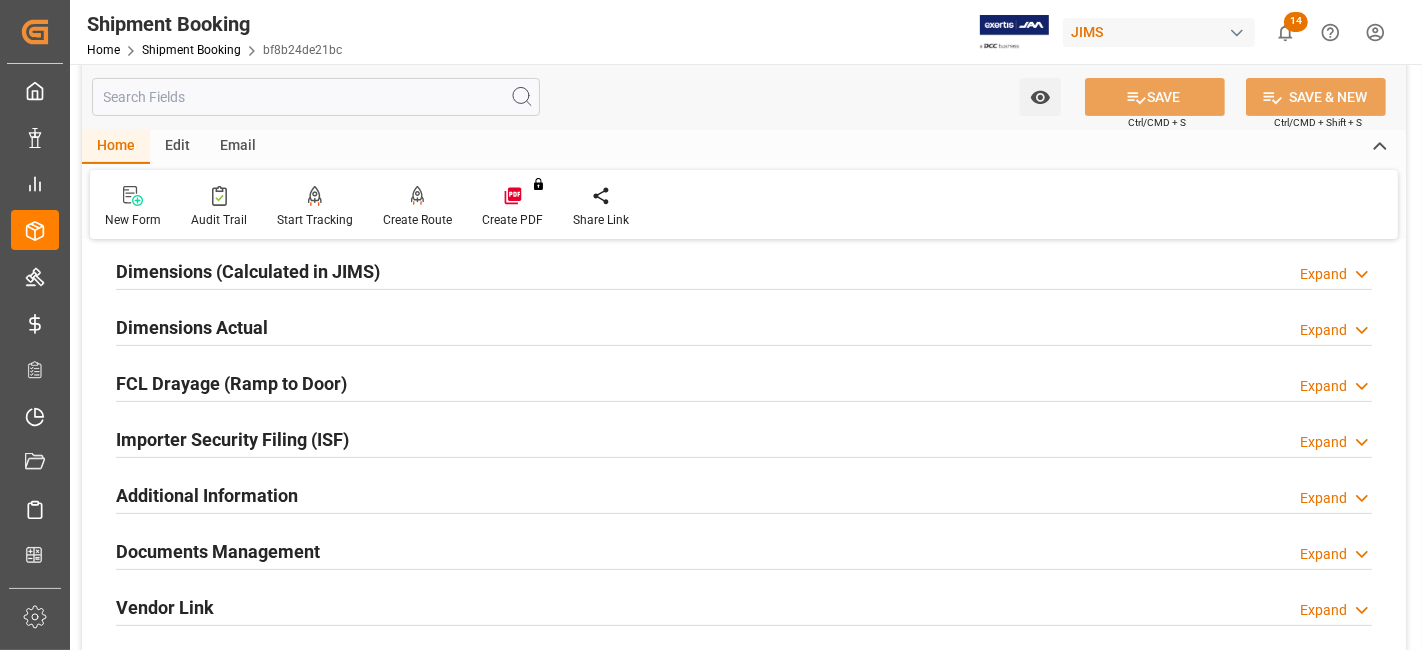 click on "Documents Management" at bounding box center [218, 551] 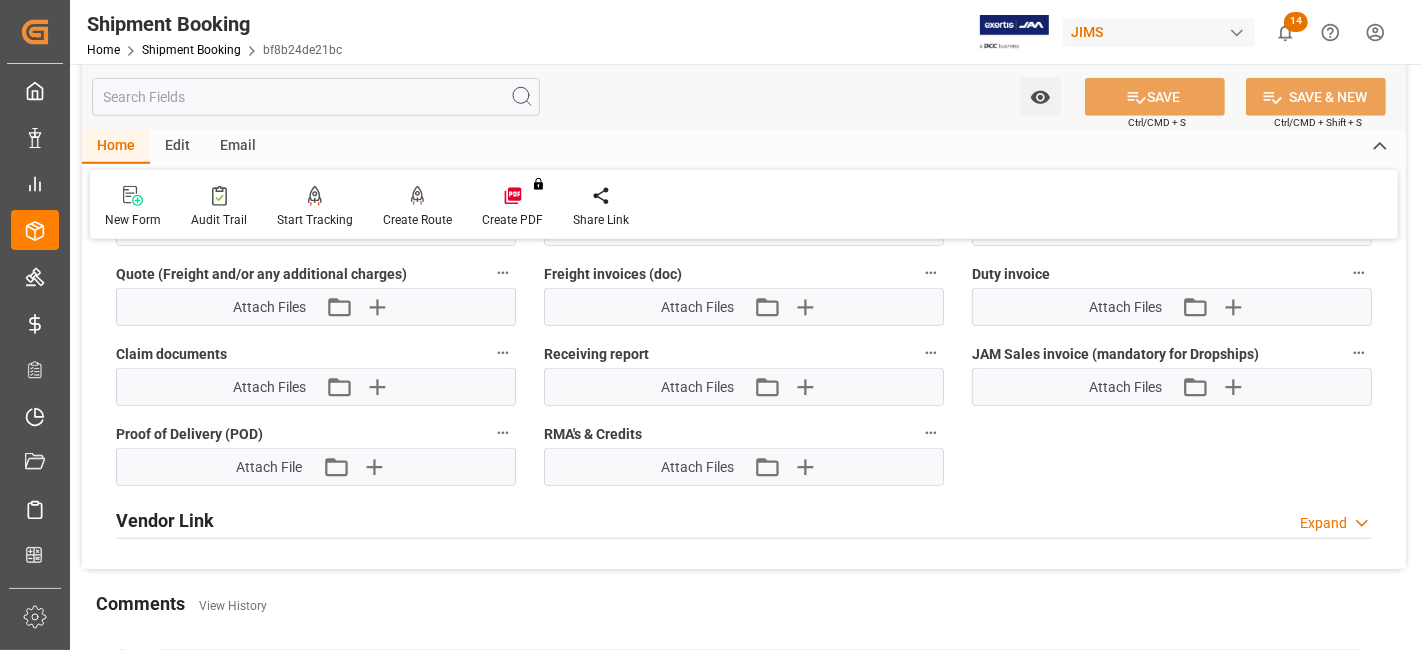 scroll, scrollTop: 1333, scrollLeft: 0, axis: vertical 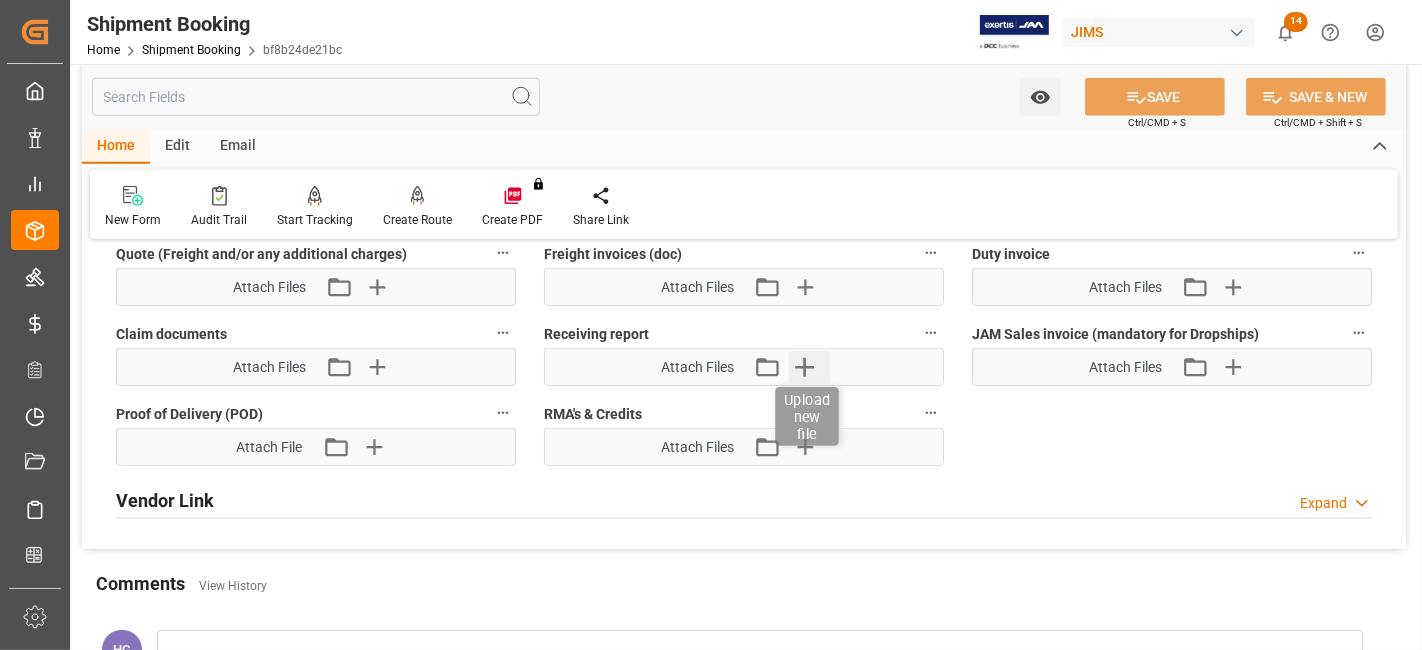 click 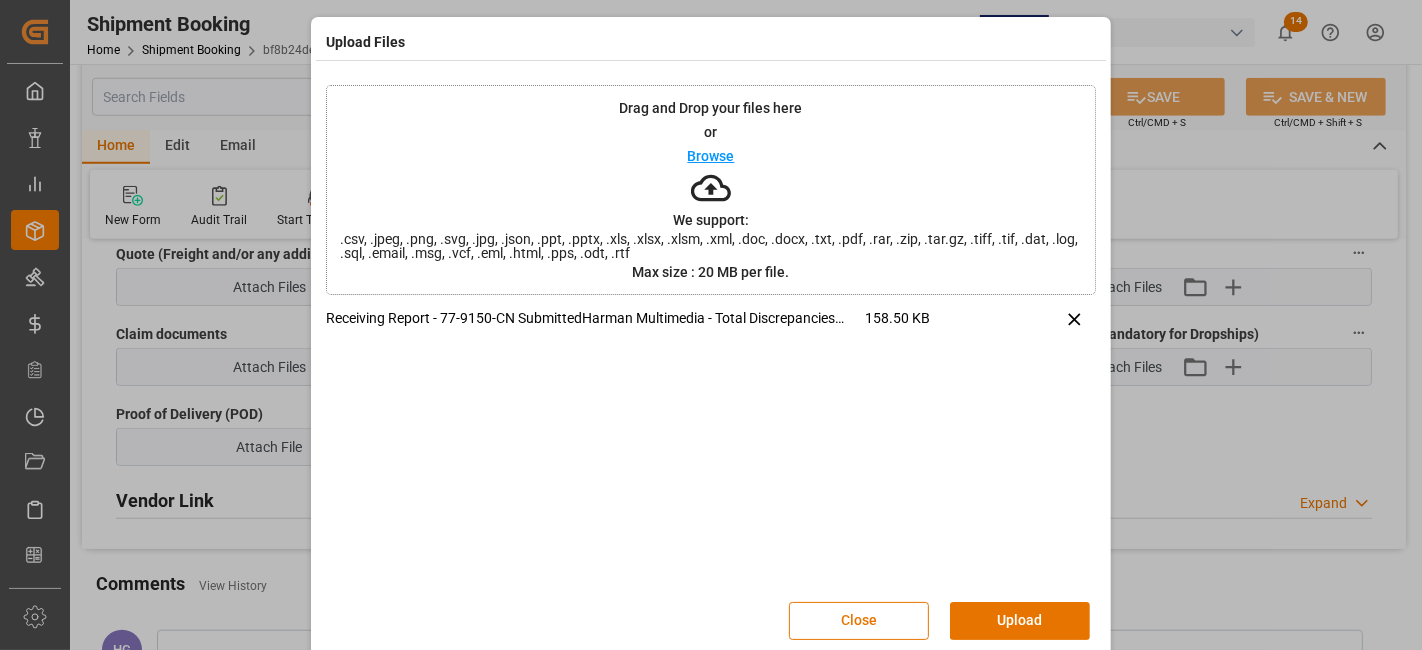 click on "Receiving Report - 77-9150-CN  SubmittedHarman Multimedia - Total Discrepancies _ 0.msg 158.50 KB" at bounding box center (711, 448) 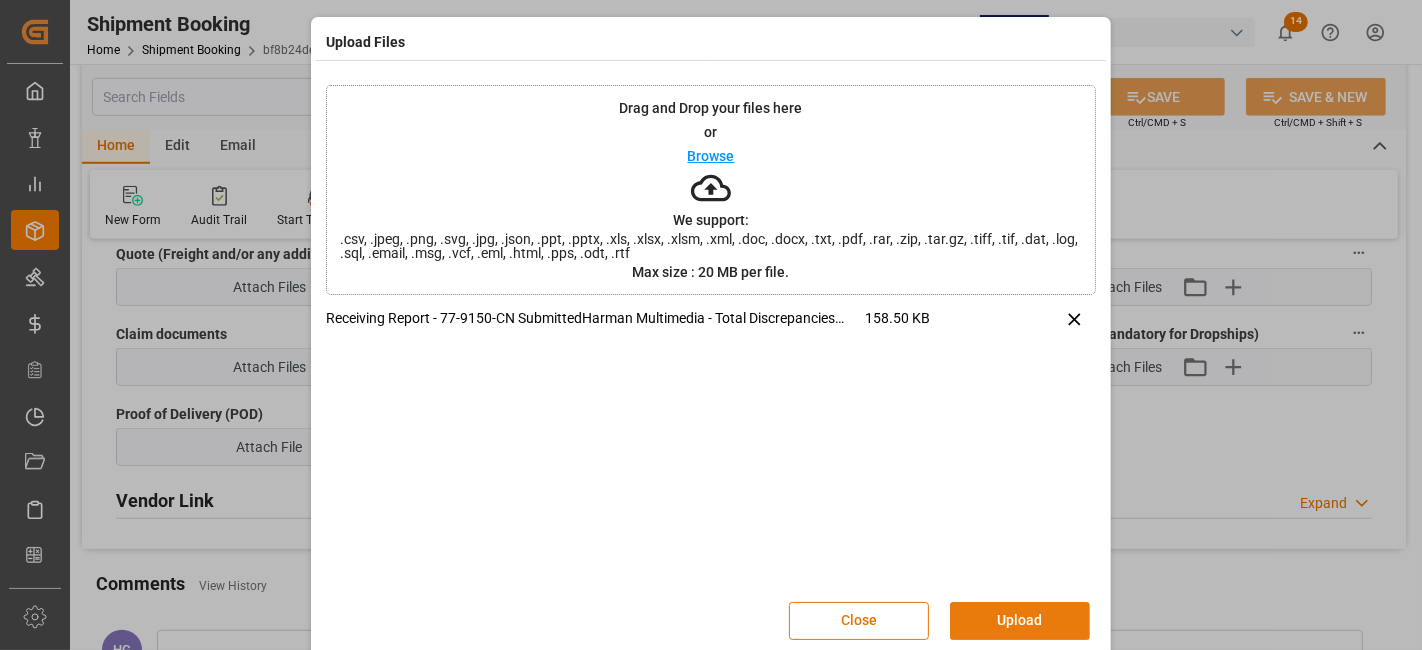 click on "Upload" at bounding box center (1020, 621) 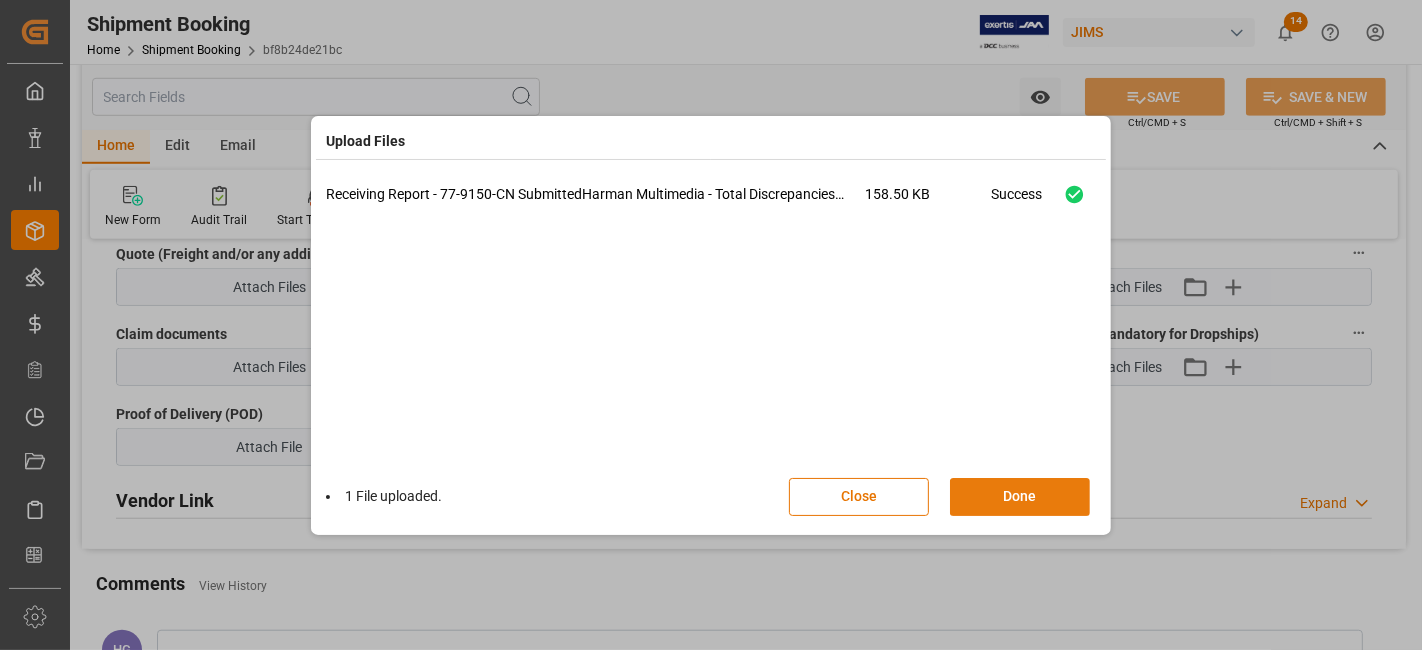 click on "Done" at bounding box center [1020, 497] 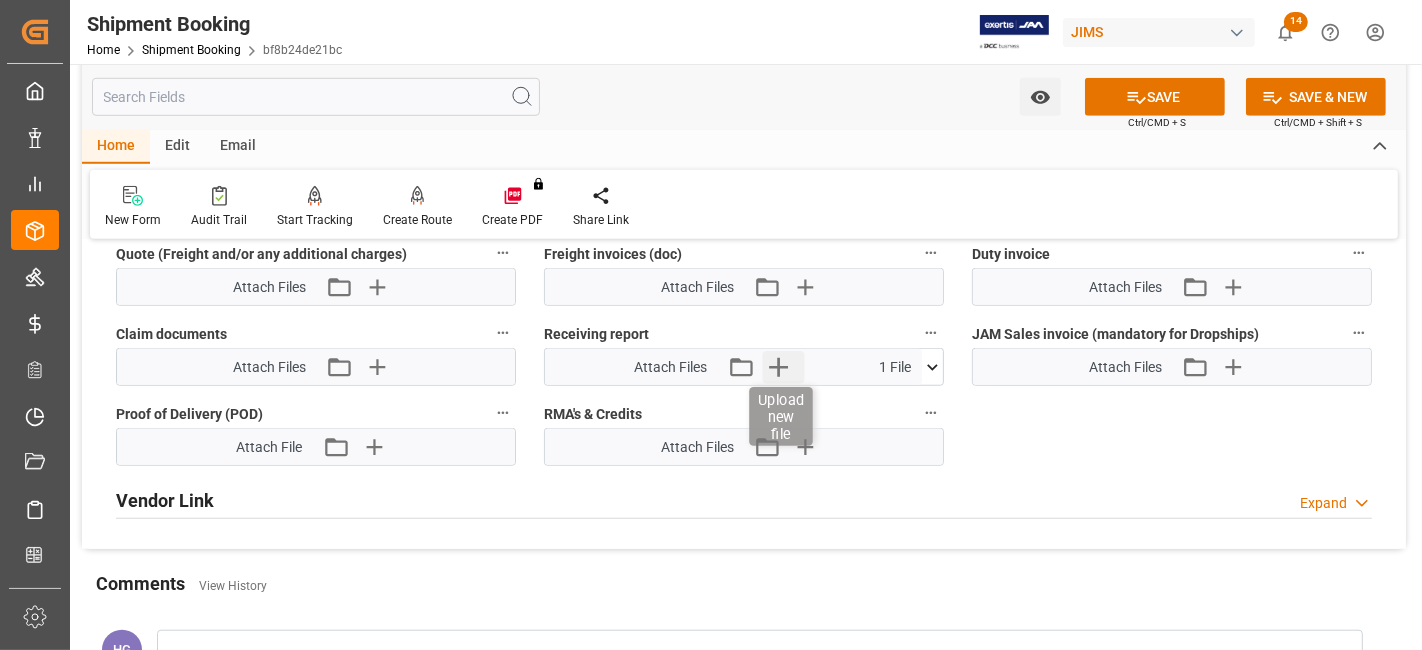 click 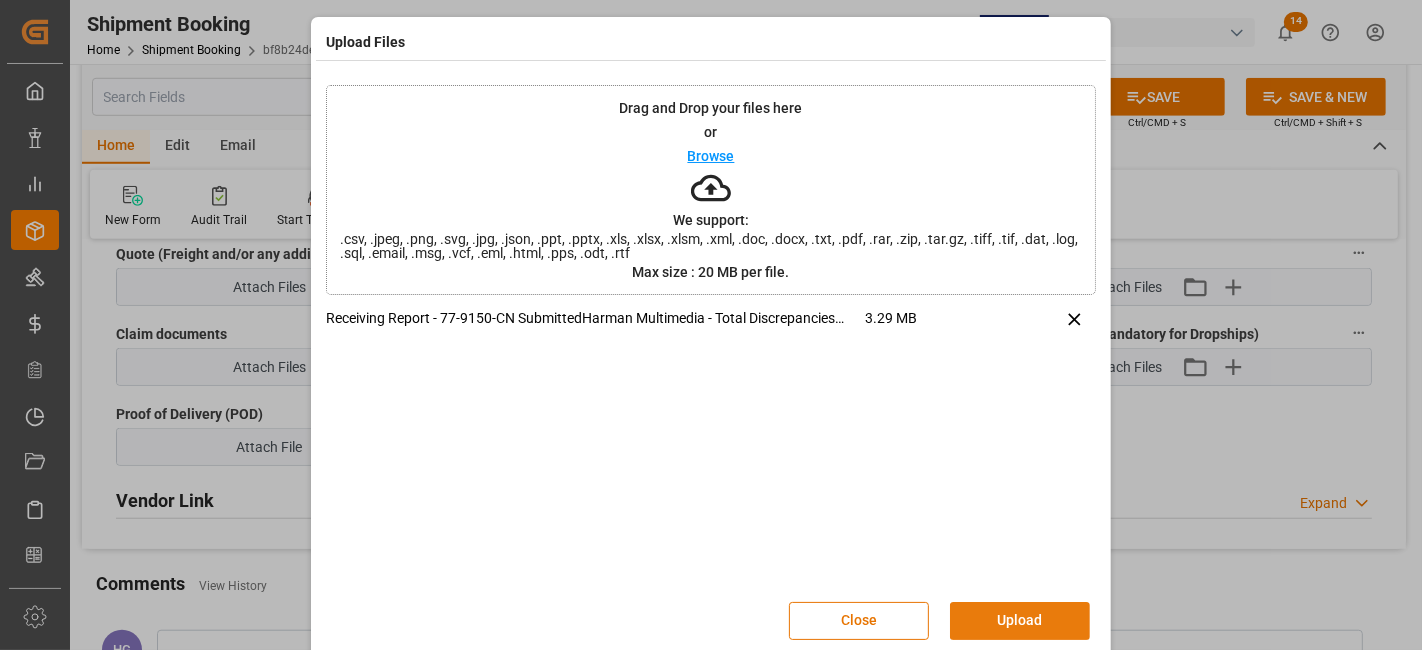 click on "Upload" at bounding box center (1020, 621) 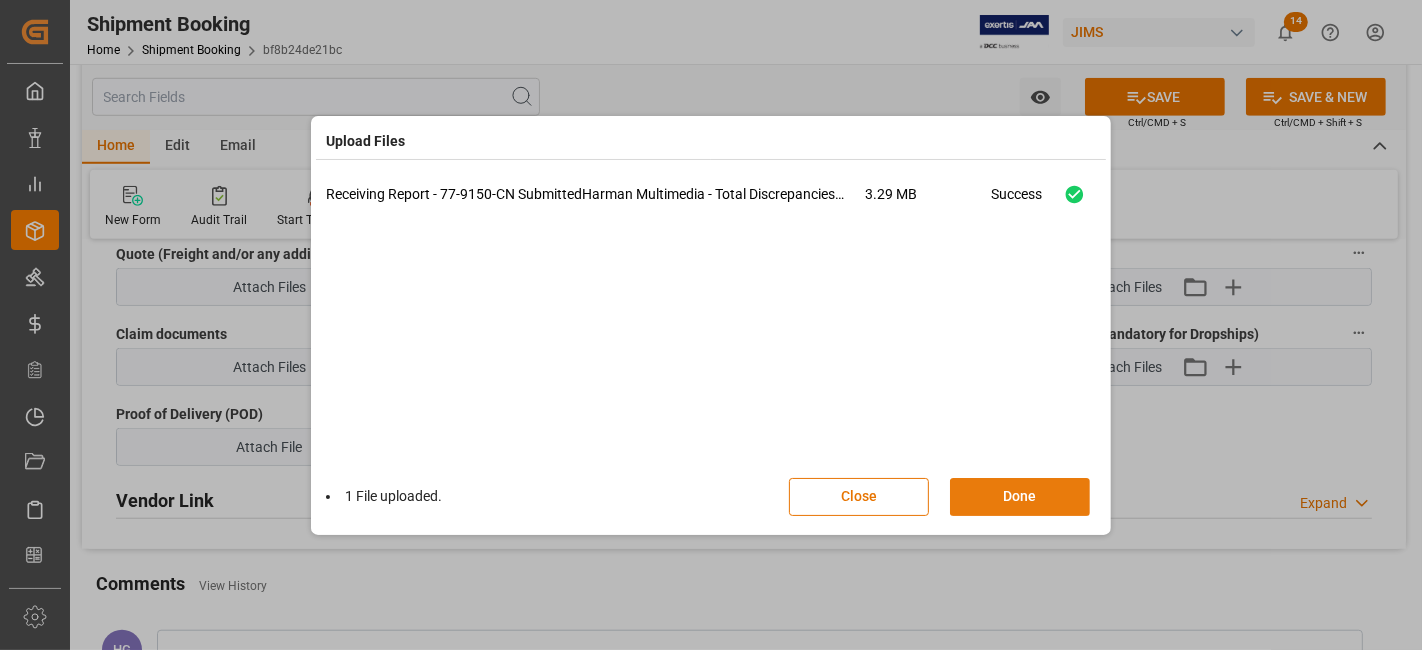 click on "Done" at bounding box center [1020, 497] 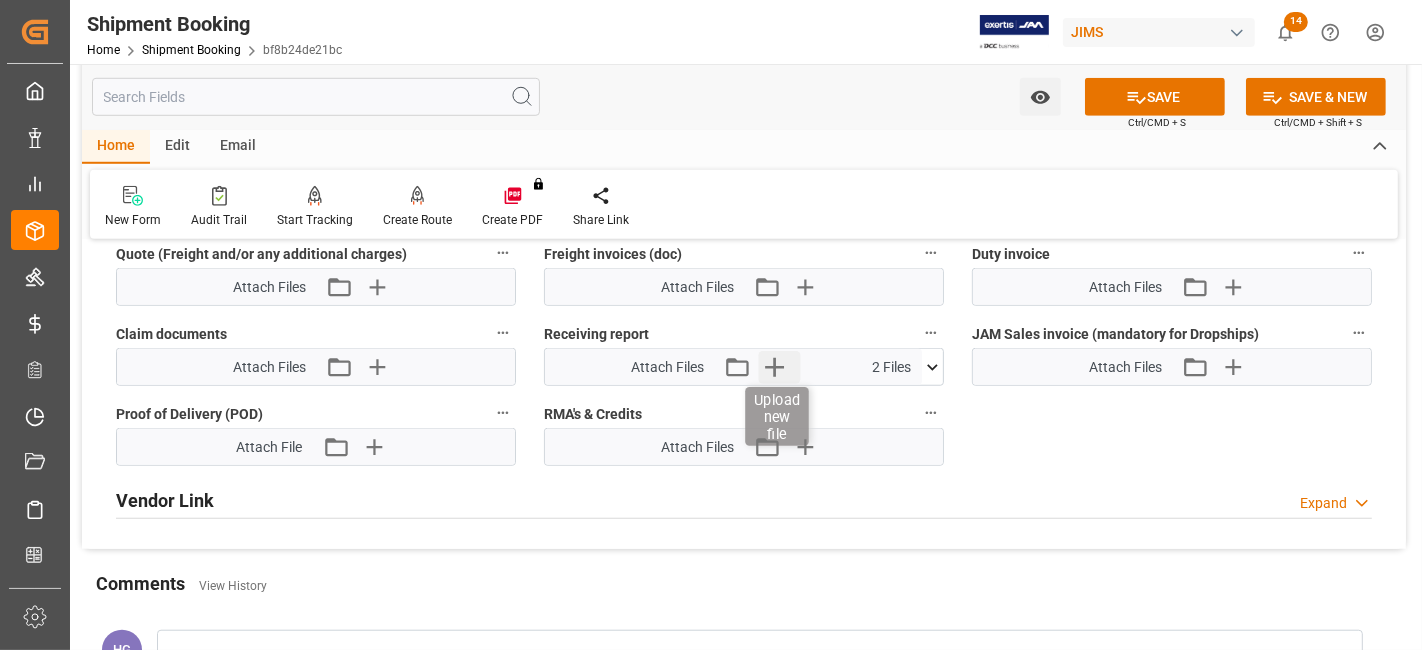 click 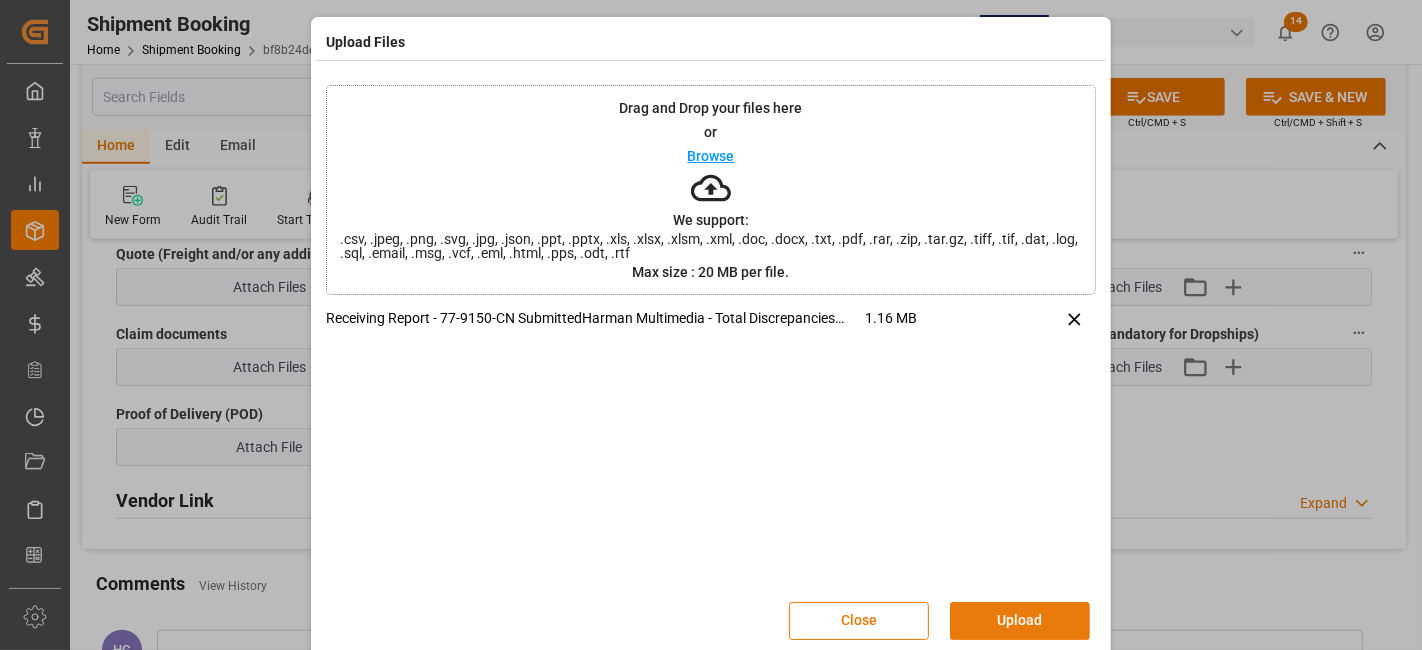 click on "Upload" at bounding box center (1020, 621) 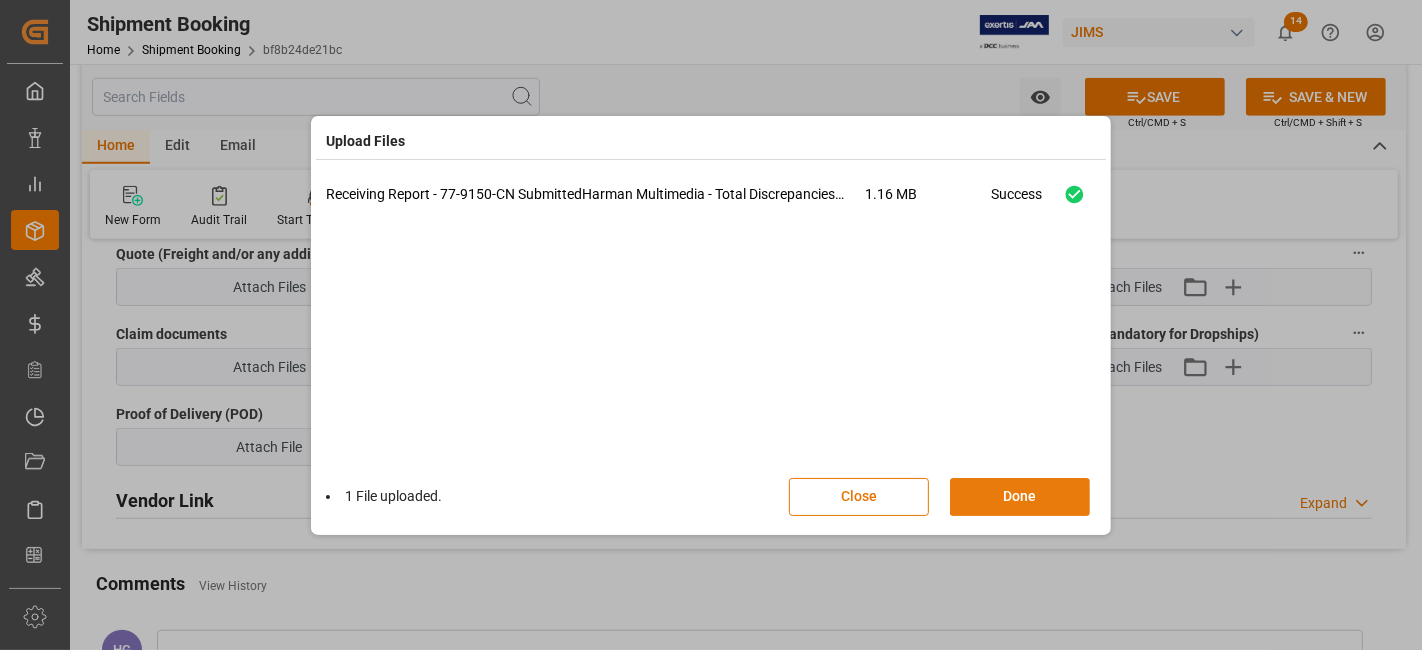 click on "Done" at bounding box center (1020, 497) 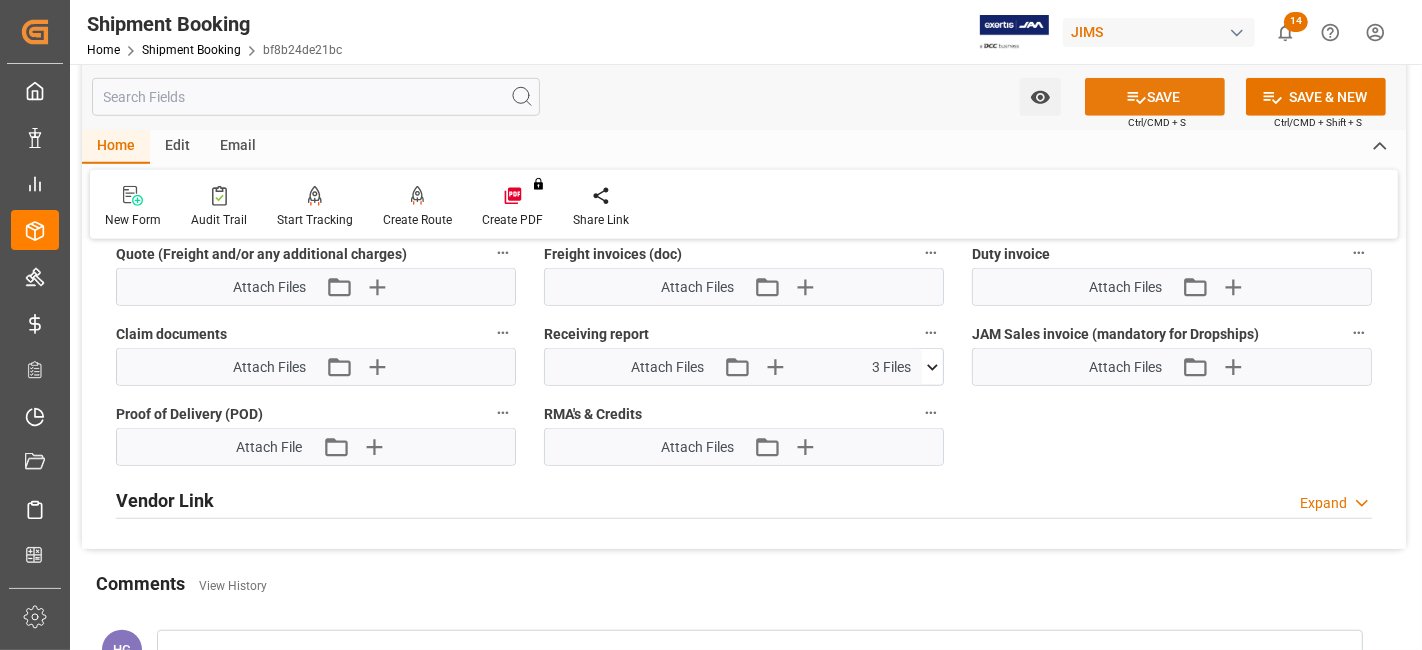 click on "SAVE" at bounding box center [1155, 97] 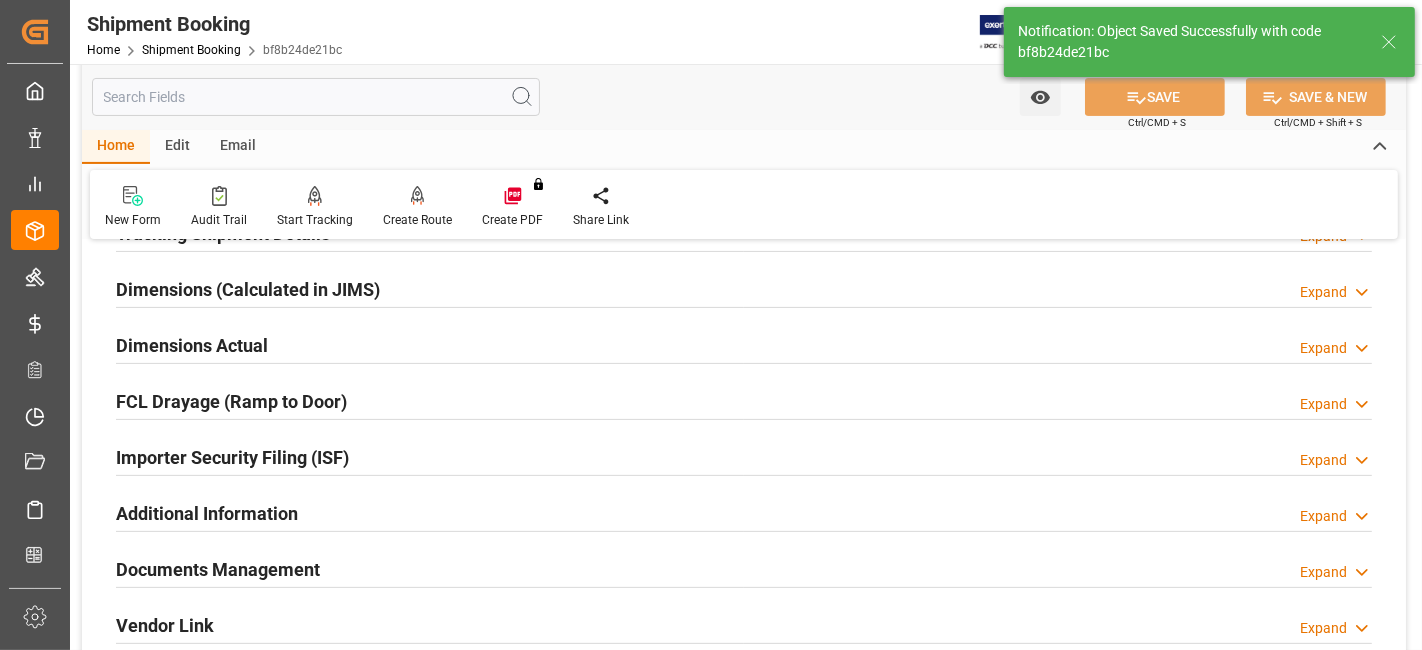 scroll, scrollTop: 402, scrollLeft: 0, axis: vertical 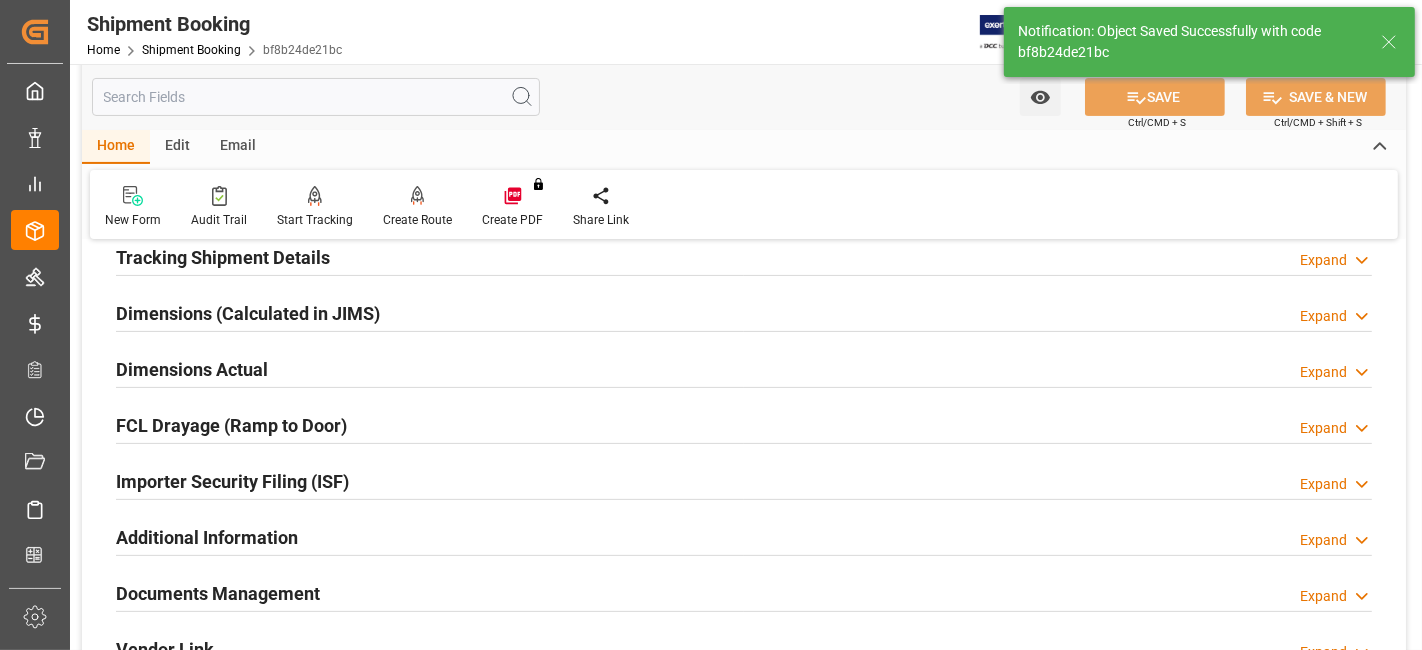 click on "Documents Management" at bounding box center [218, 593] 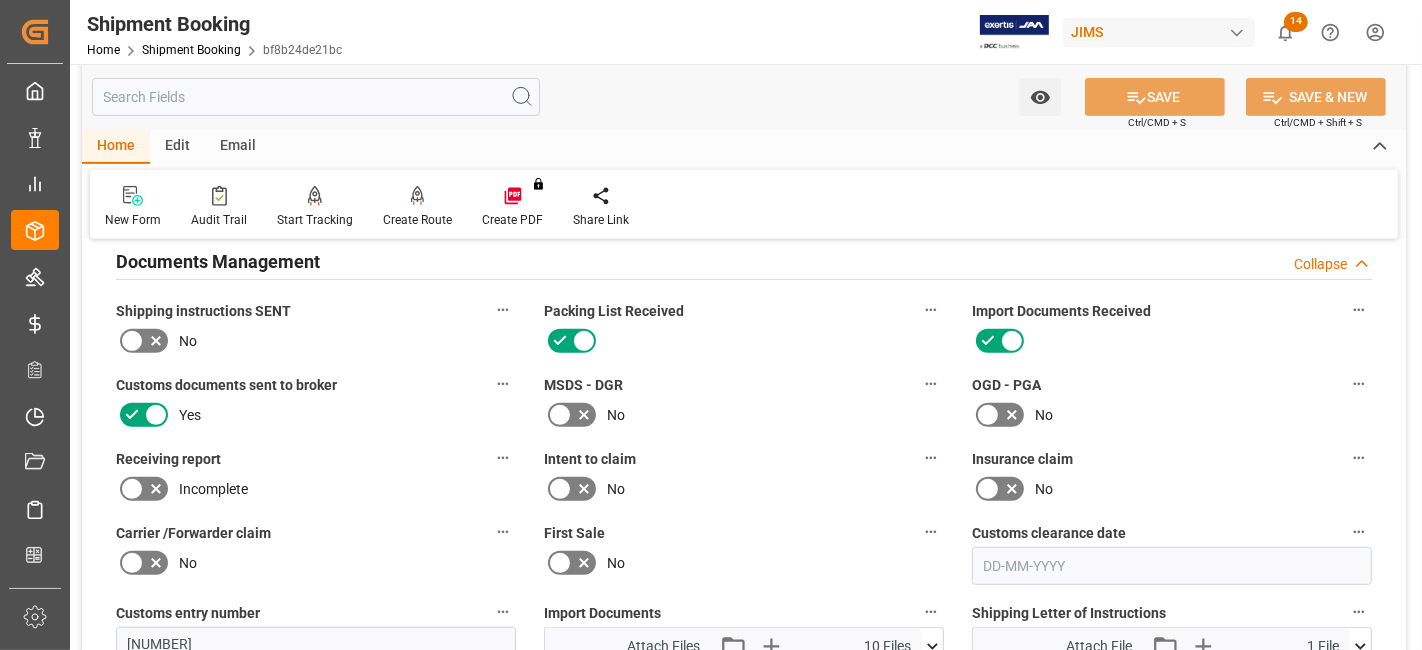 scroll, scrollTop: 735, scrollLeft: 0, axis: vertical 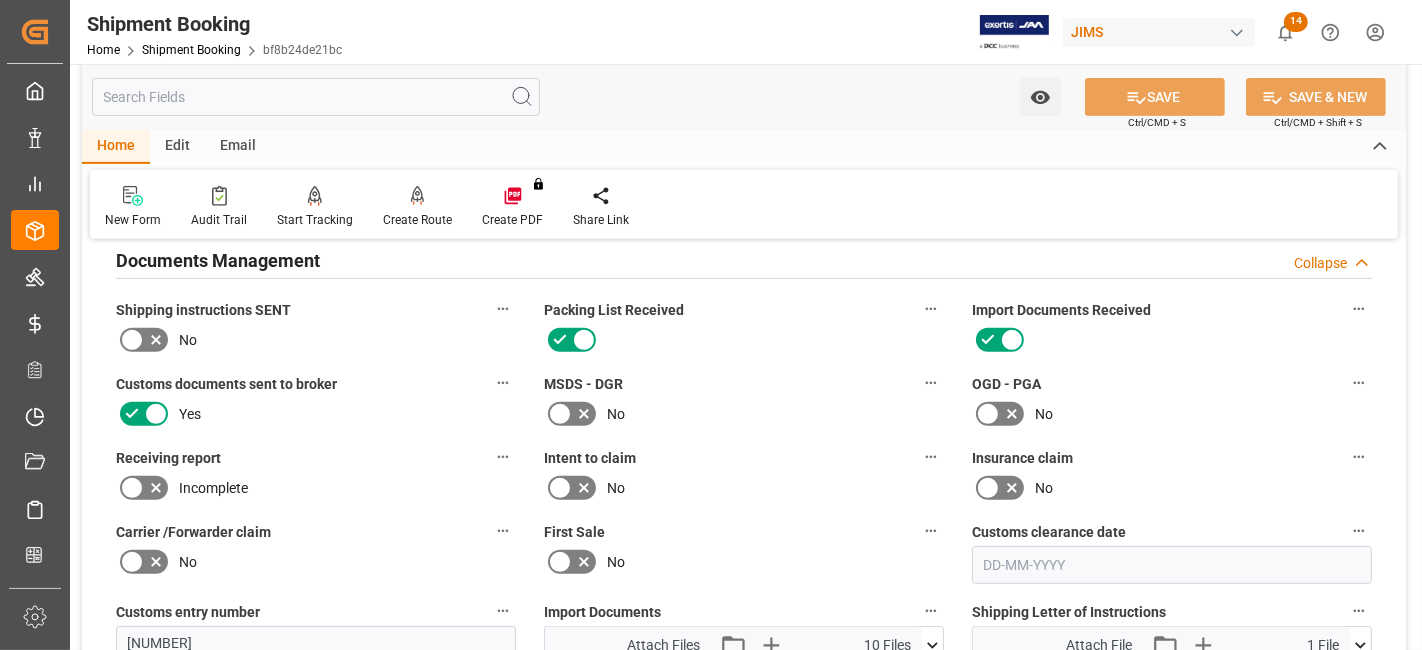 click 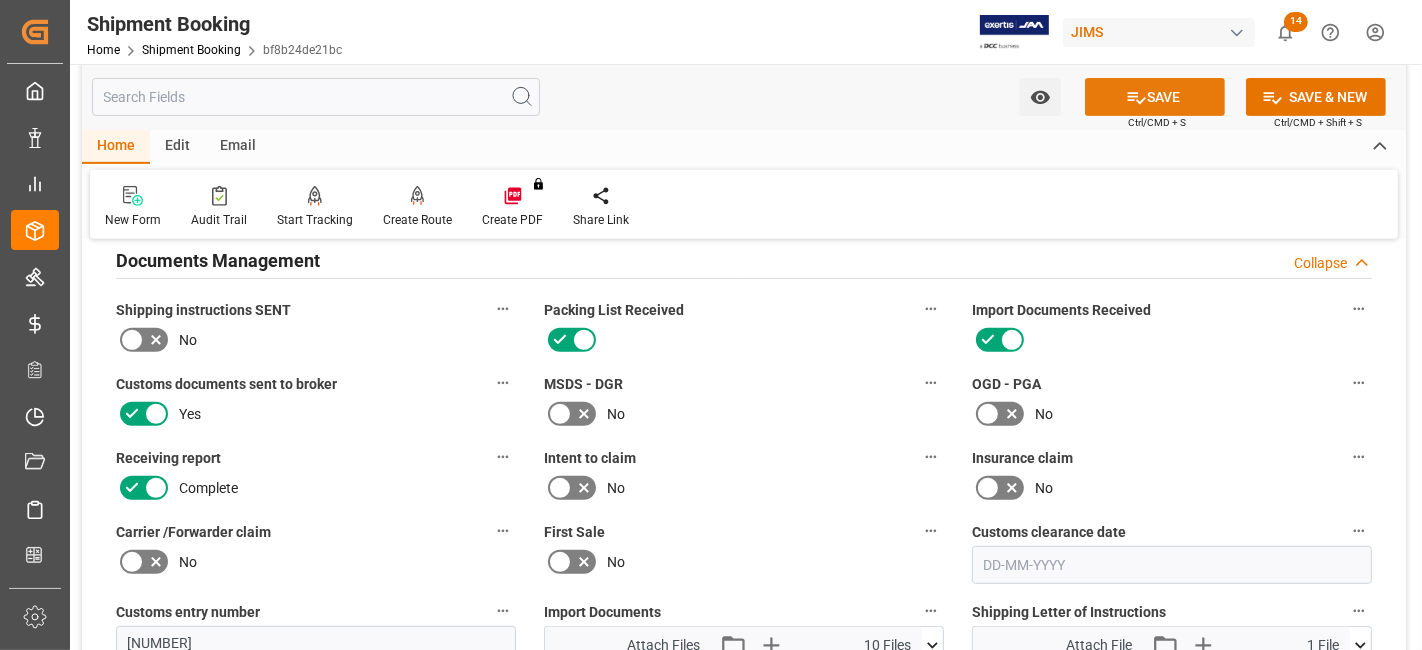 click 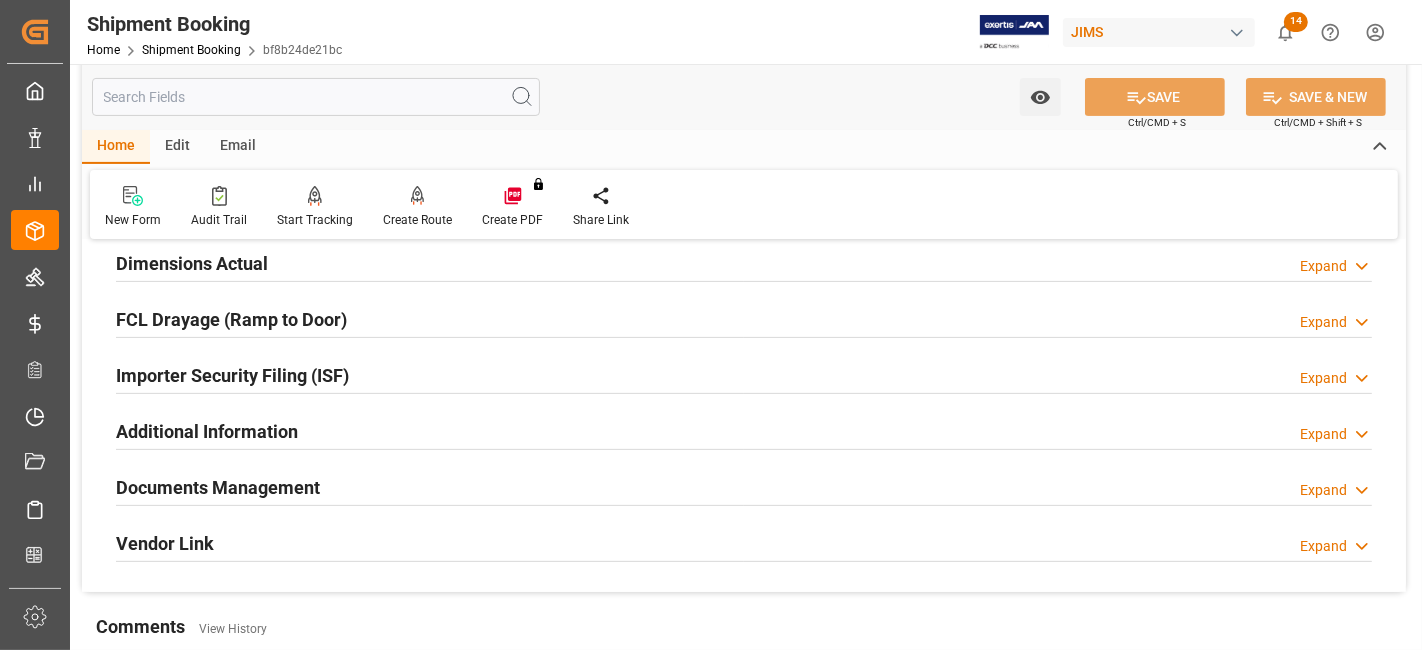 scroll, scrollTop: 402, scrollLeft: 0, axis: vertical 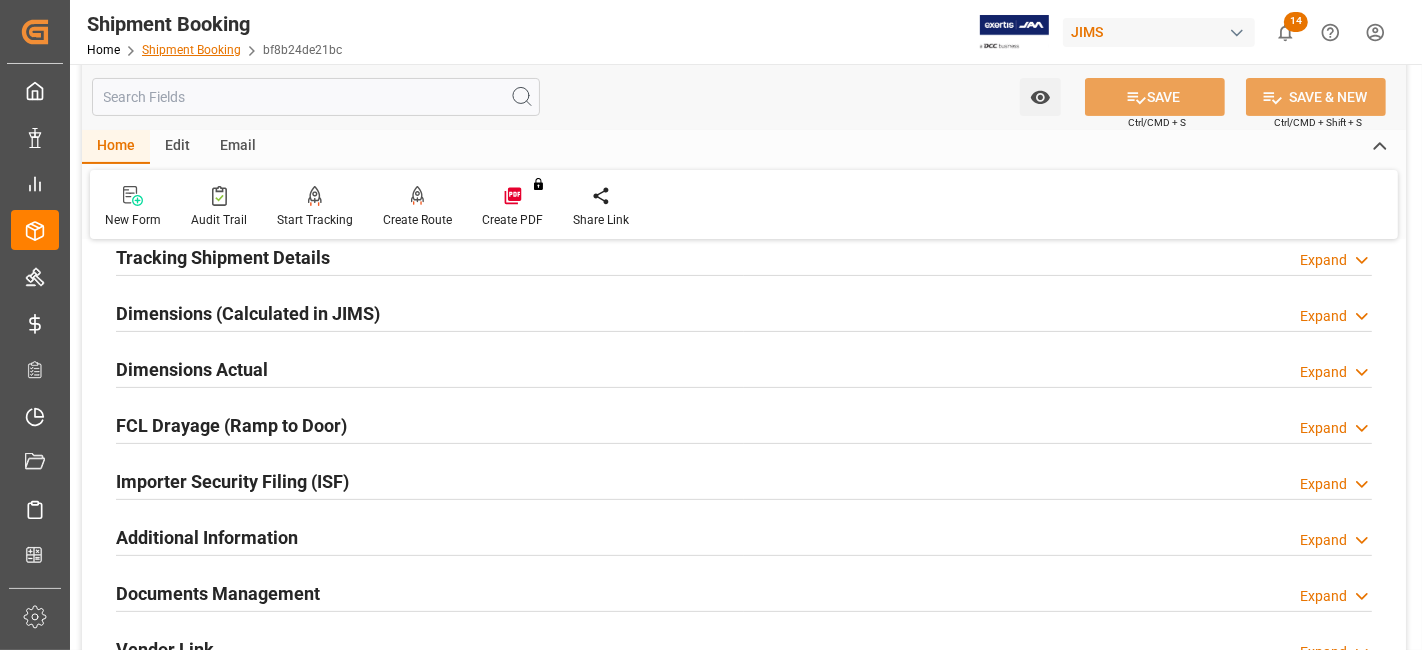 click on "Shipment Booking" at bounding box center [191, 50] 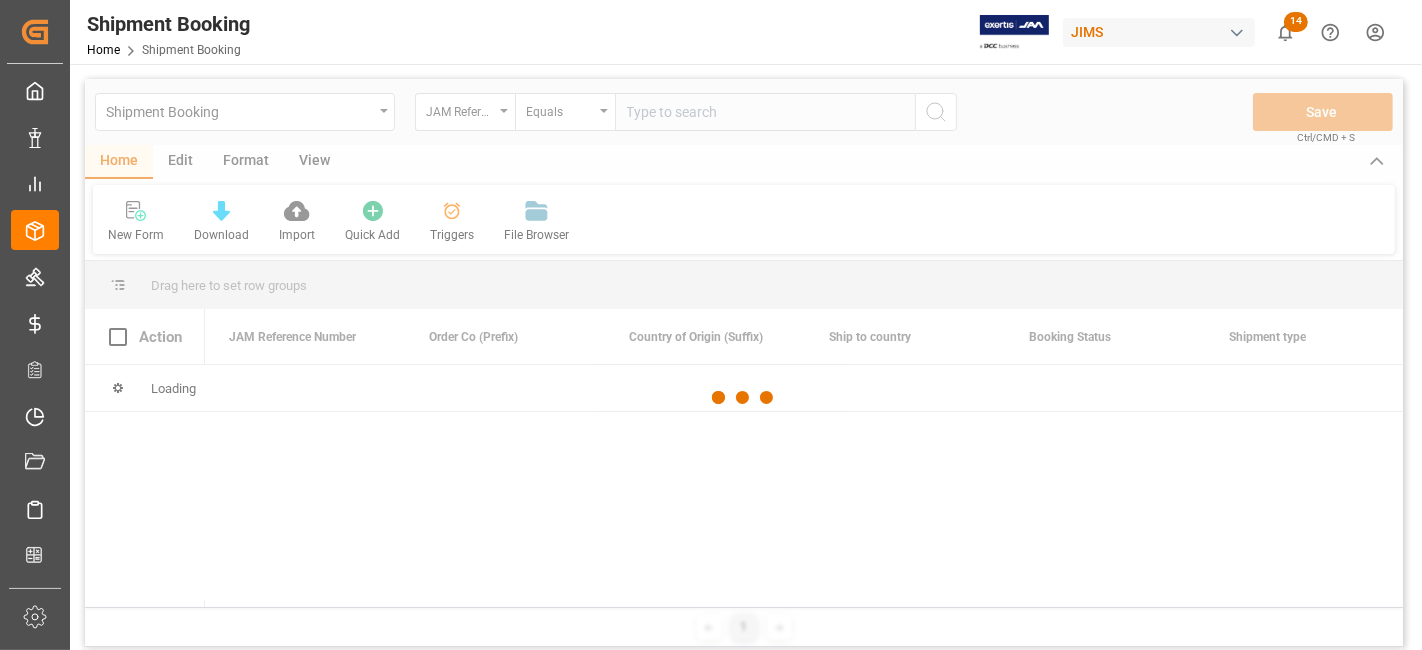 click at bounding box center (744, 398) 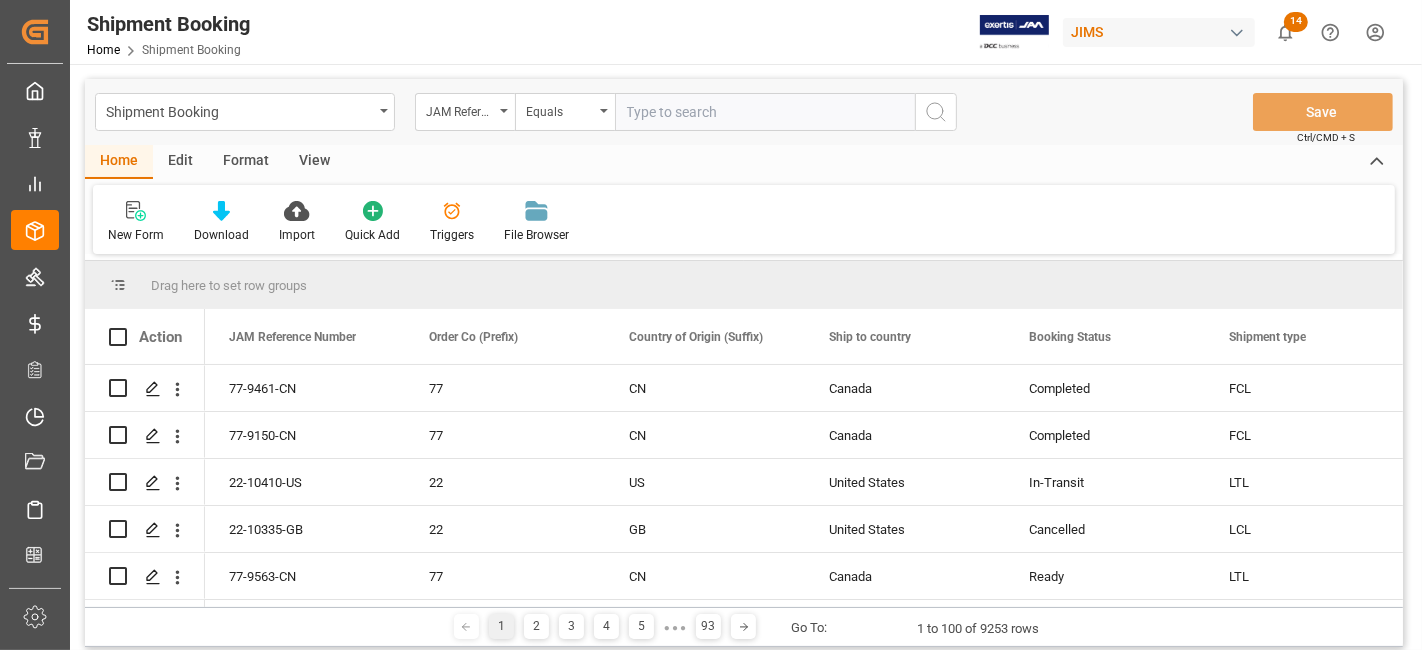 click at bounding box center [765, 112] 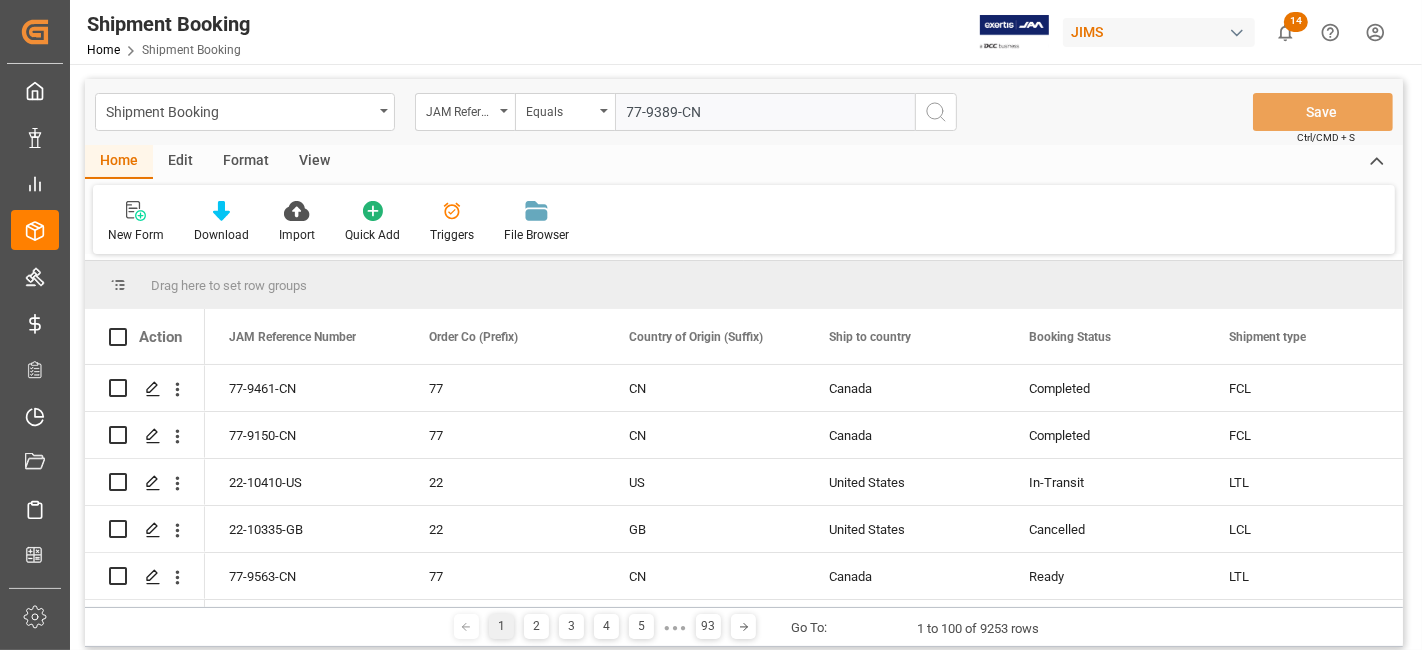 type 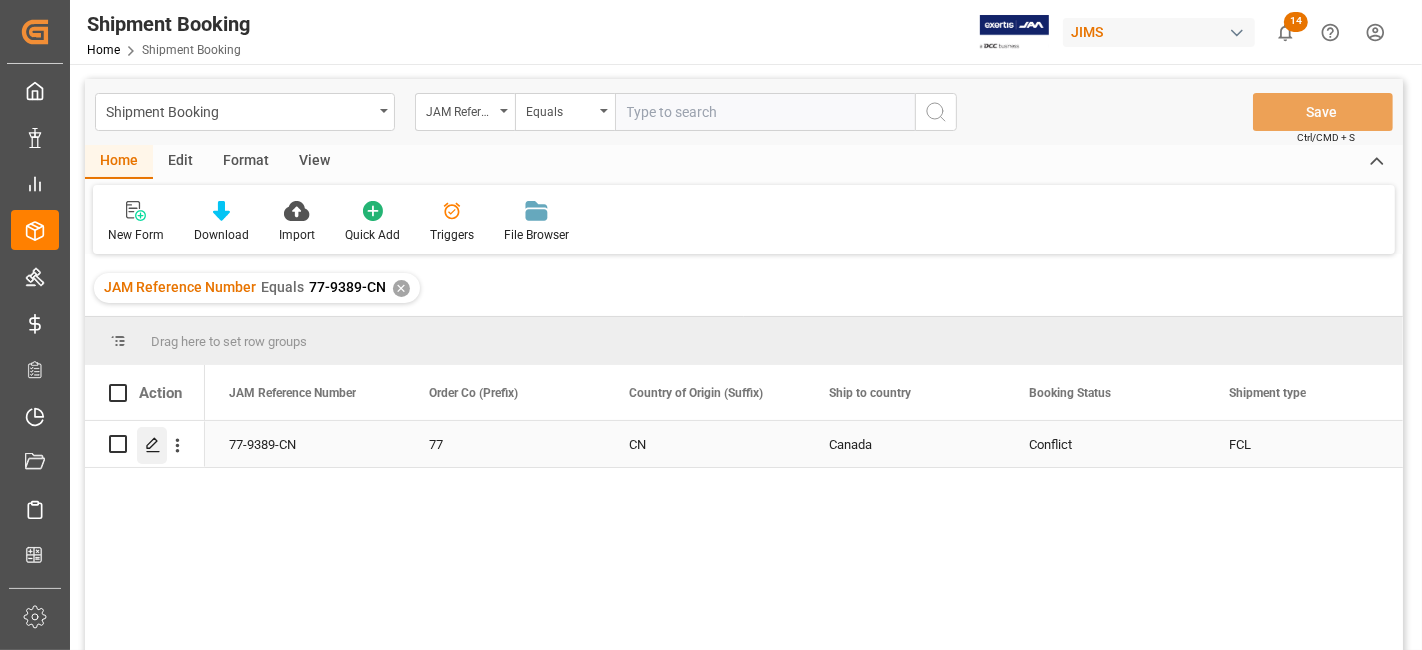 click 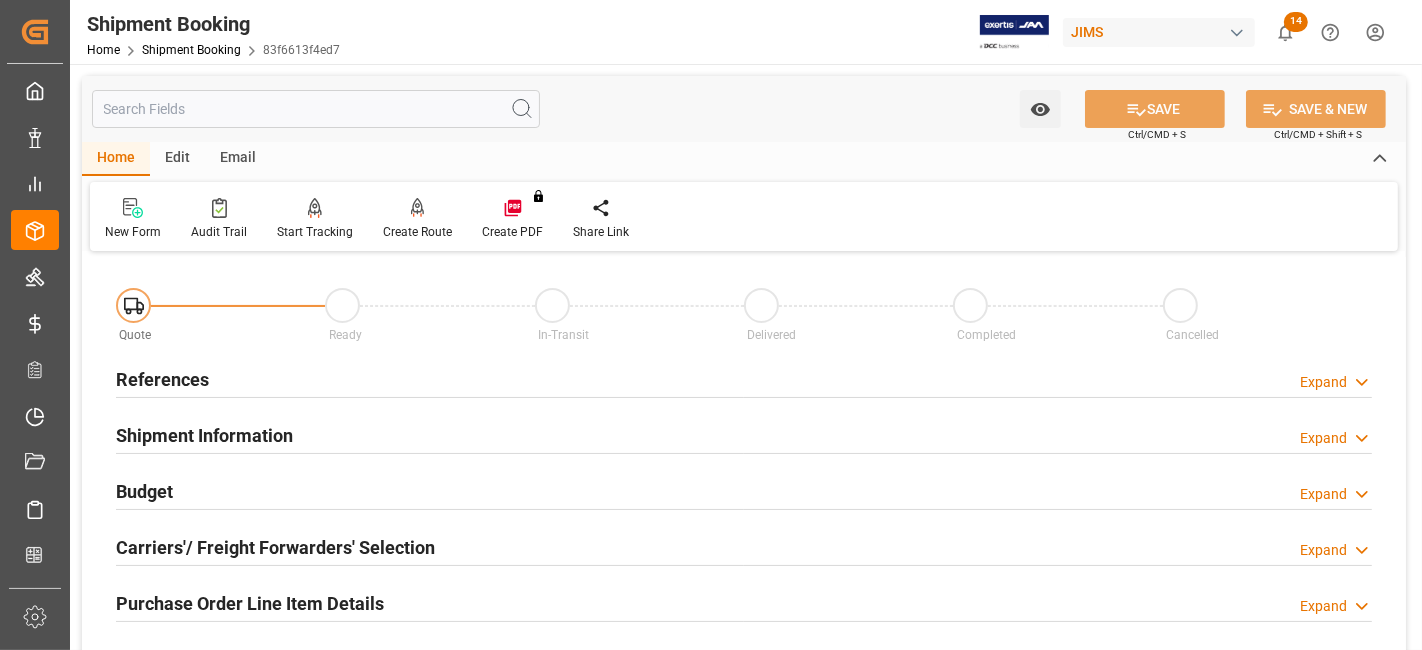 scroll, scrollTop: 555, scrollLeft: 0, axis: vertical 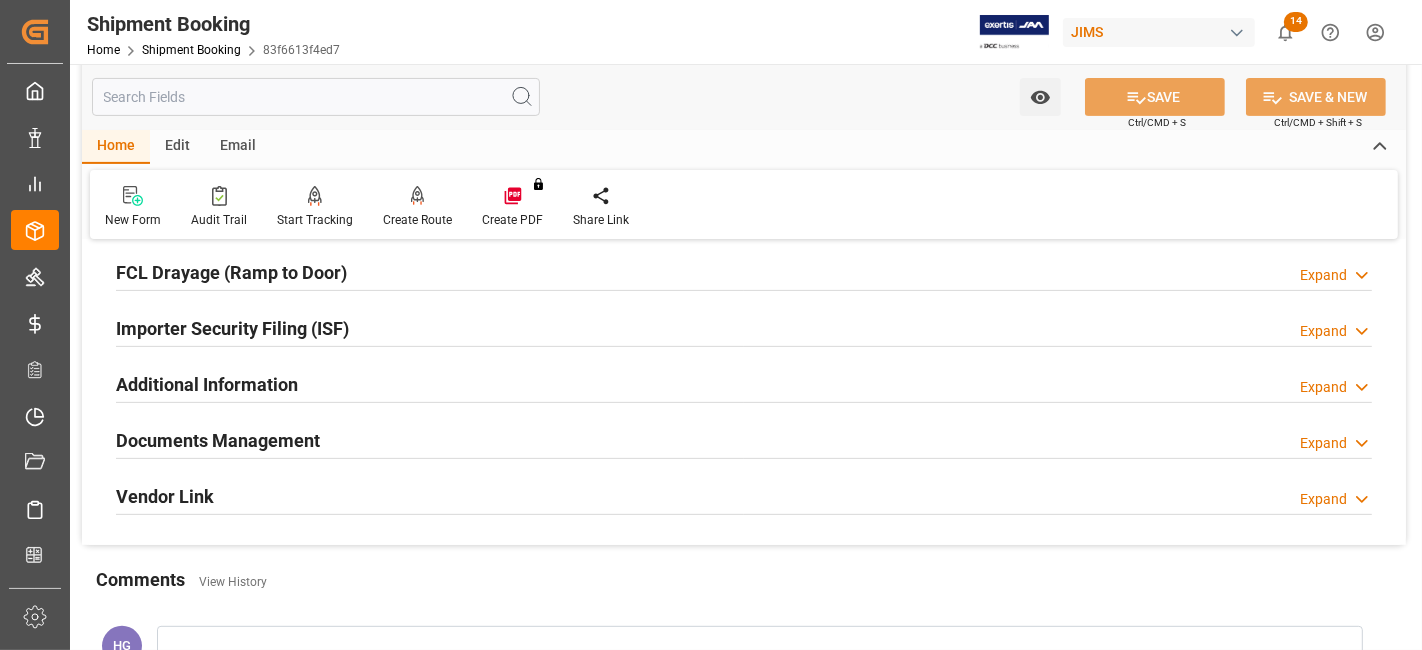 click on "Documents Management" at bounding box center (218, 440) 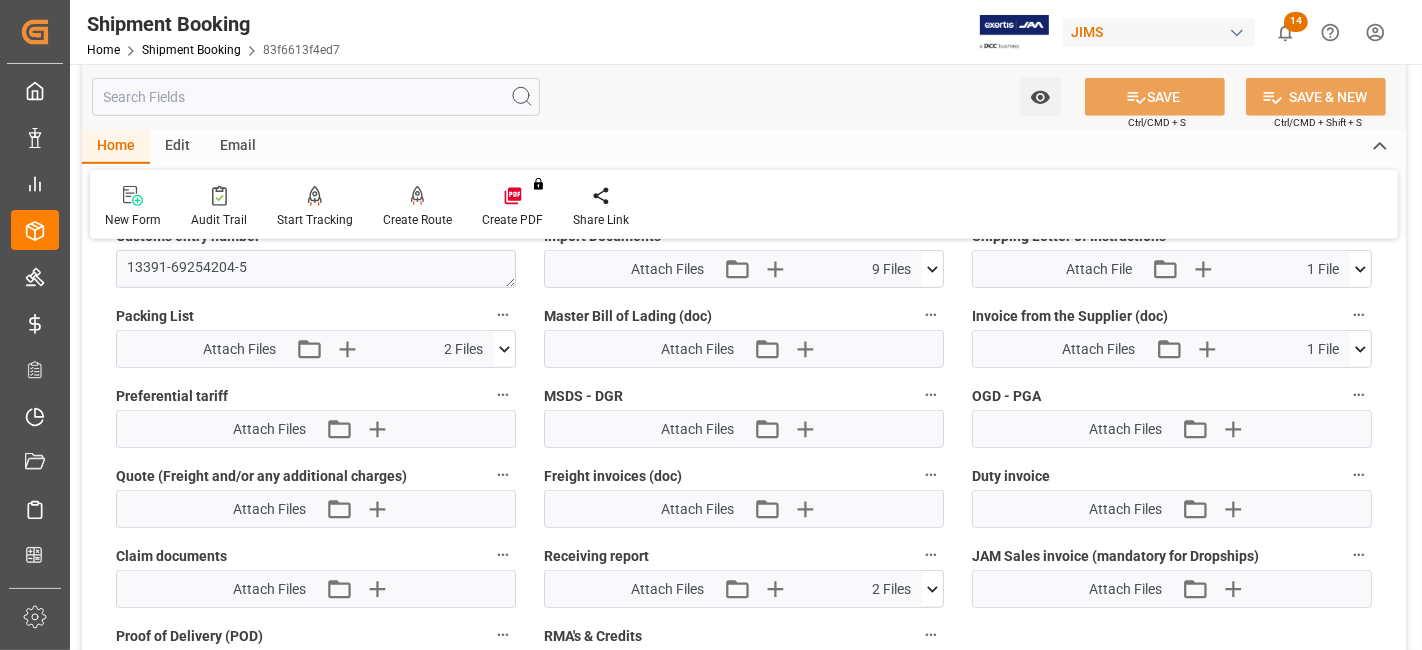 scroll, scrollTop: 1222, scrollLeft: 0, axis: vertical 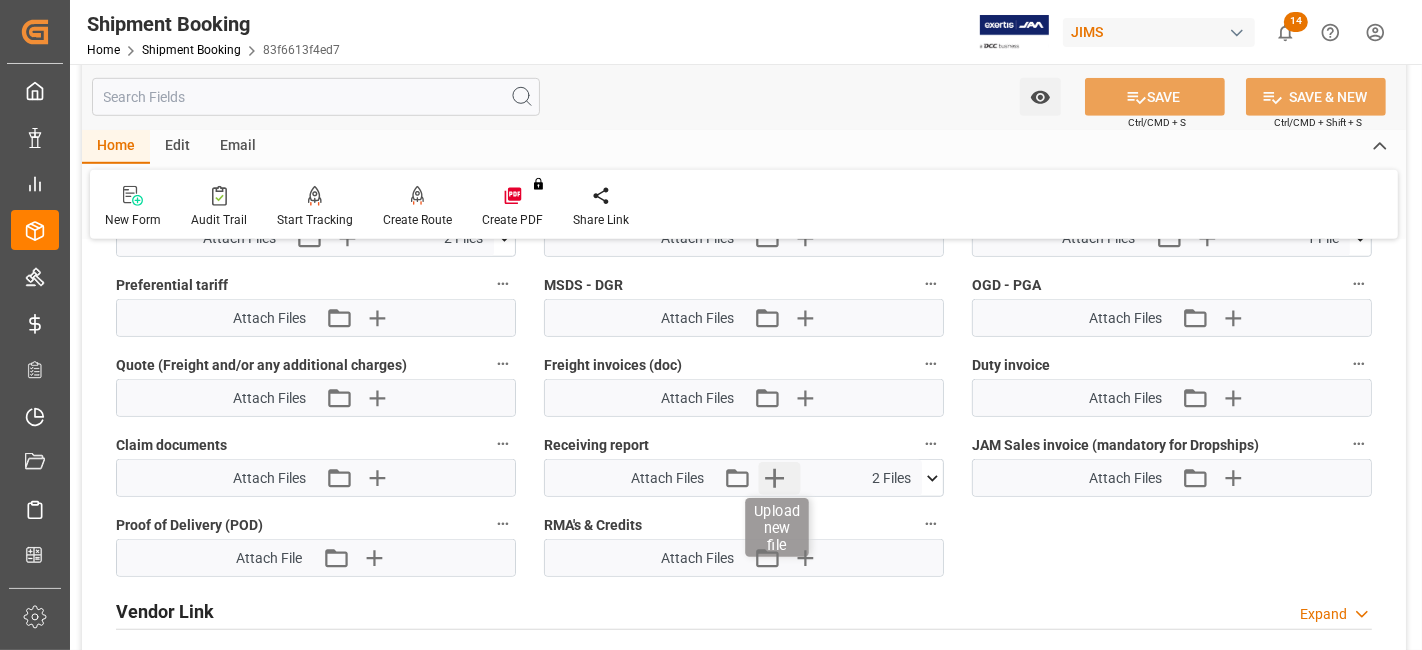 click 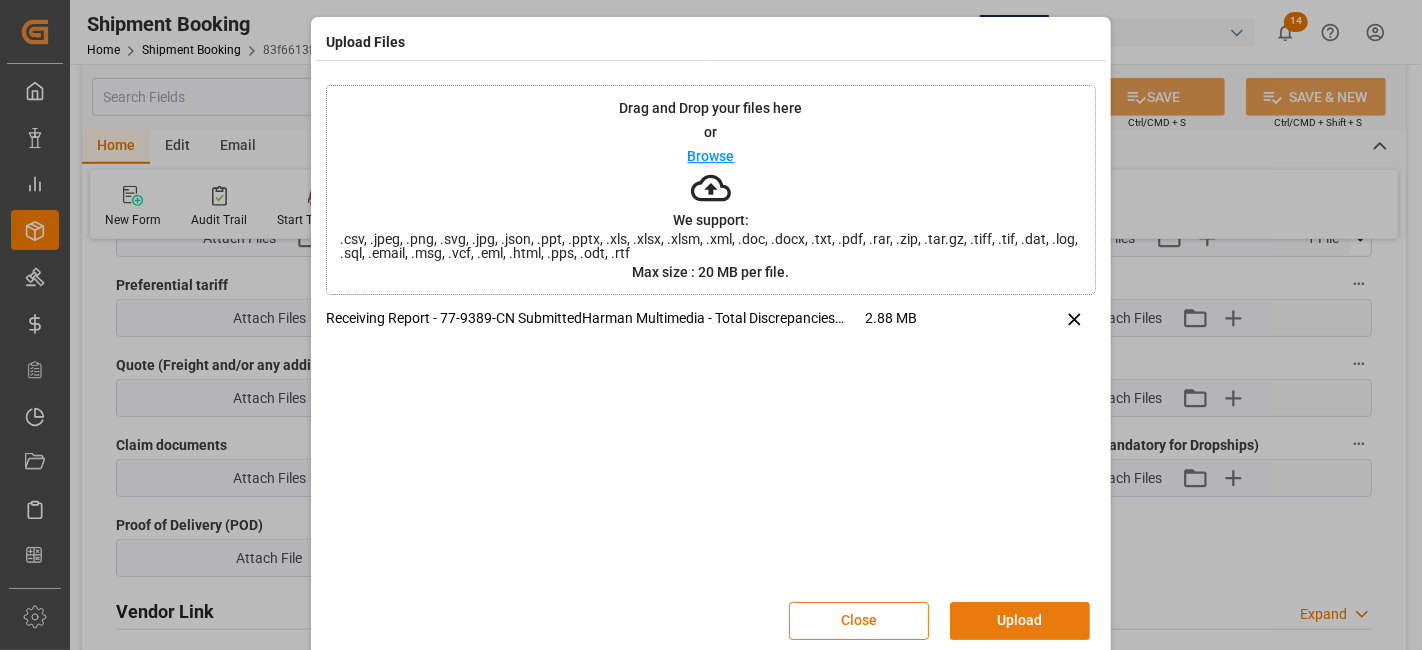 click on "Upload" at bounding box center (1020, 621) 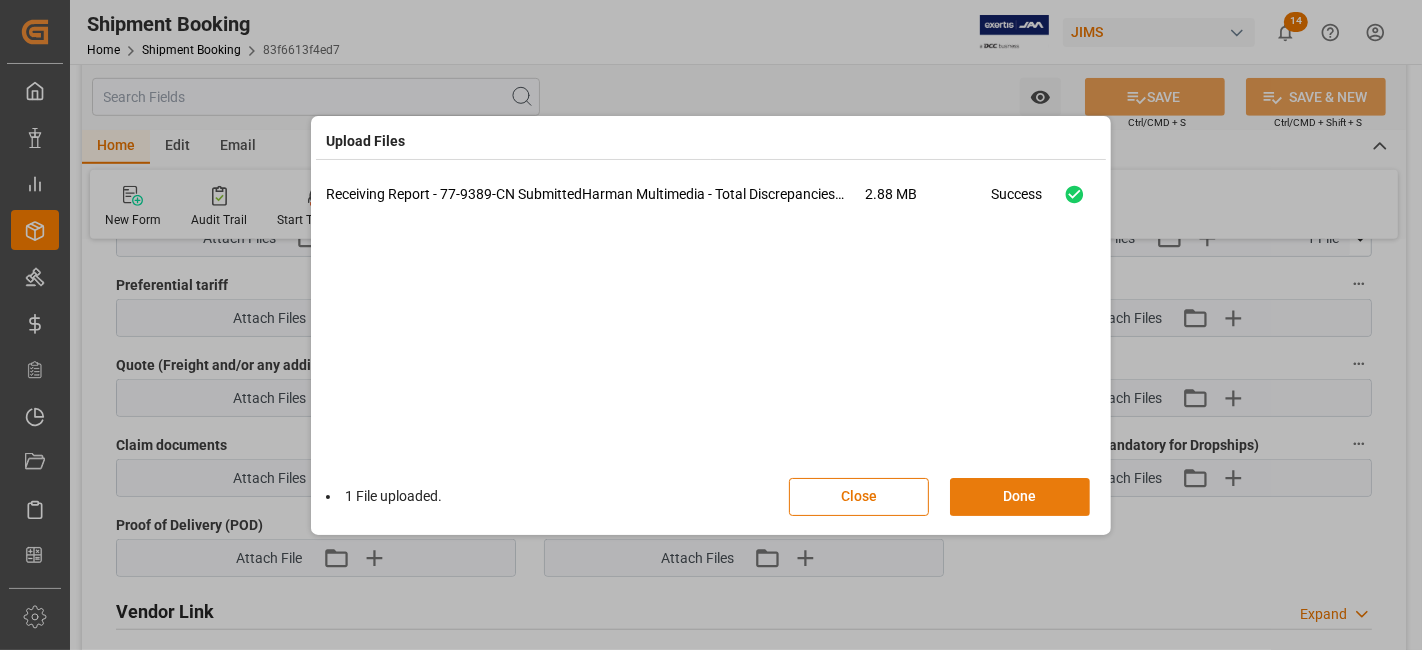 click on "Done" at bounding box center [1020, 497] 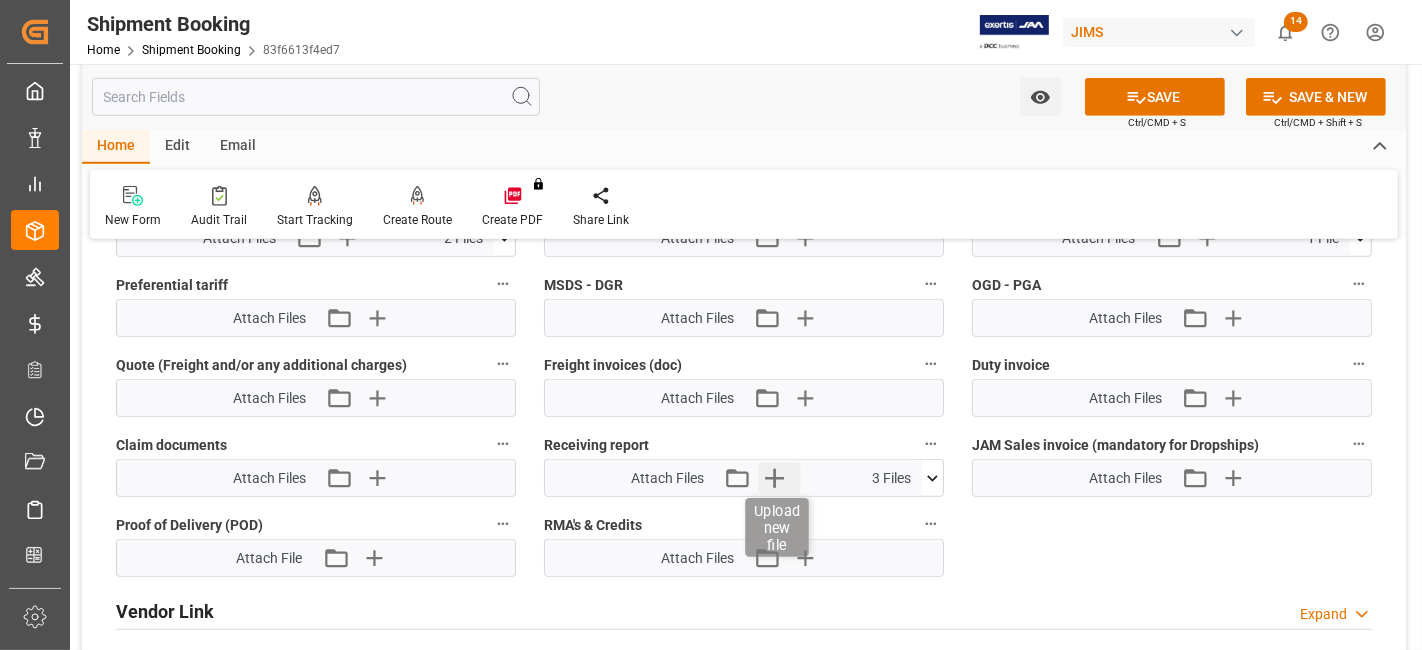 click 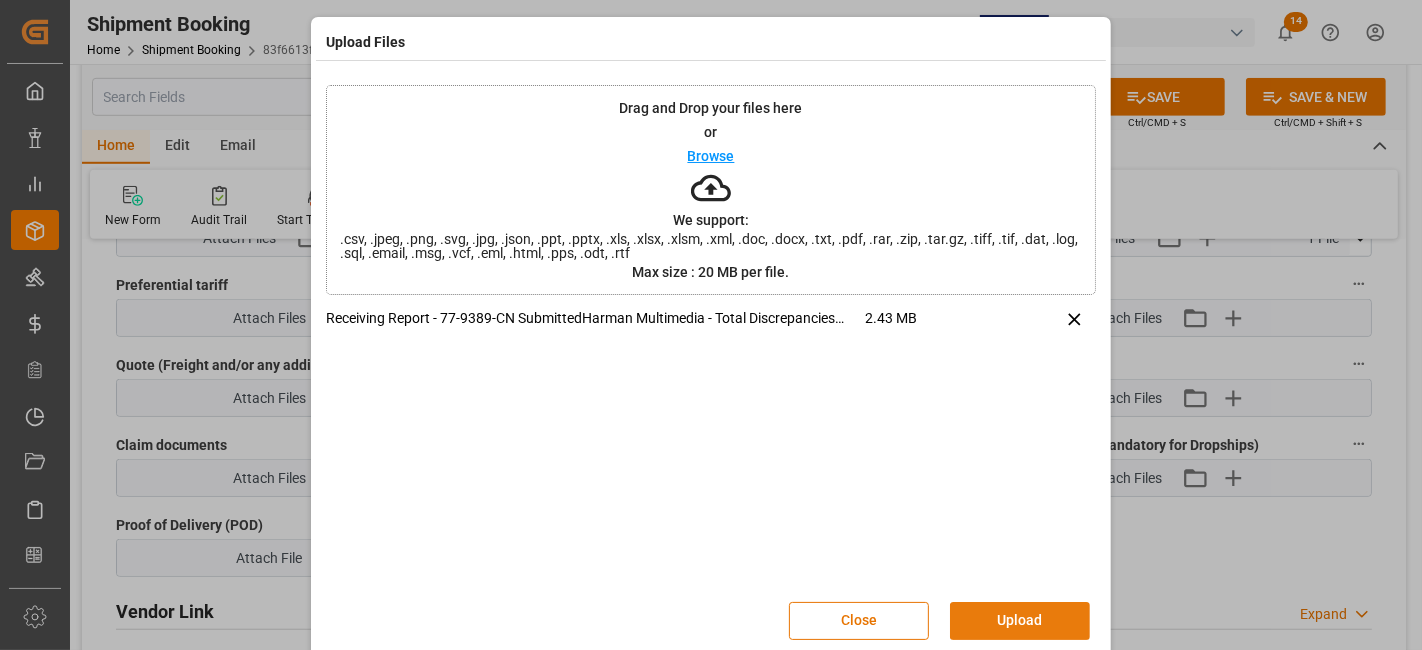 click on "Upload" at bounding box center [1020, 621] 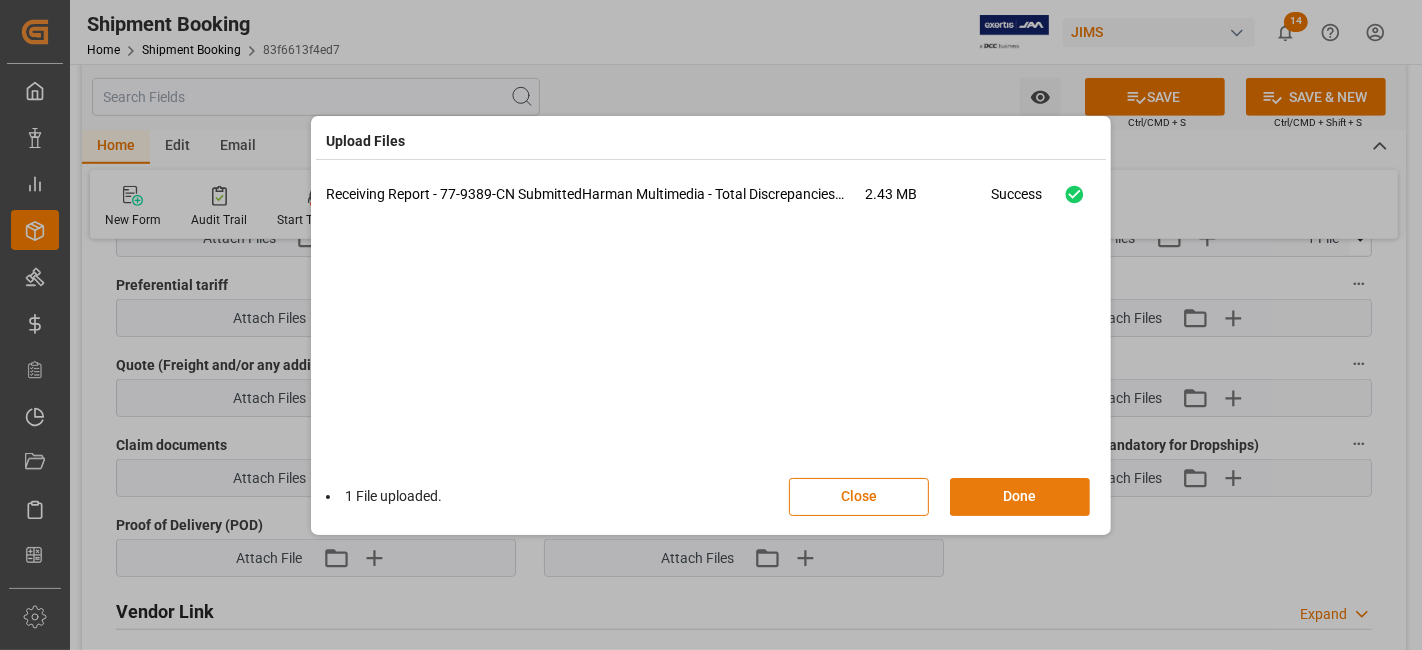 click on "Done" at bounding box center (1020, 497) 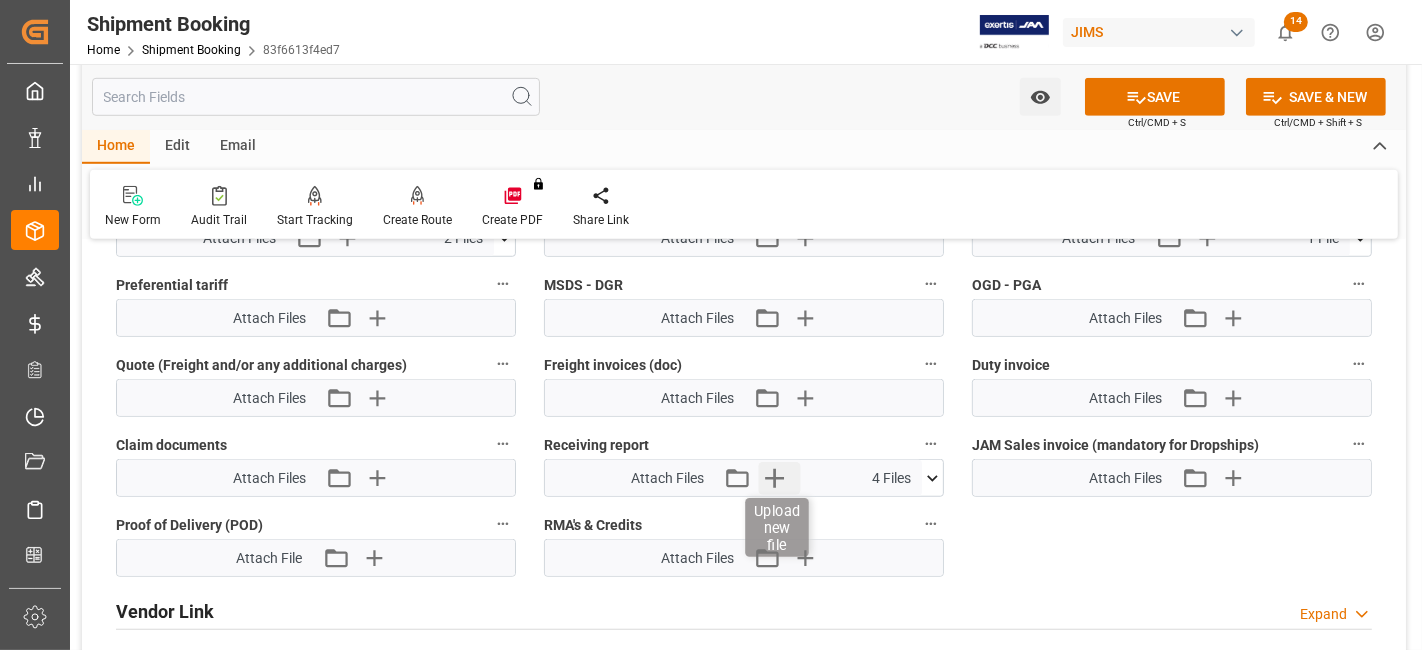 click 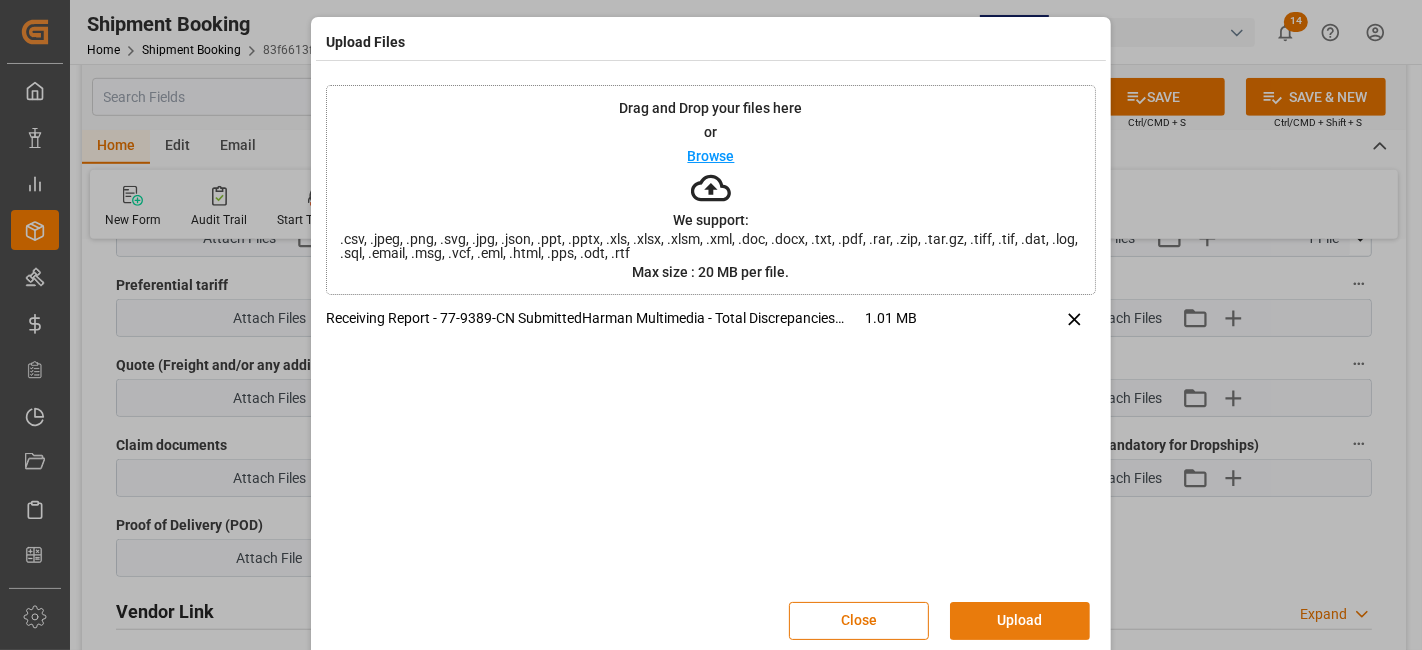 click on "Upload" at bounding box center (1020, 621) 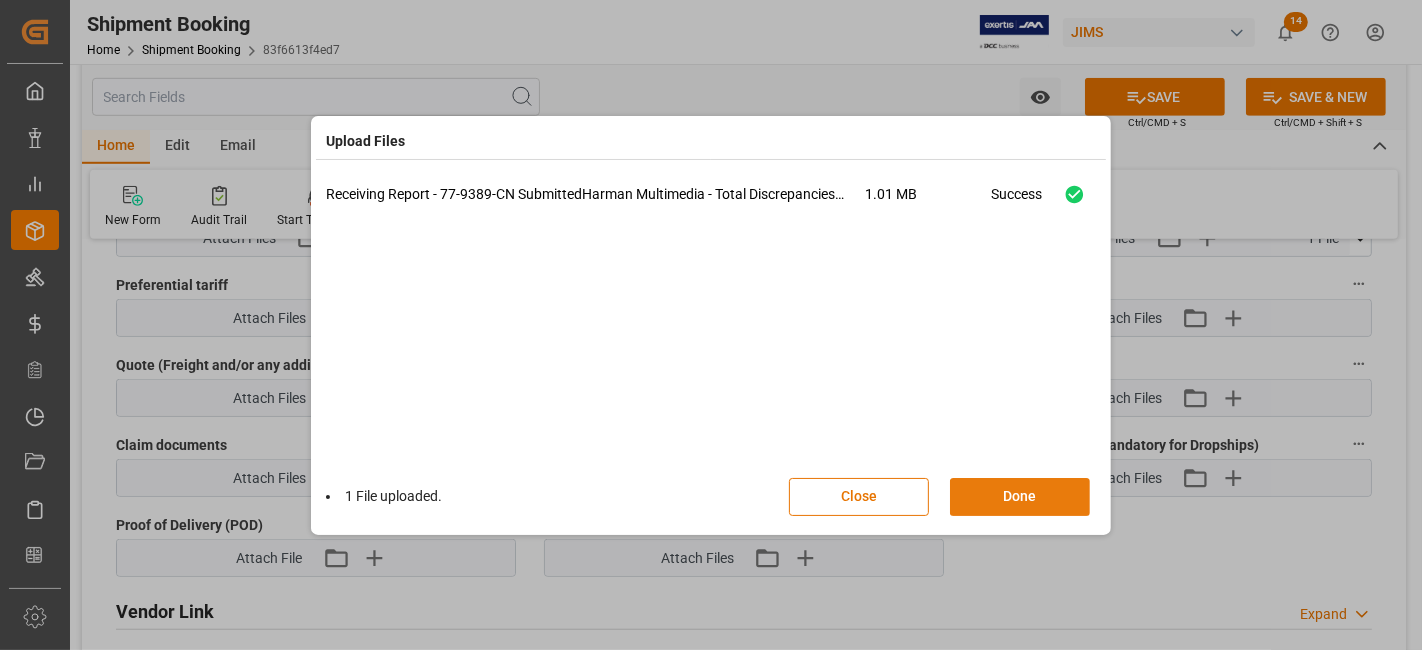 click on "Done" at bounding box center [1020, 497] 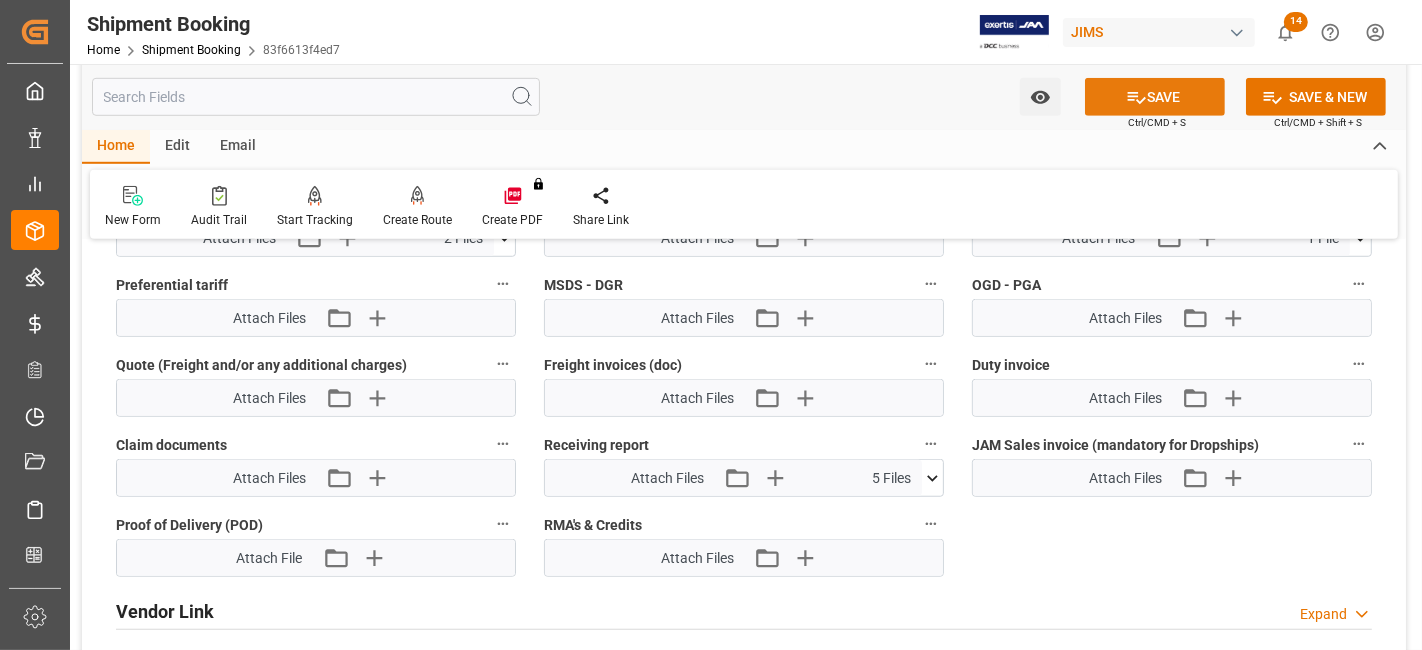 click on "SAVE" at bounding box center [1155, 97] 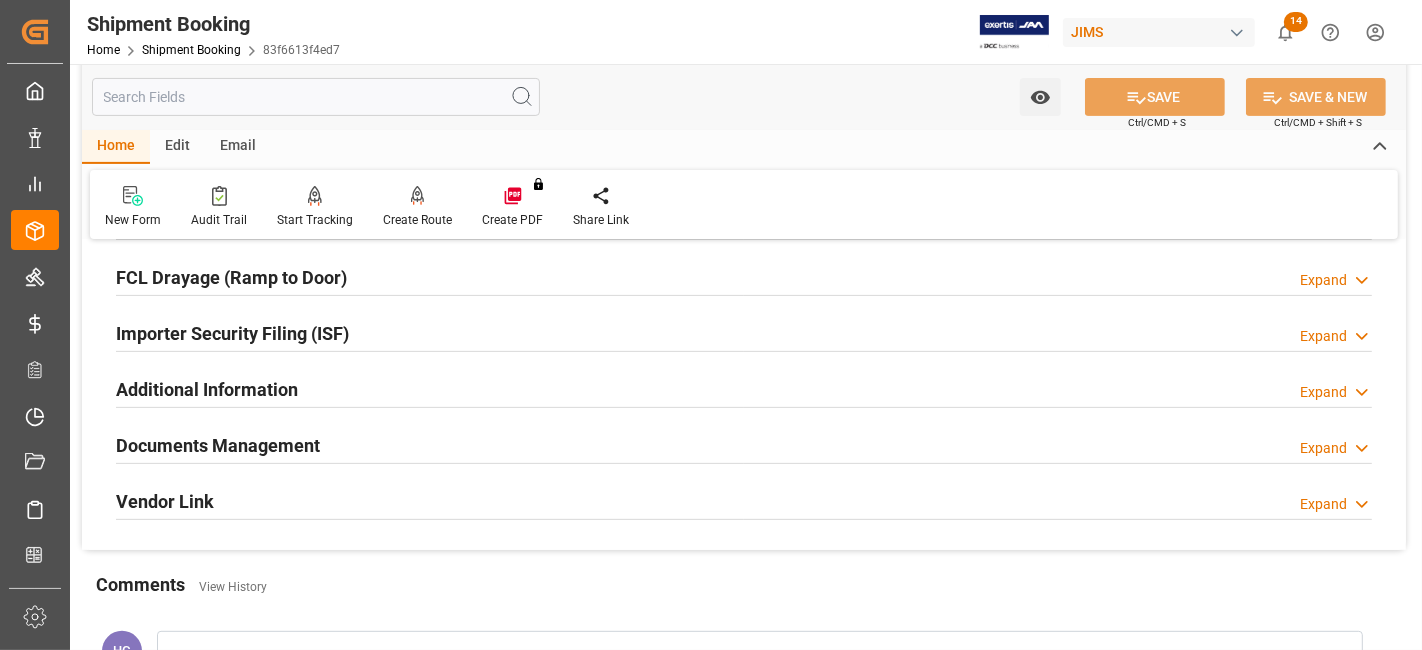 scroll, scrollTop: 668, scrollLeft: 0, axis: vertical 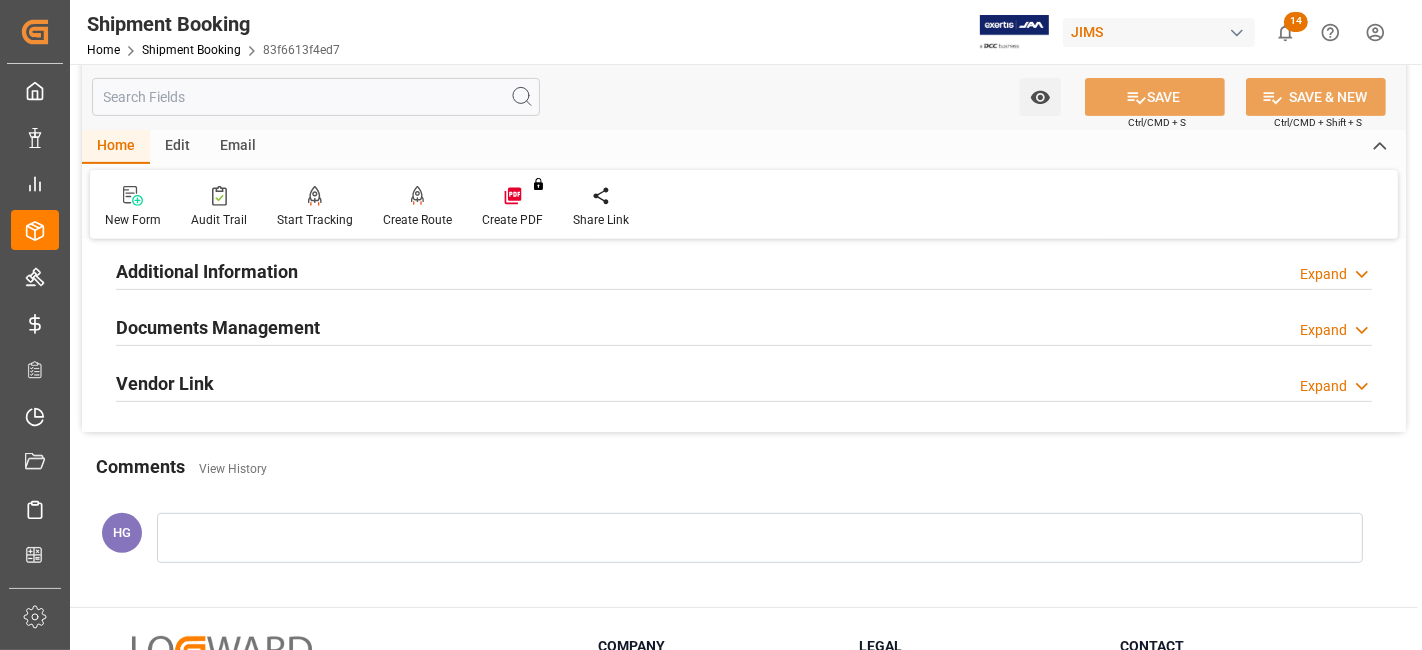click on "Documents Management" at bounding box center (218, 327) 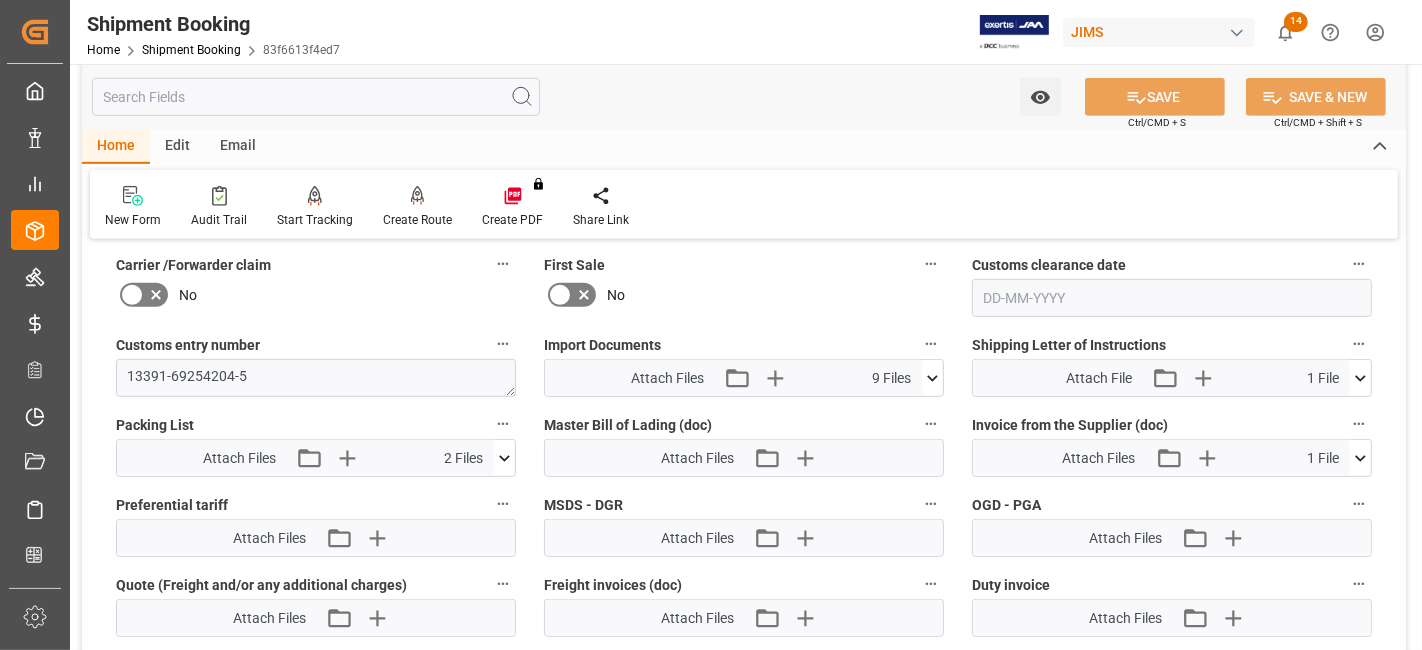 scroll, scrollTop: 1224, scrollLeft: 0, axis: vertical 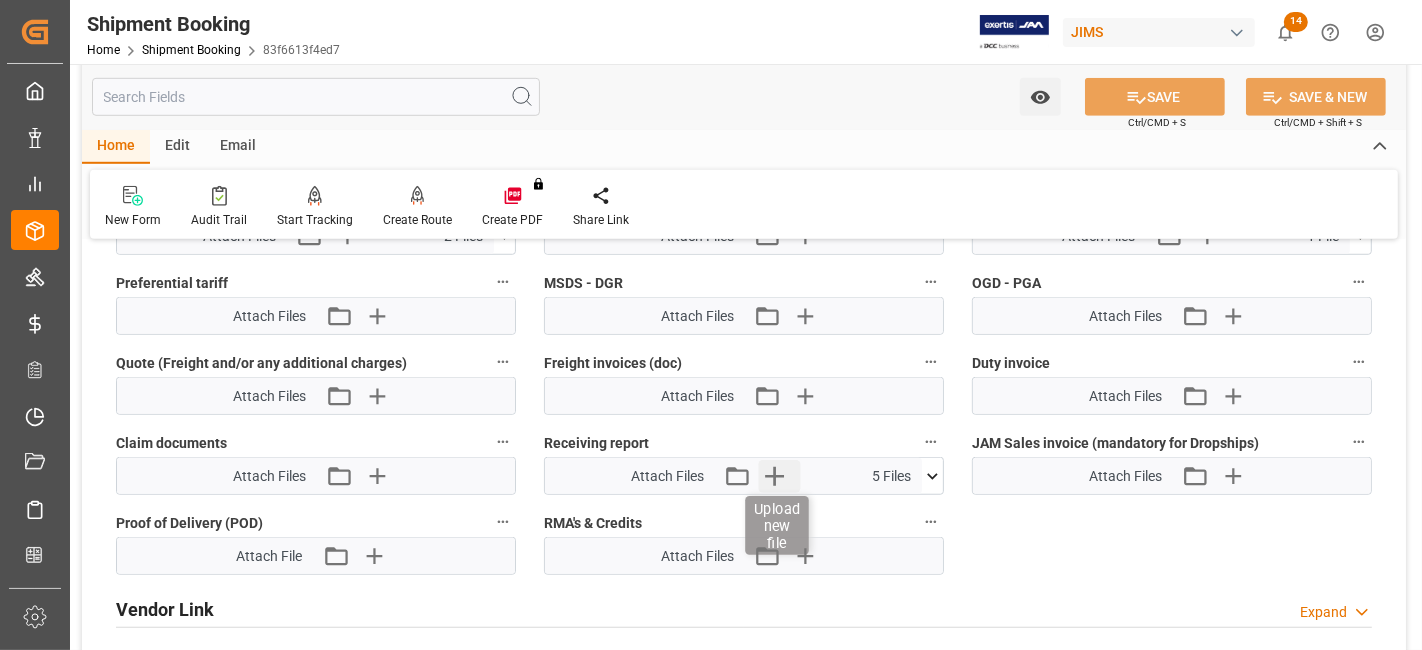 click 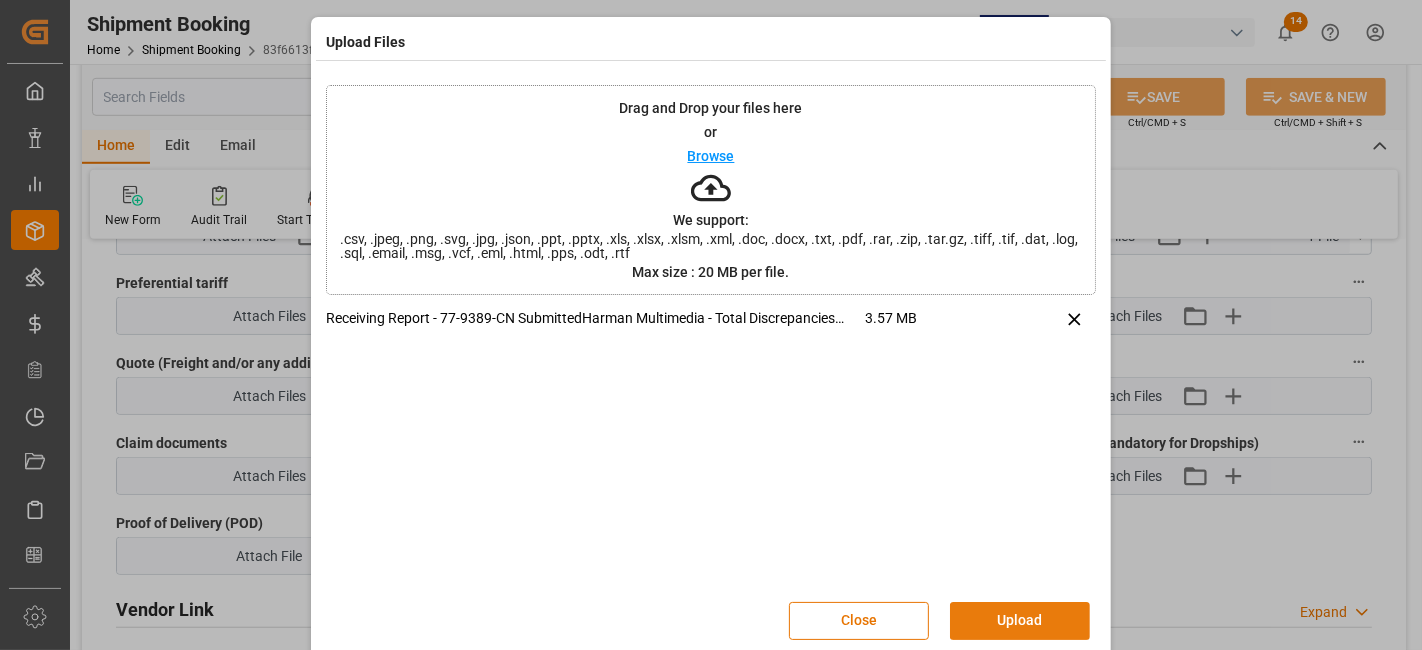 click on "Upload" at bounding box center [1020, 621] 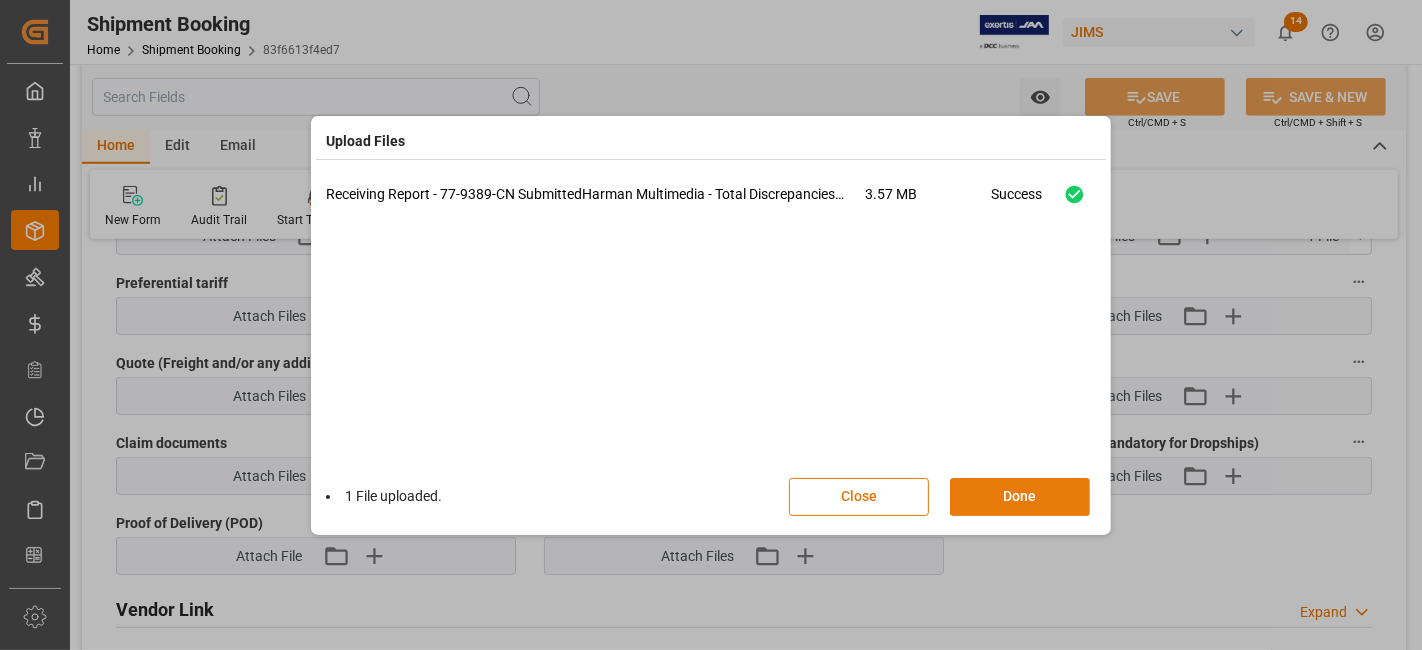 click on "Done" at bounding box center [1020, 497] 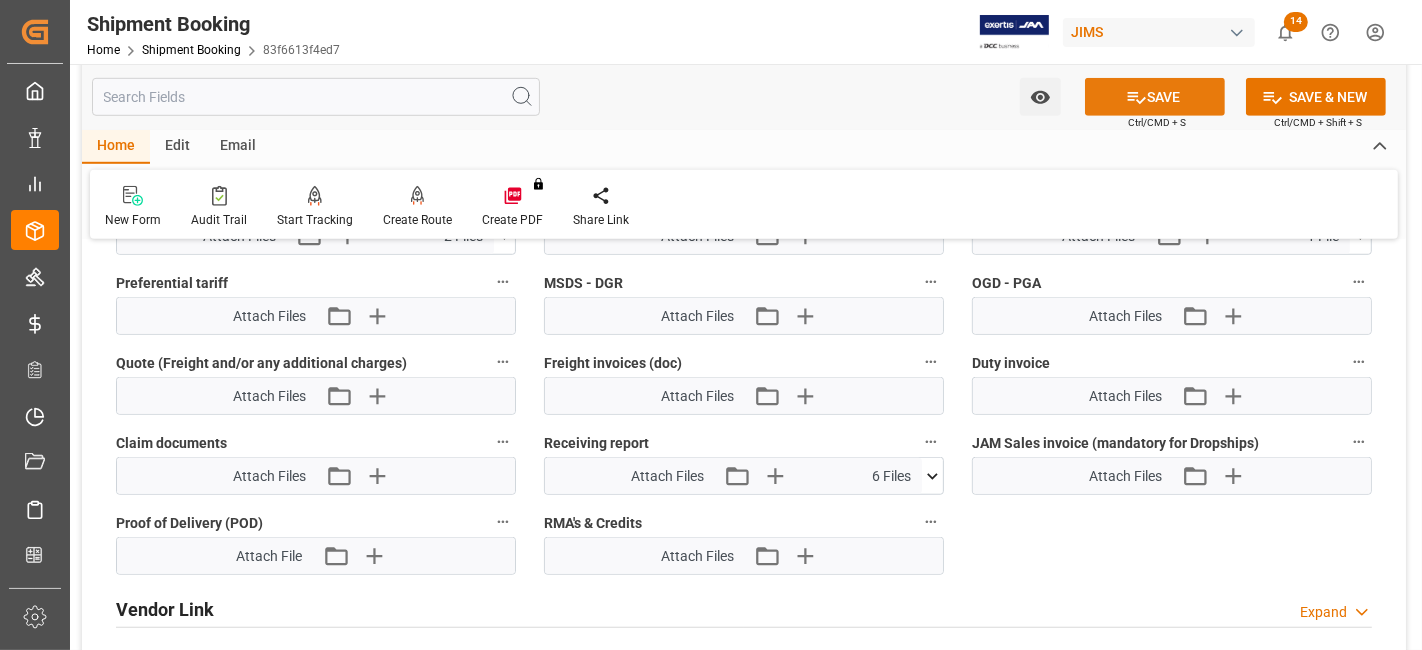 click 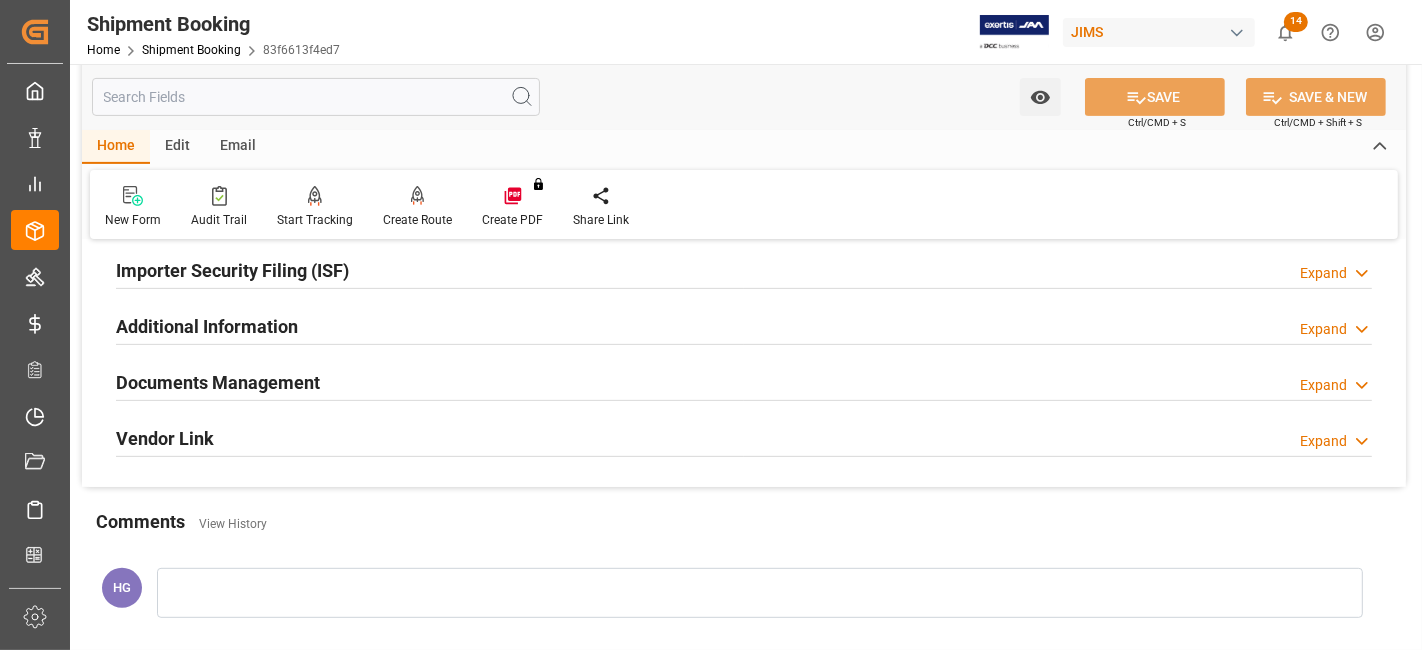 scroll, scrollTop: 560, scrollLeft: 0, axis: vertical 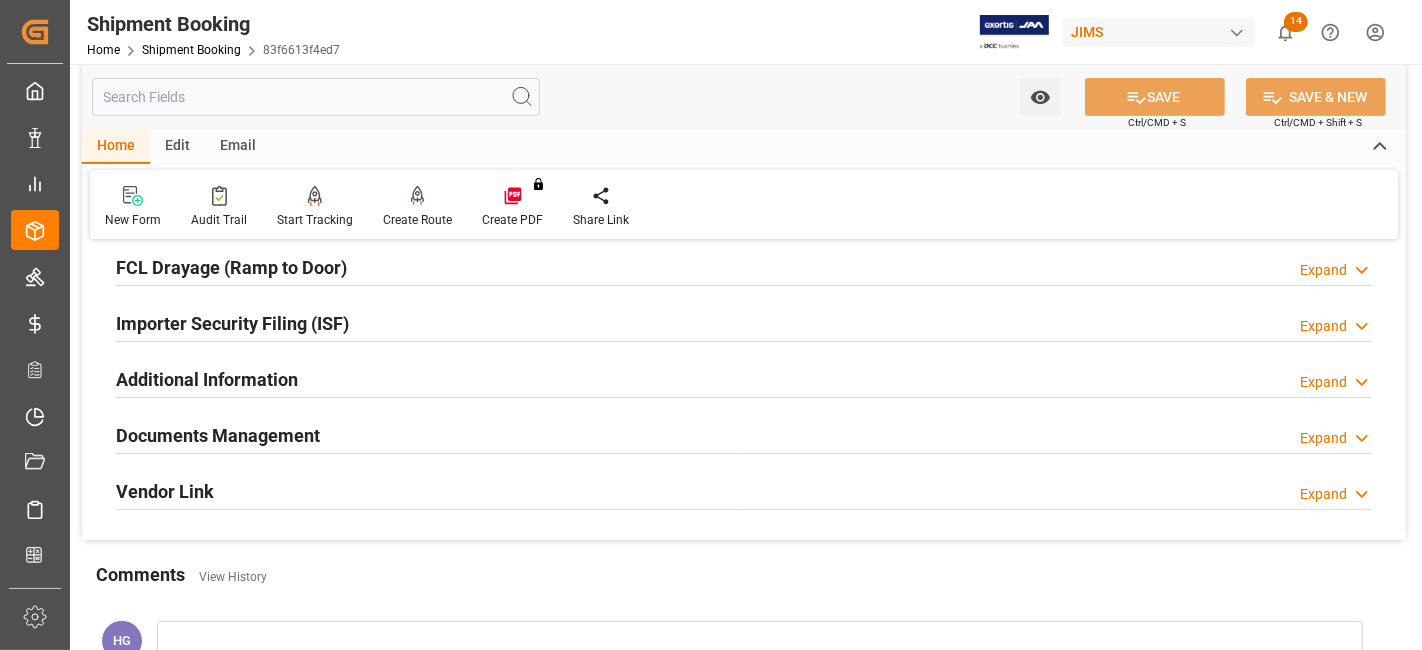 click on "Documents Management" at bounding box center [218, 435] 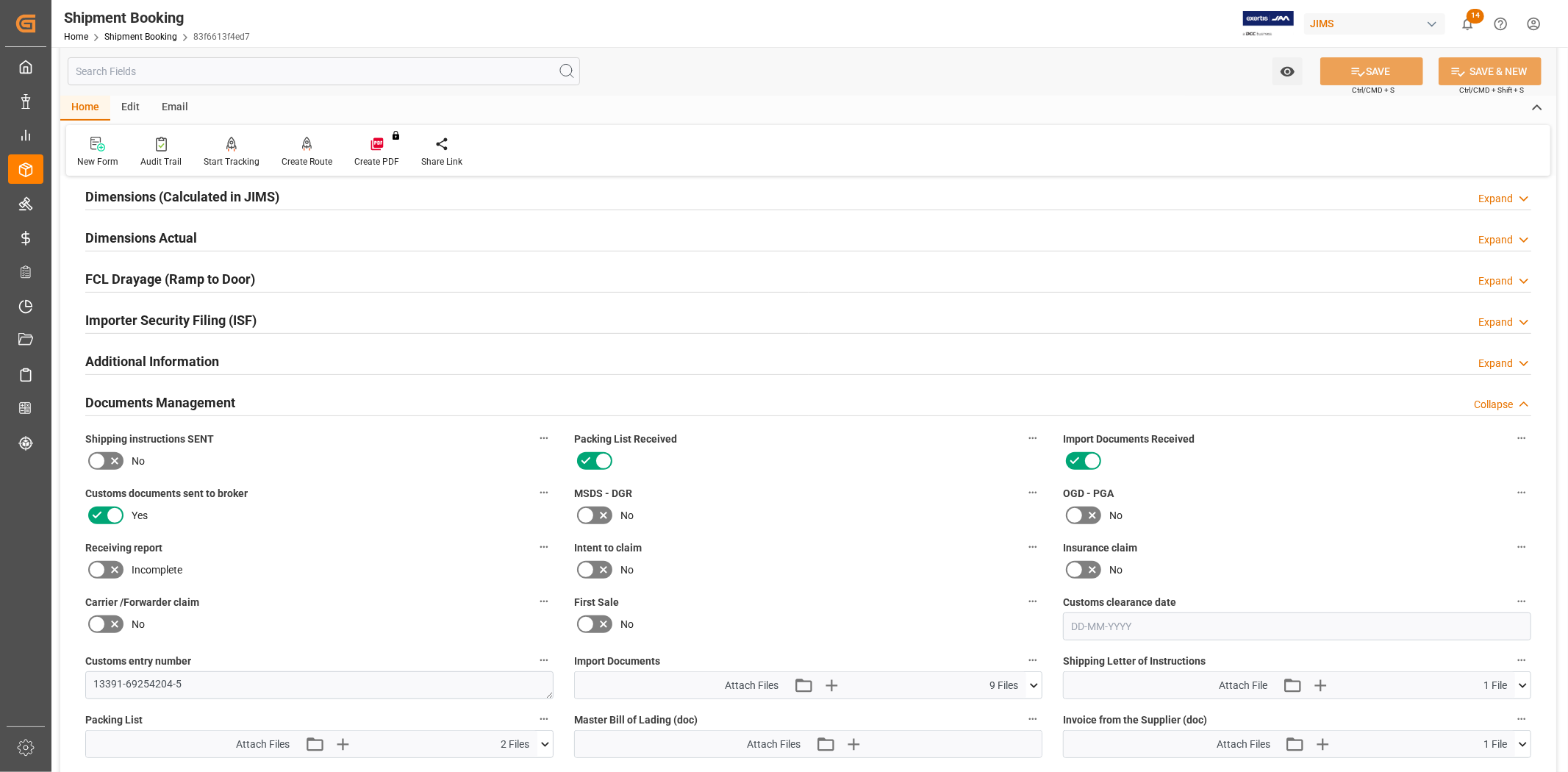 scroll, scrollTop: 0, scrollLeft: 0, axis: both 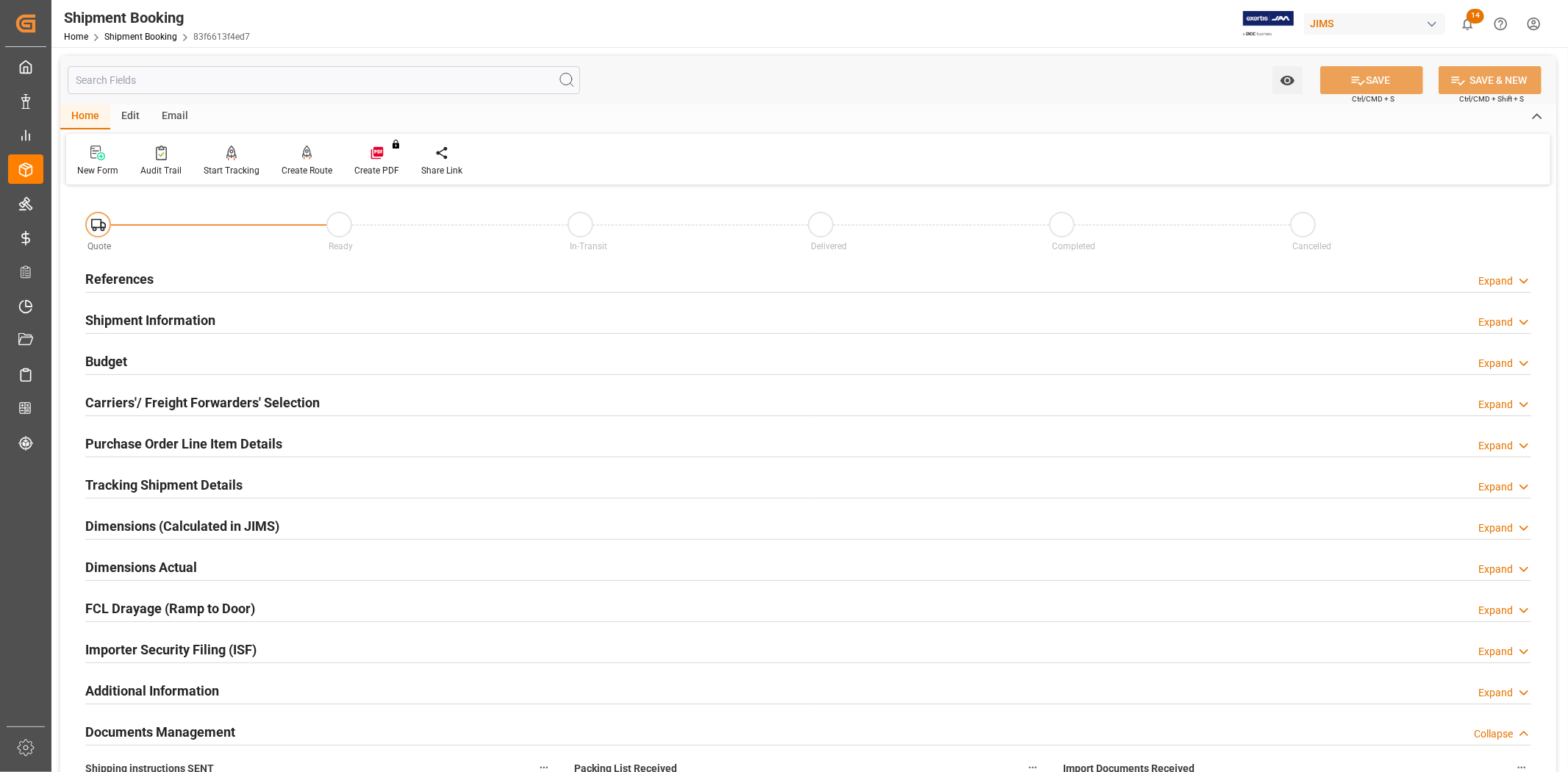 click on "References Expand" at bounding box center (808, 278) 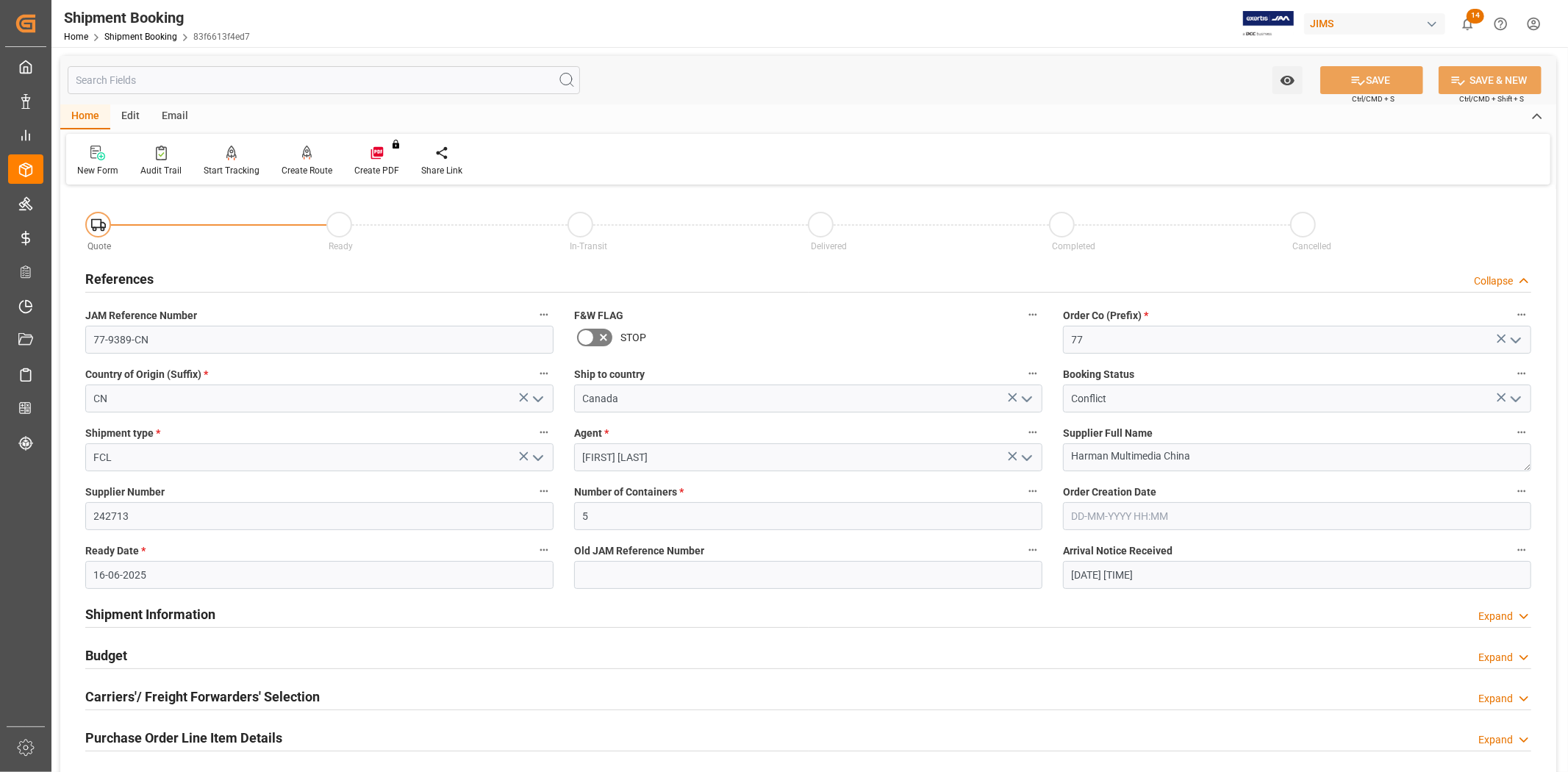 click on "Home Shipment Booking 83f6613f4ed7" at bounding box center [157, 36] 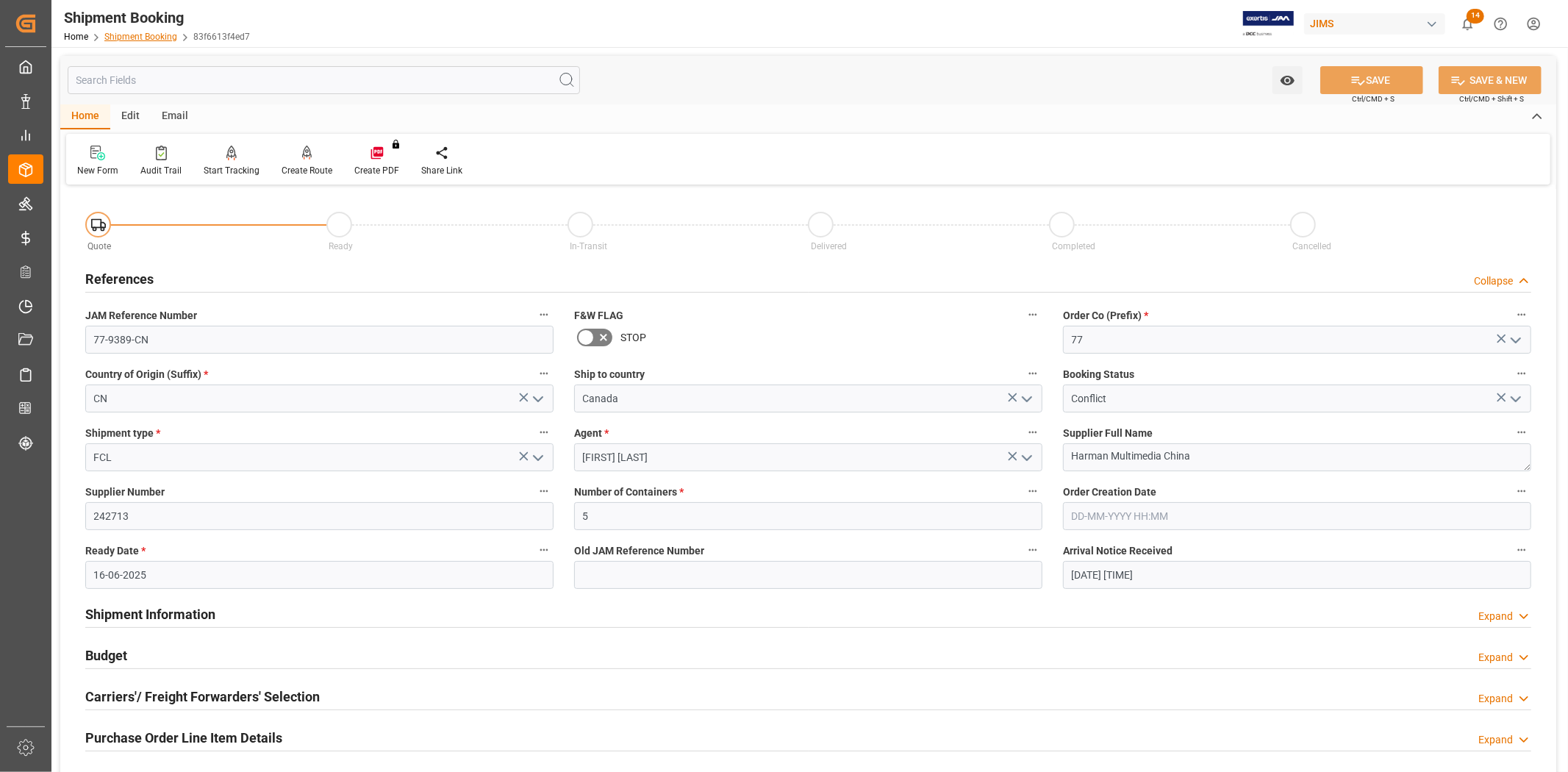click on "Shipment Booking" at bounding box center (140, 37) 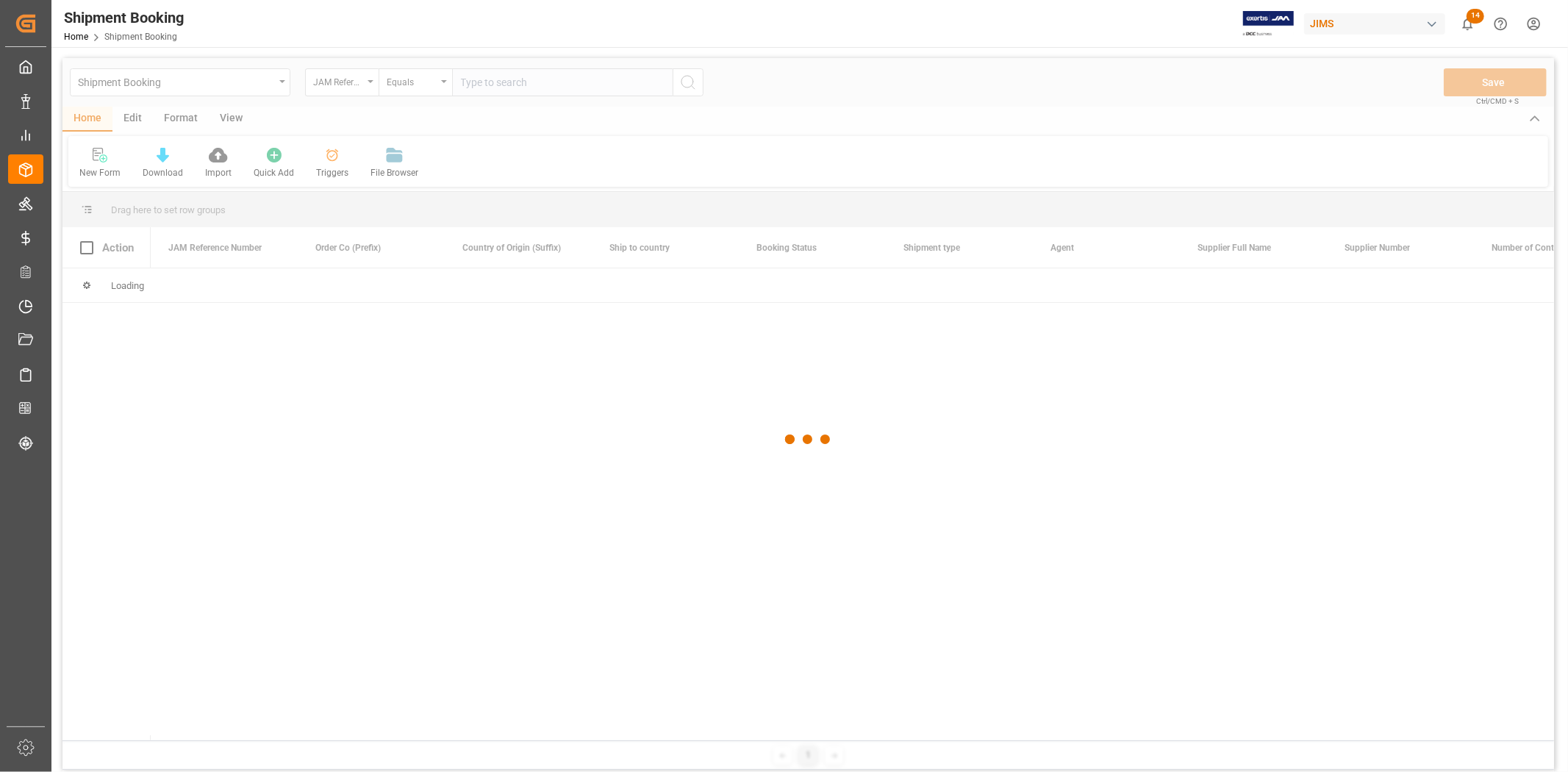 click at bounding box center (808, 440) 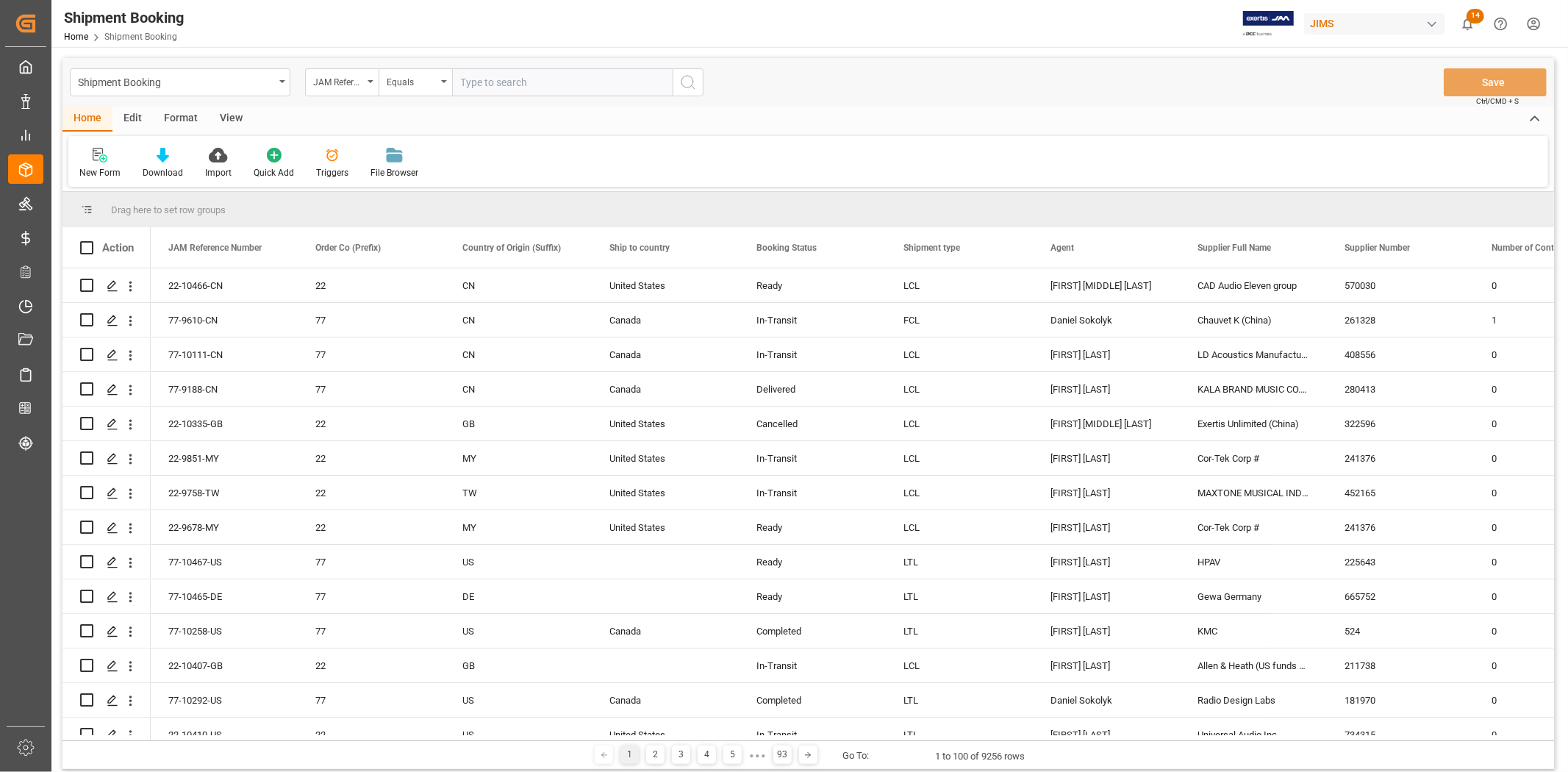 click at bounding box center (562, 82) 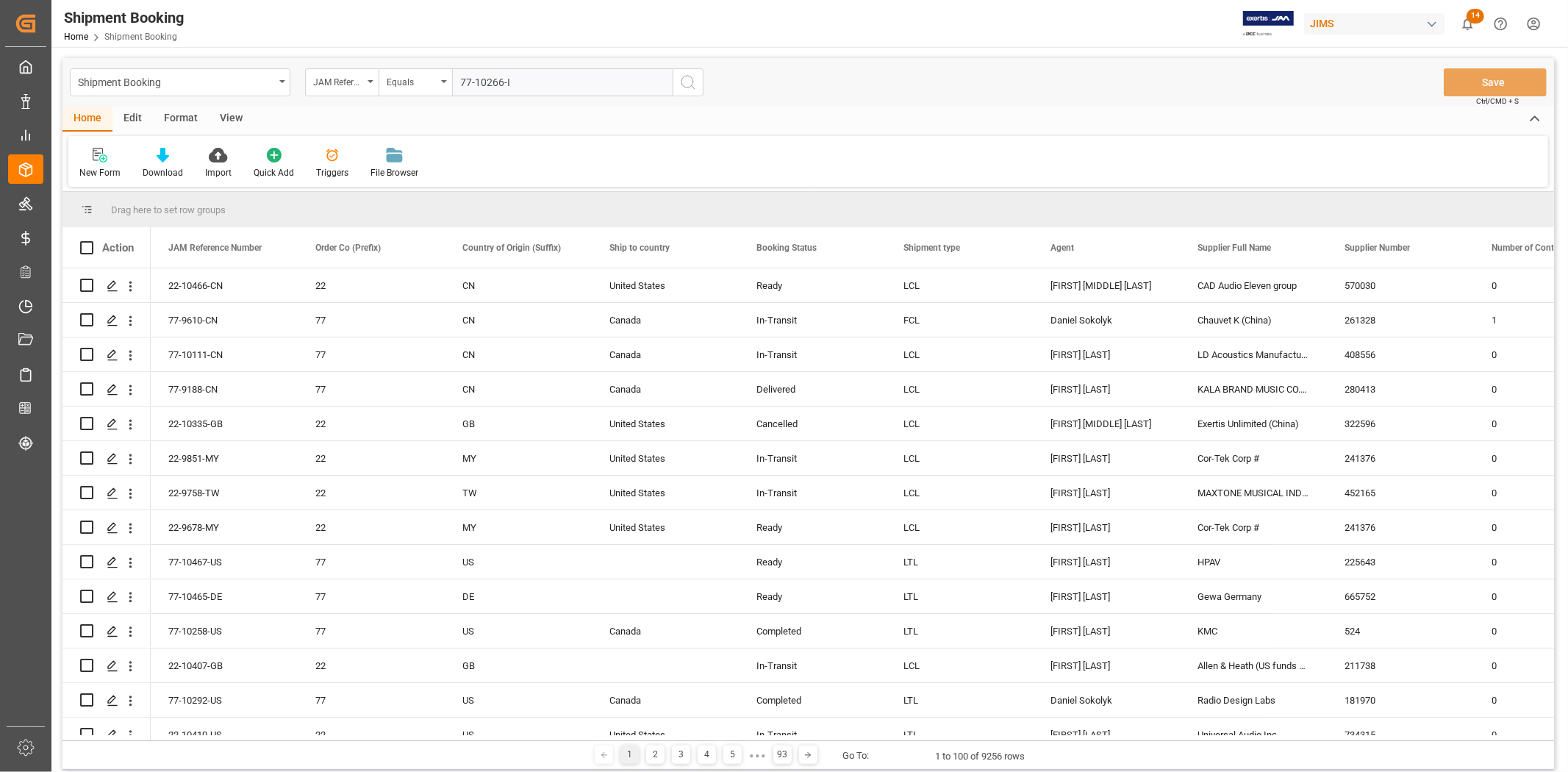 type on "77-10266-IE" 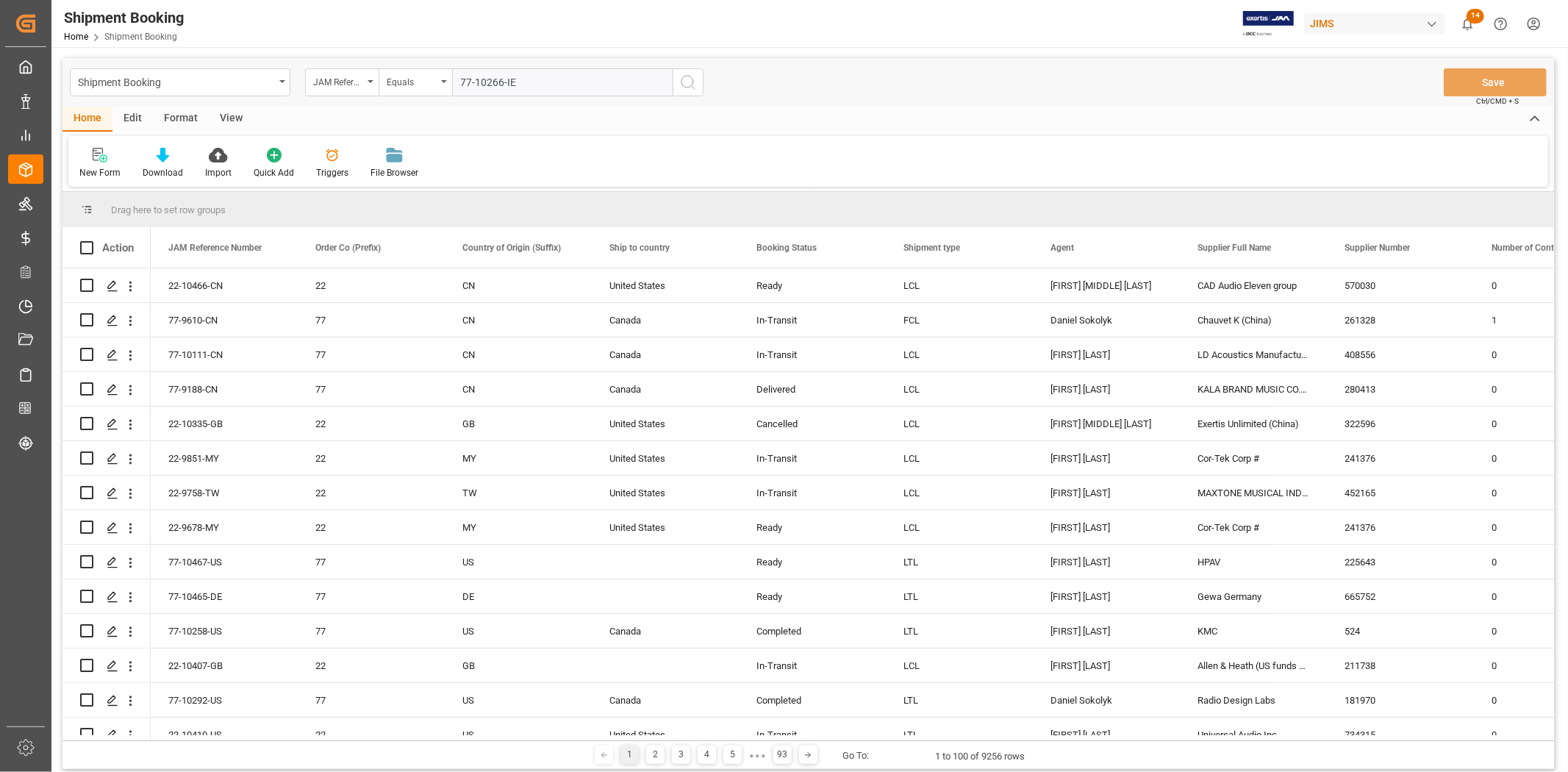 type 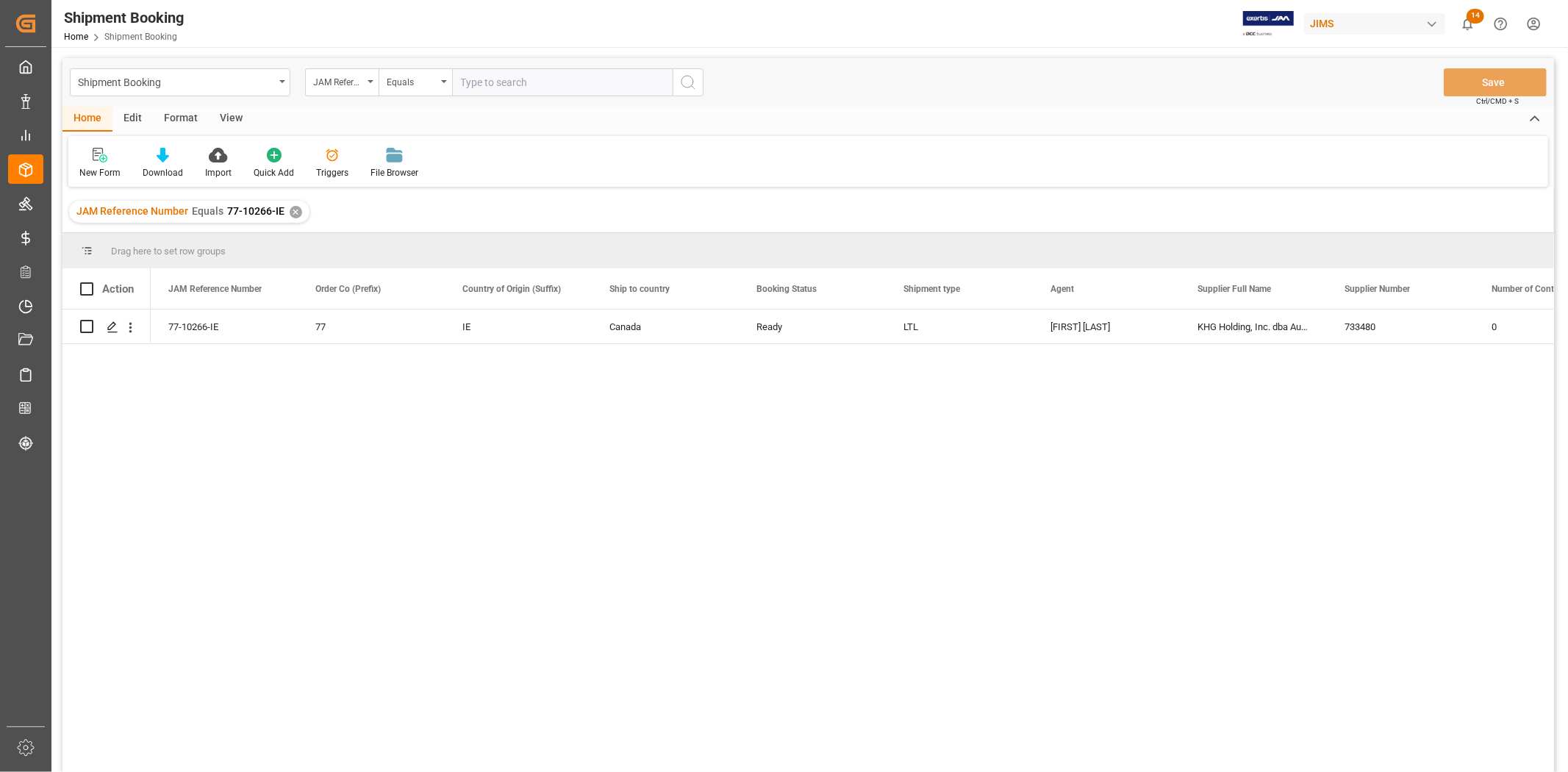 click on "View" at bounding box center (231, 119) 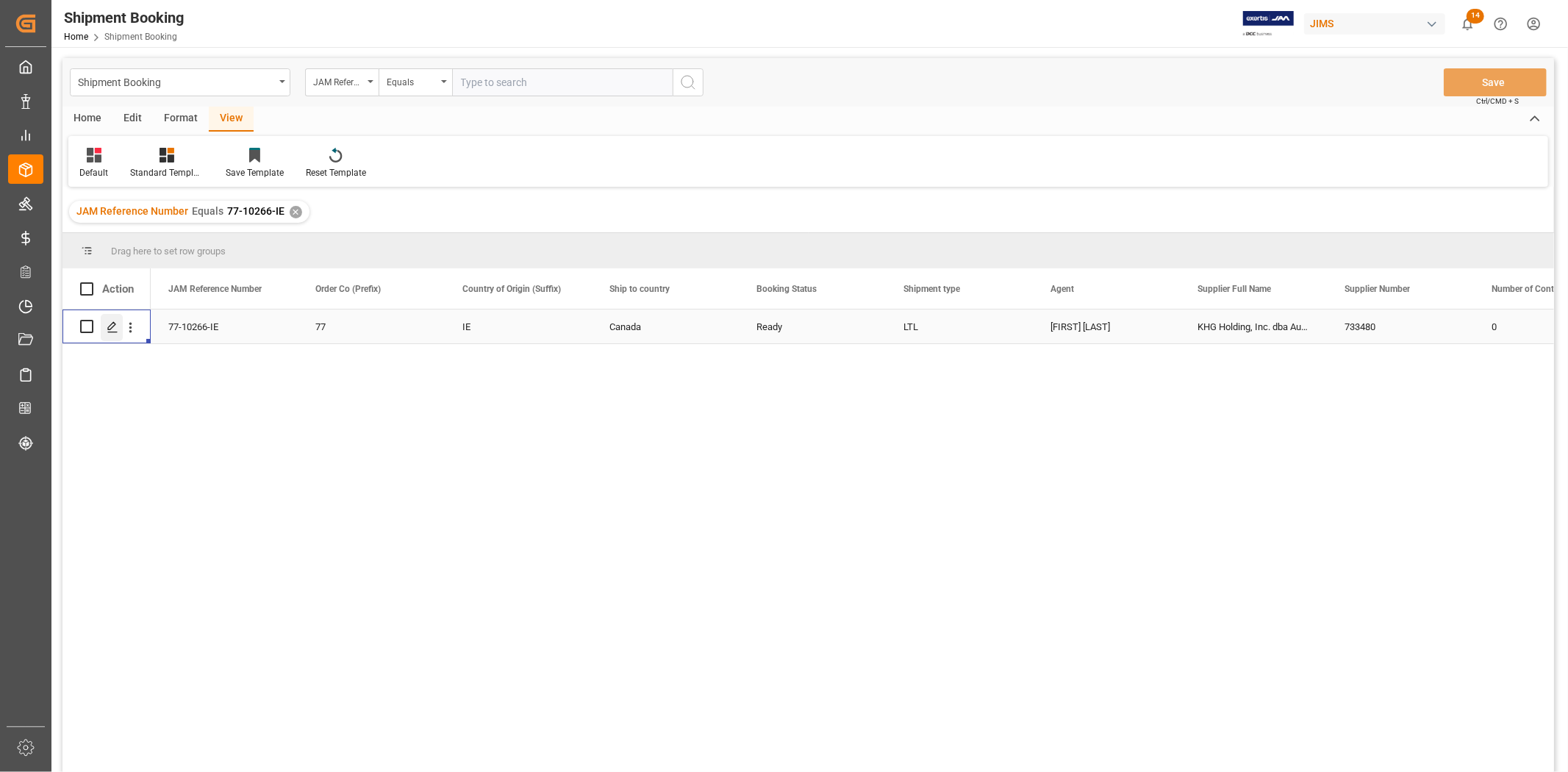 click 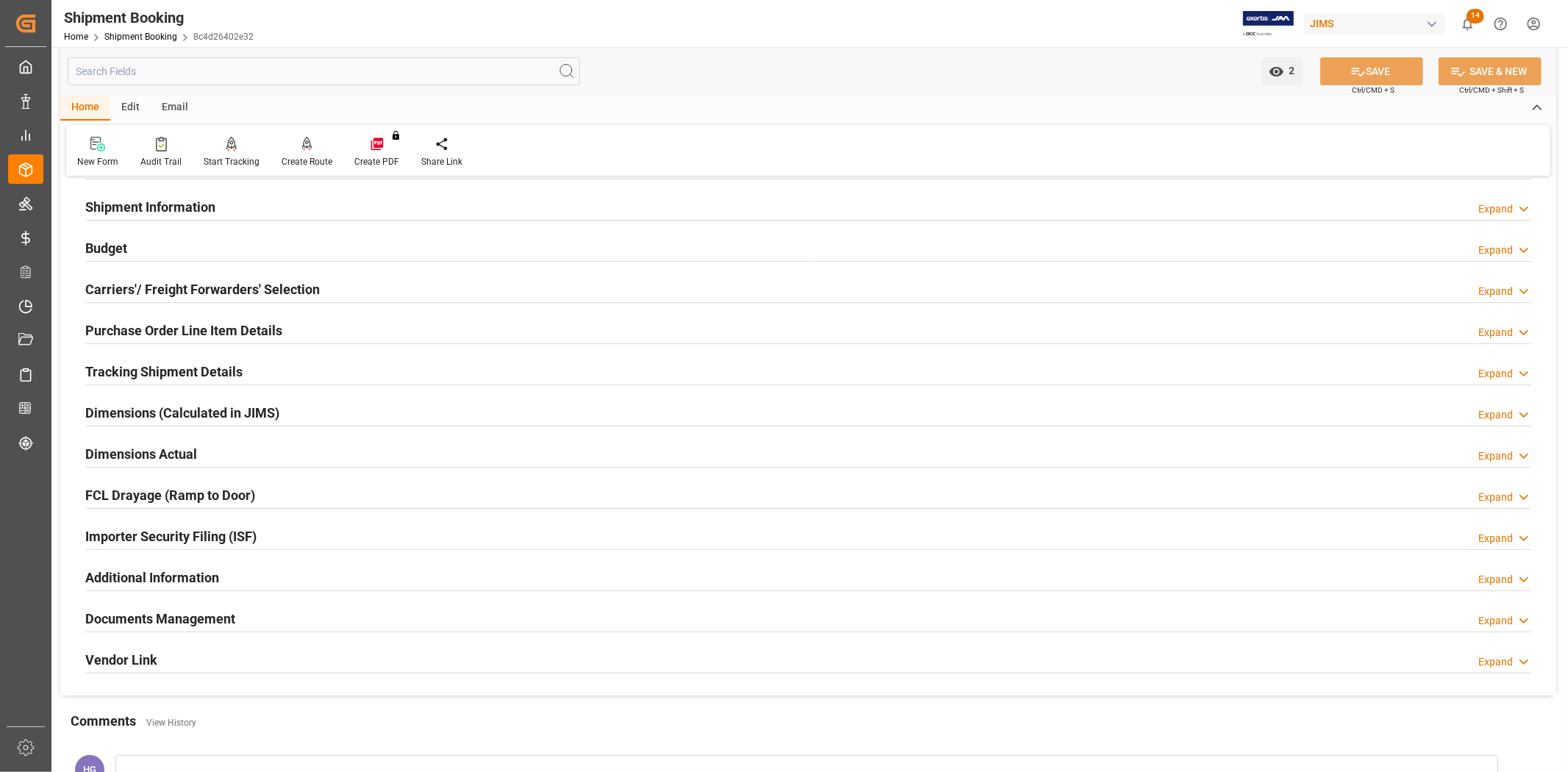 scroll, scrollTop: 0, scrollLeft: 0, axis: both 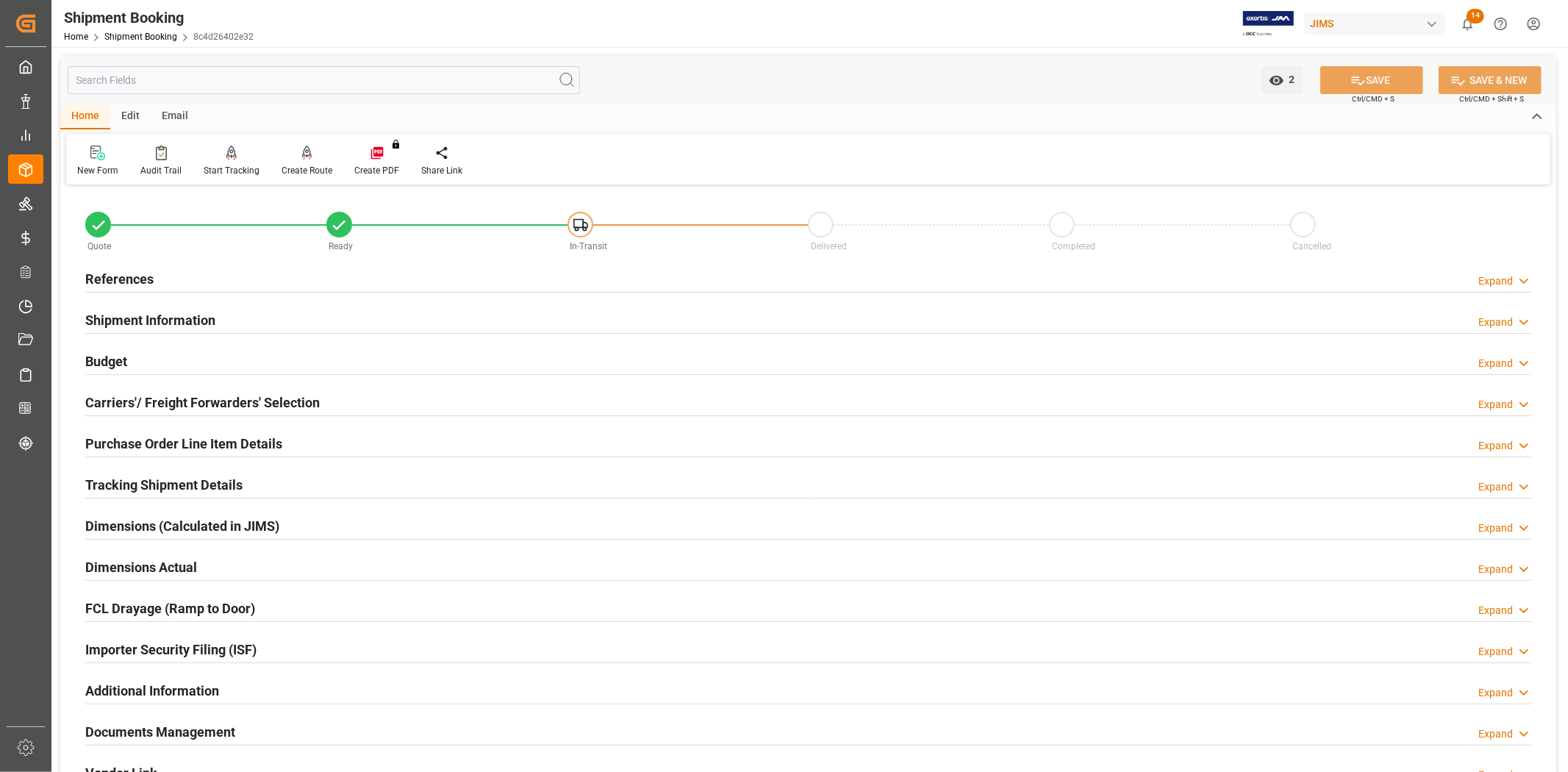 click on "Carriers'/ Freight Forwarders' Selection" at bounding box center [202, 402] 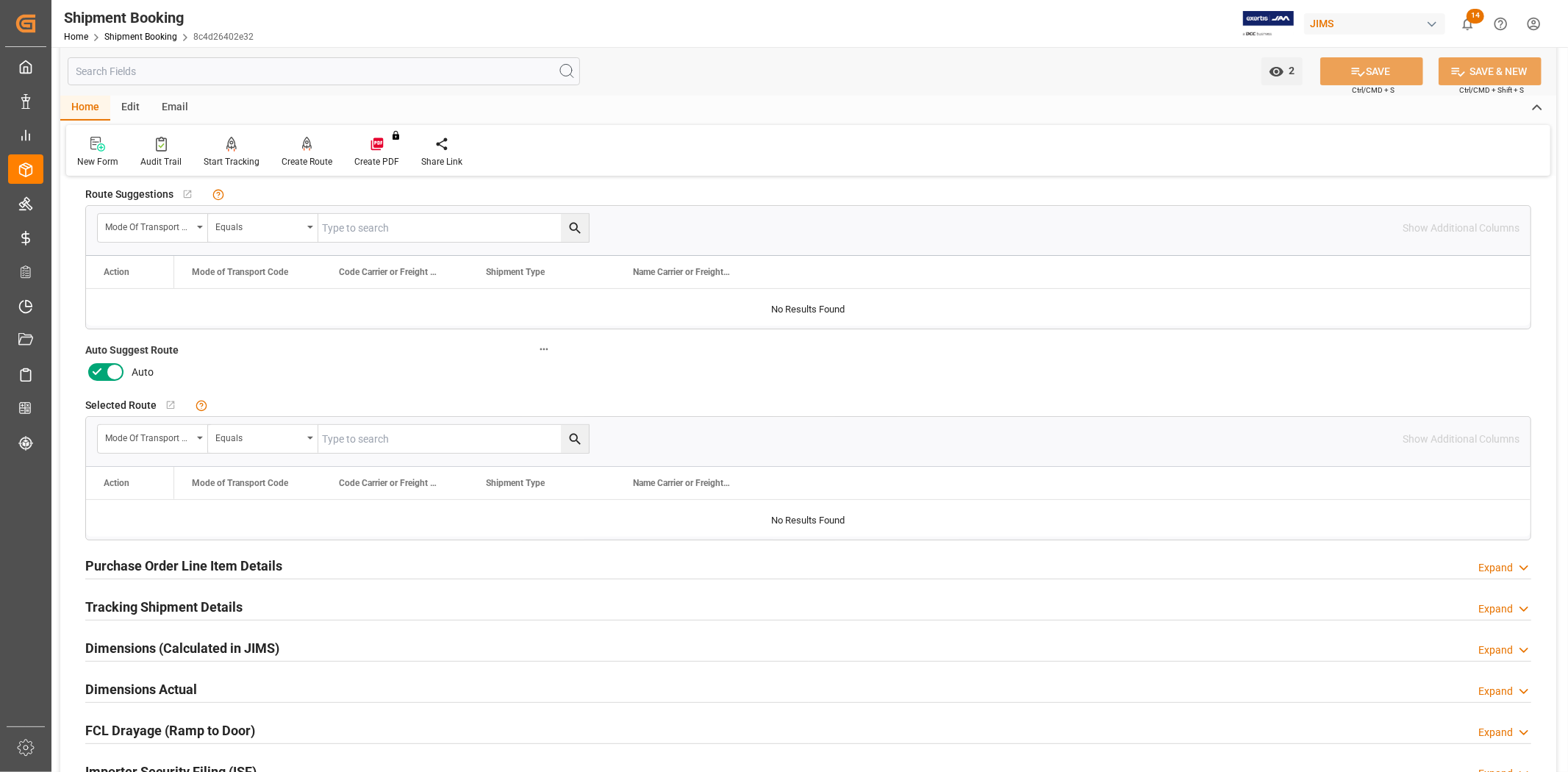 scroll, scrollTop: 245, scrollLeft: 0, axis: vertical 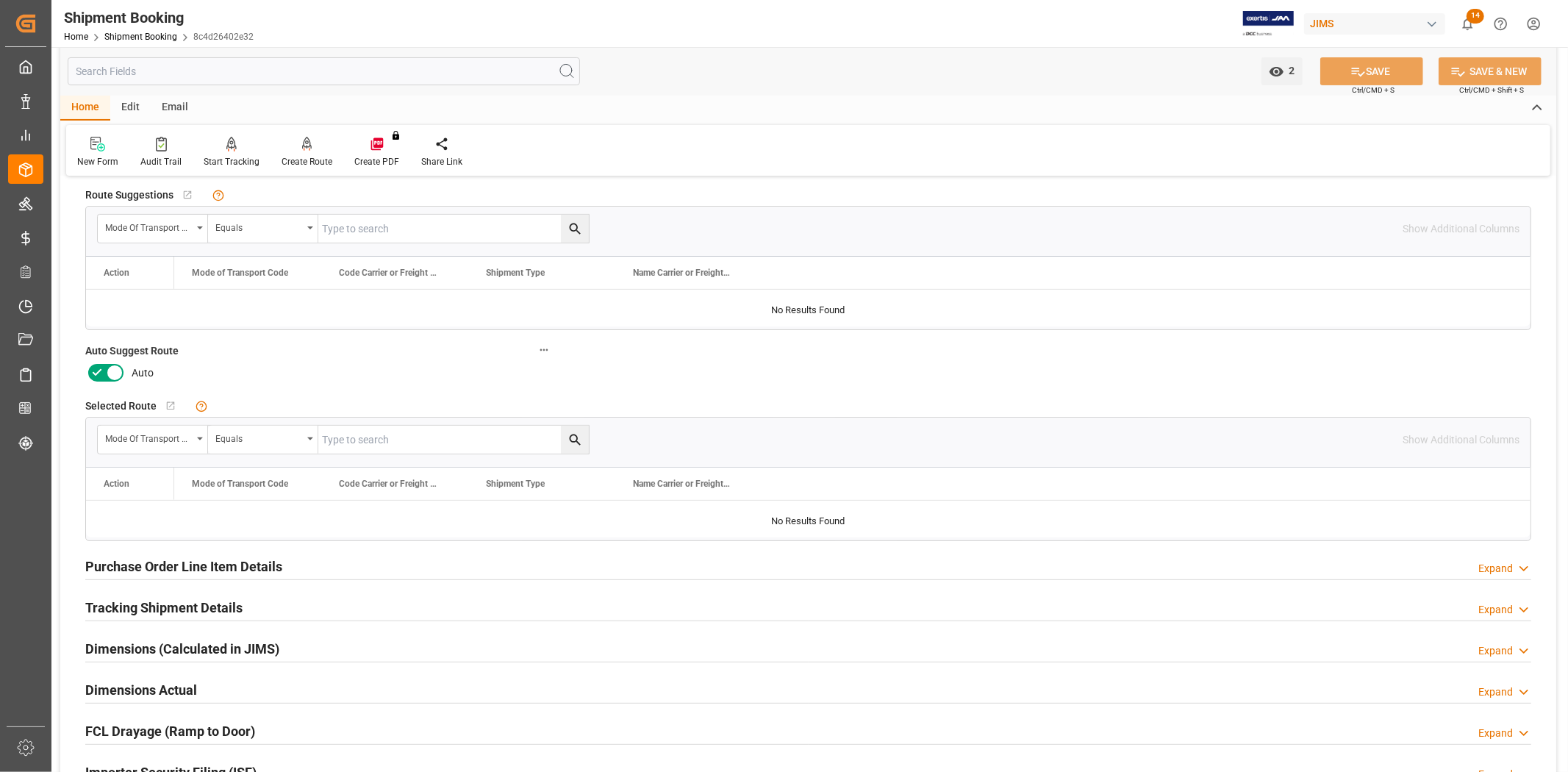 click 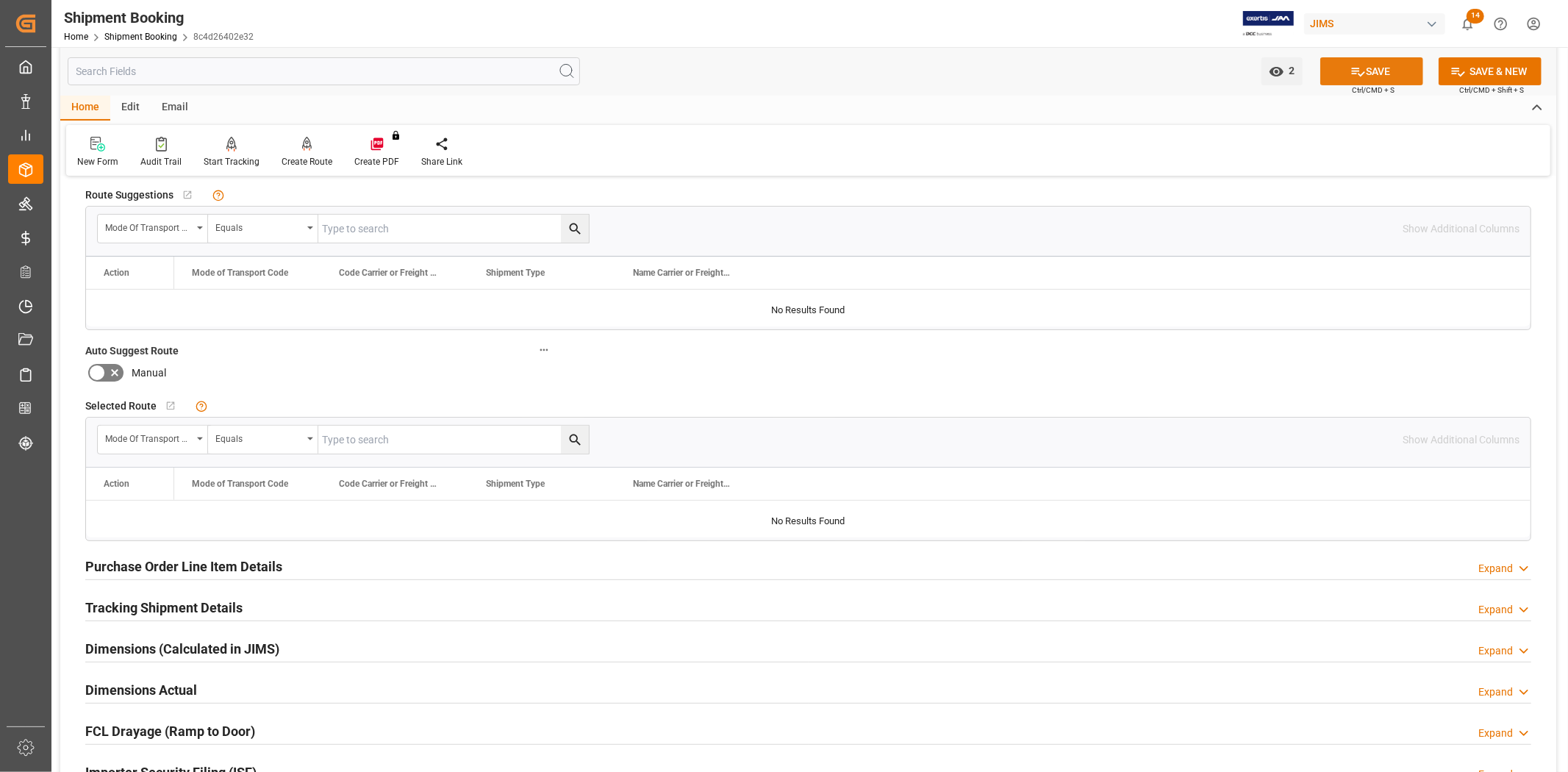 click 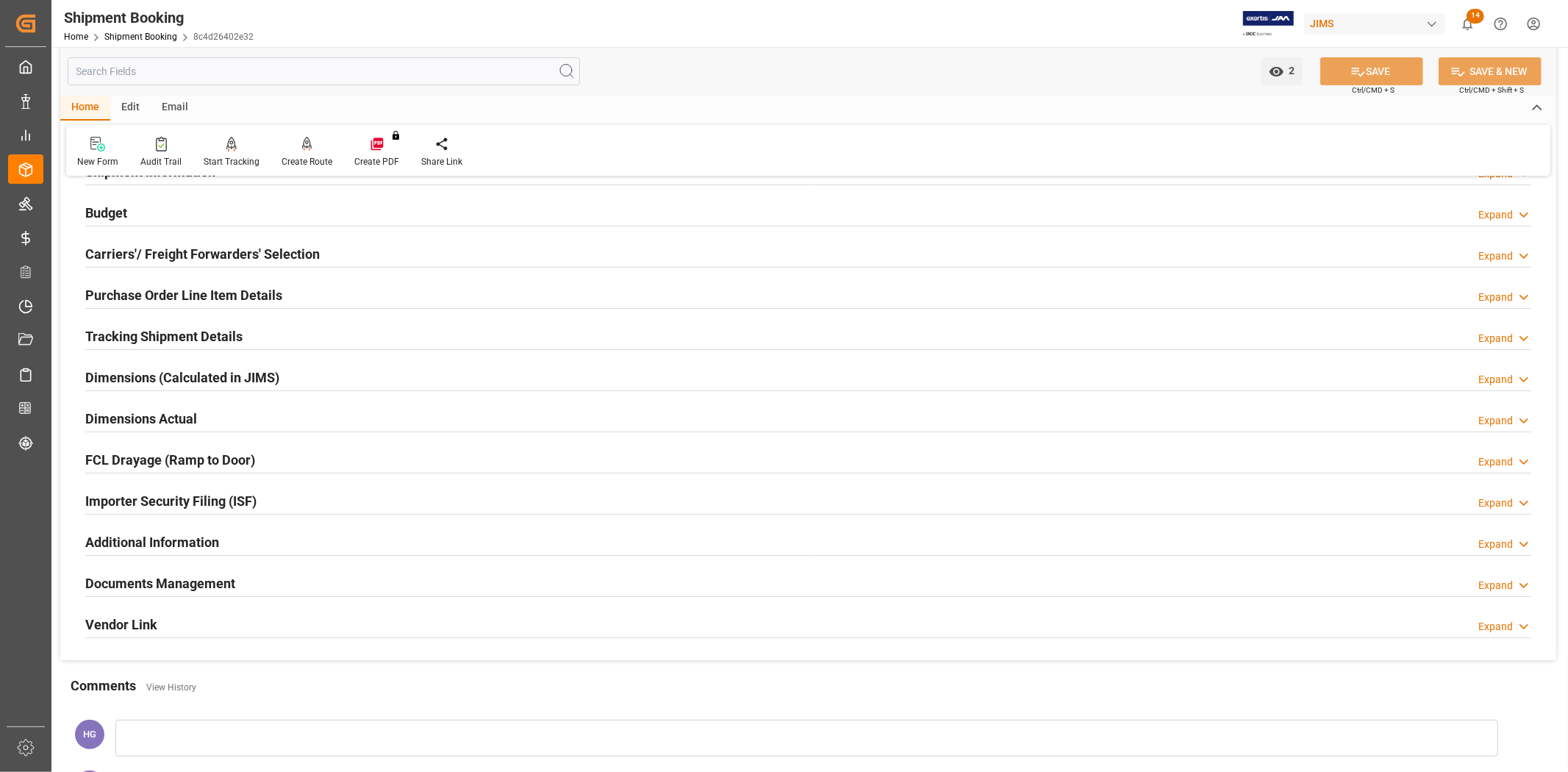 scroll, scrollTop: 0, scrollLeft: 0, axis: both 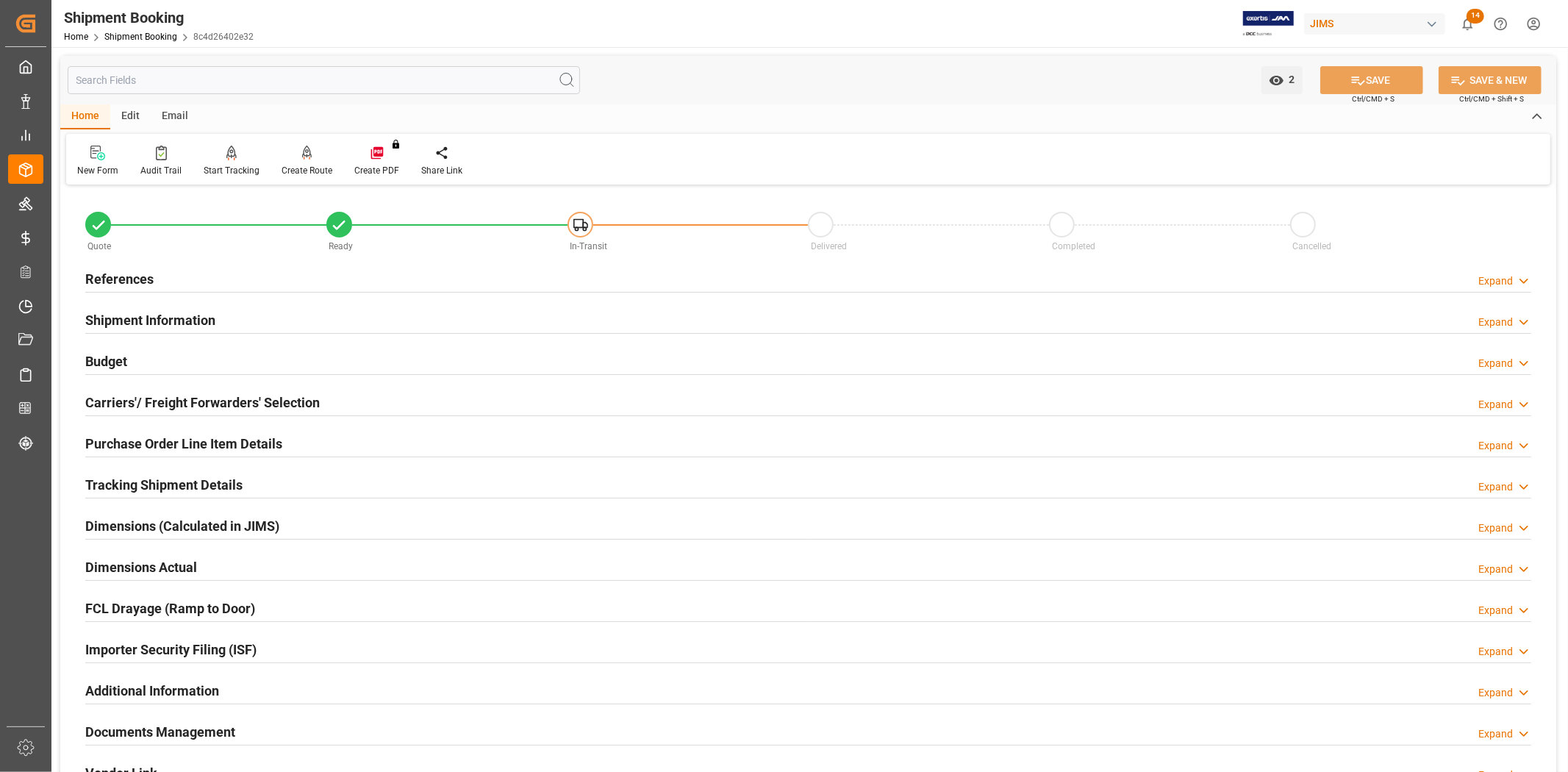 click on "Carriers'/ Freight Forwarders' Selection" at bounding box center [202, 402] 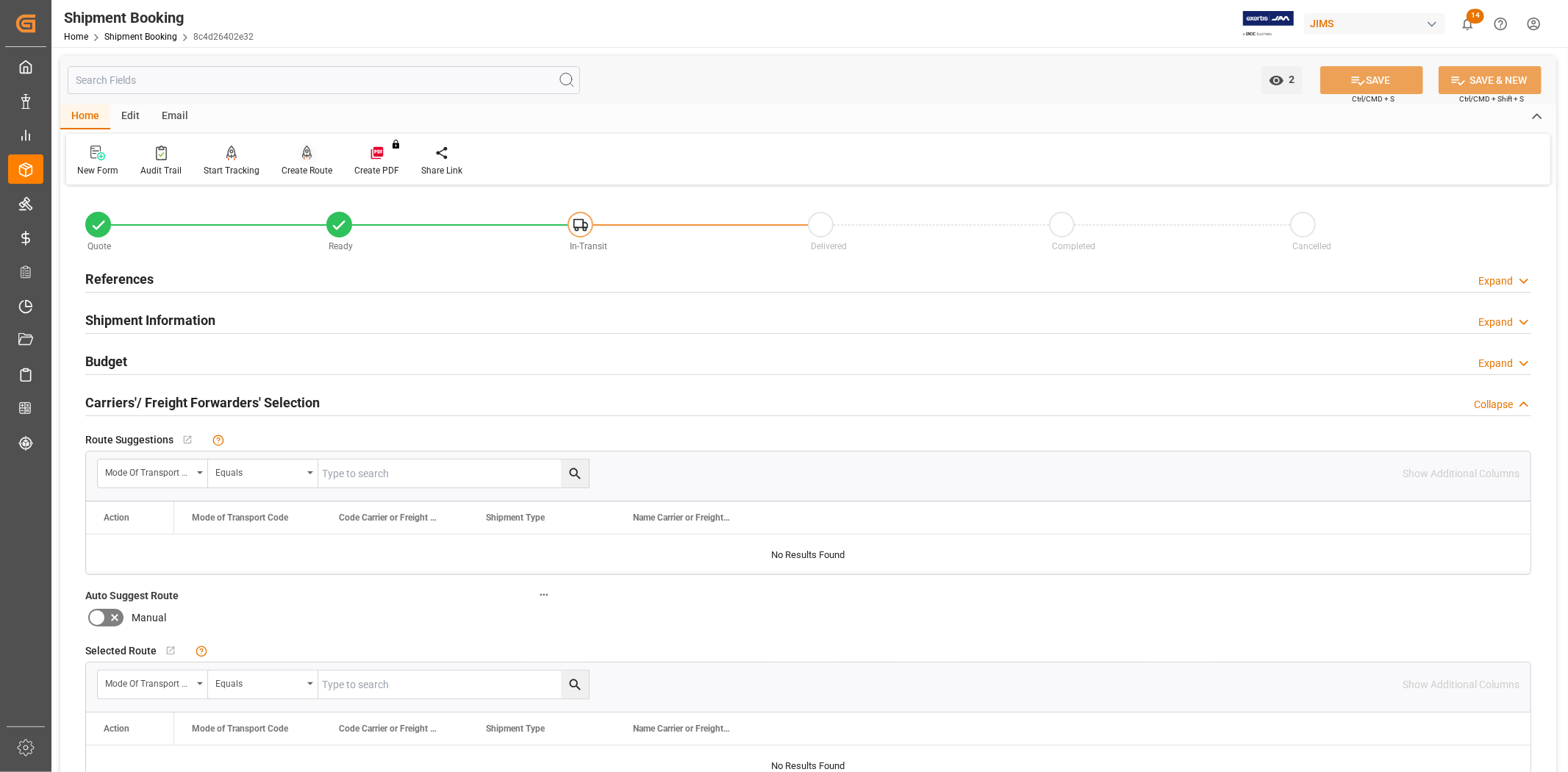 click 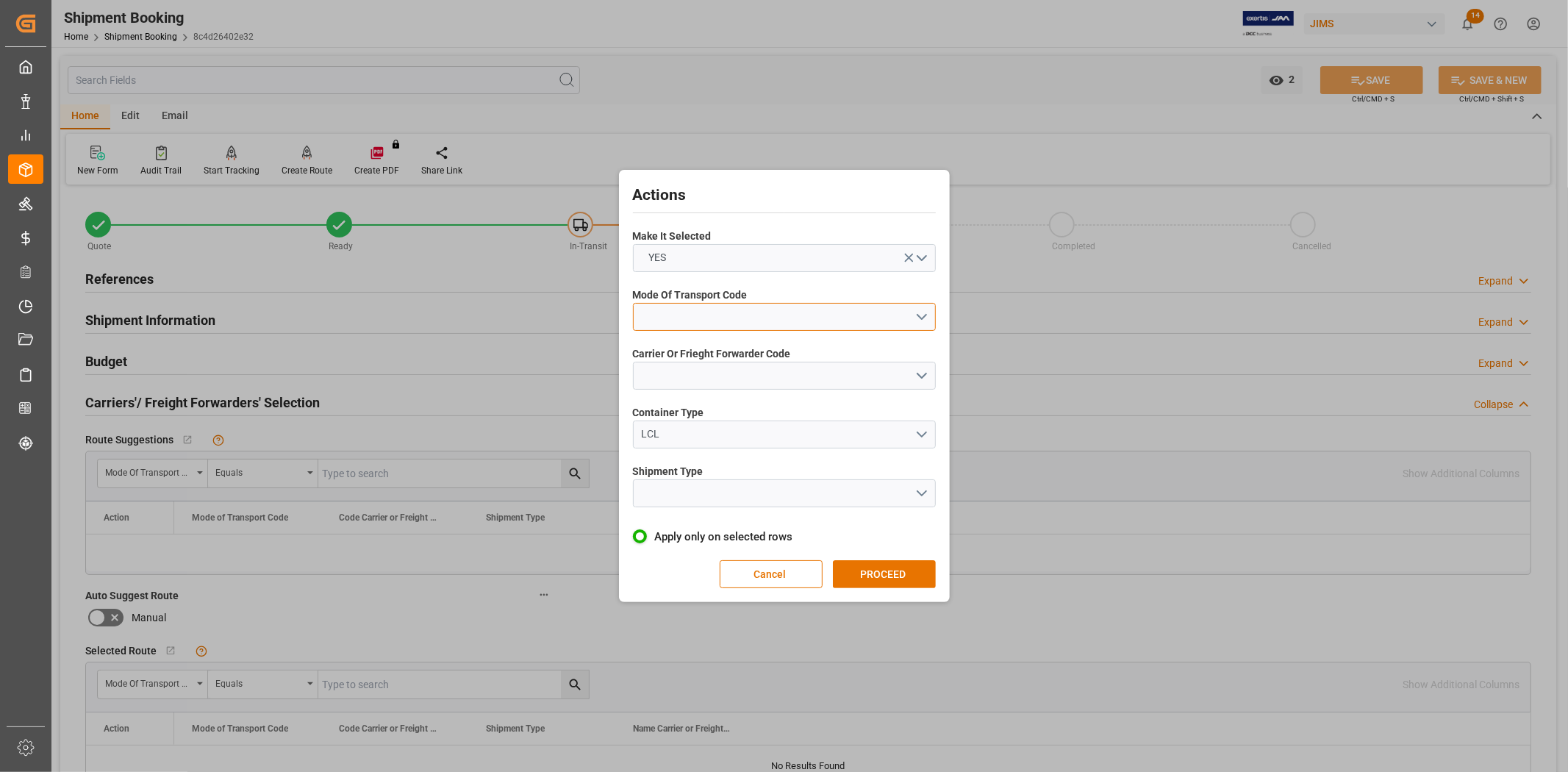 click at bounding box center [784, 317] 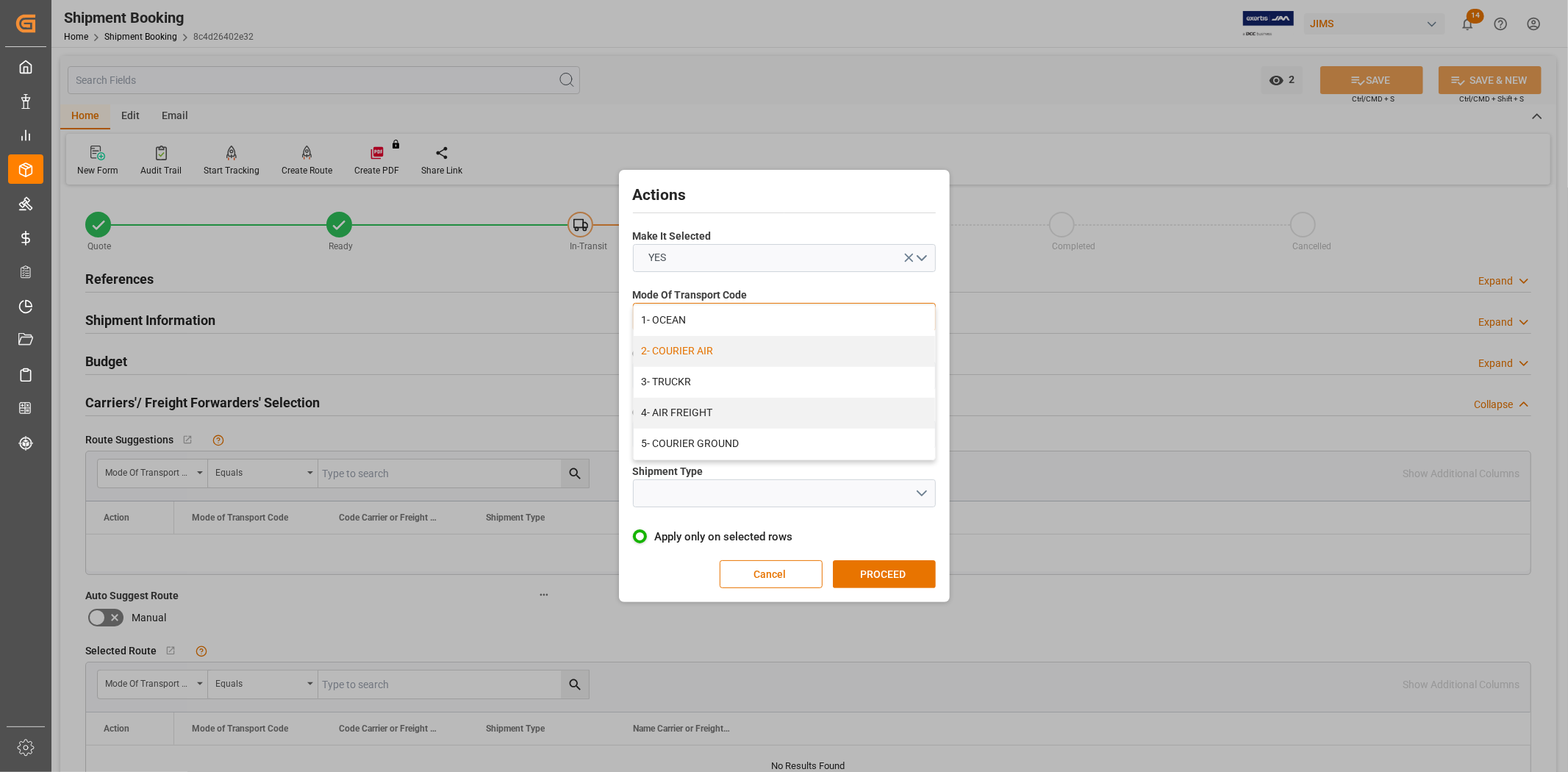 click on "2- COURIER AIR" at bounding box center (784, 351) 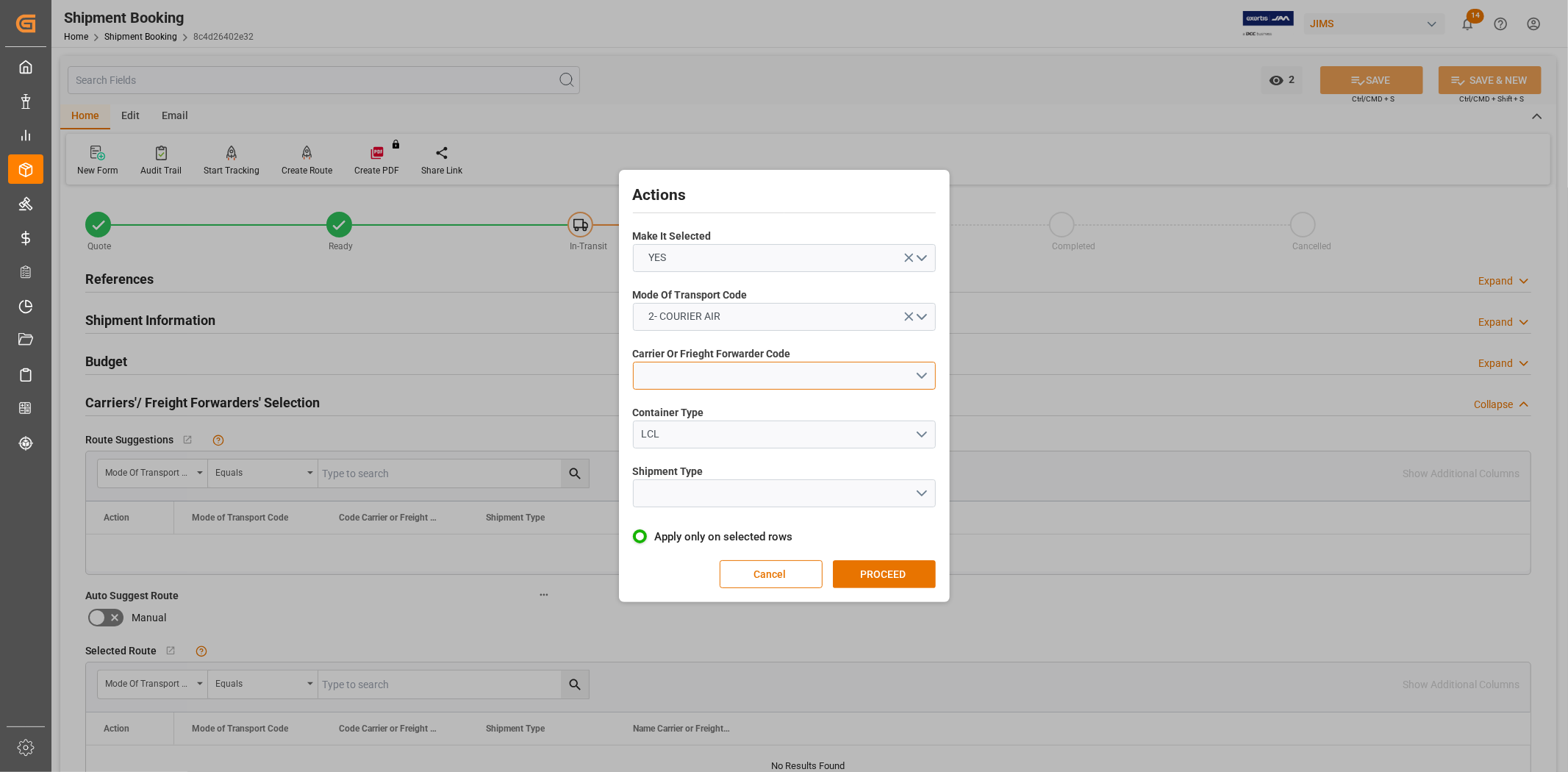 click at bounding box center (784, 376) 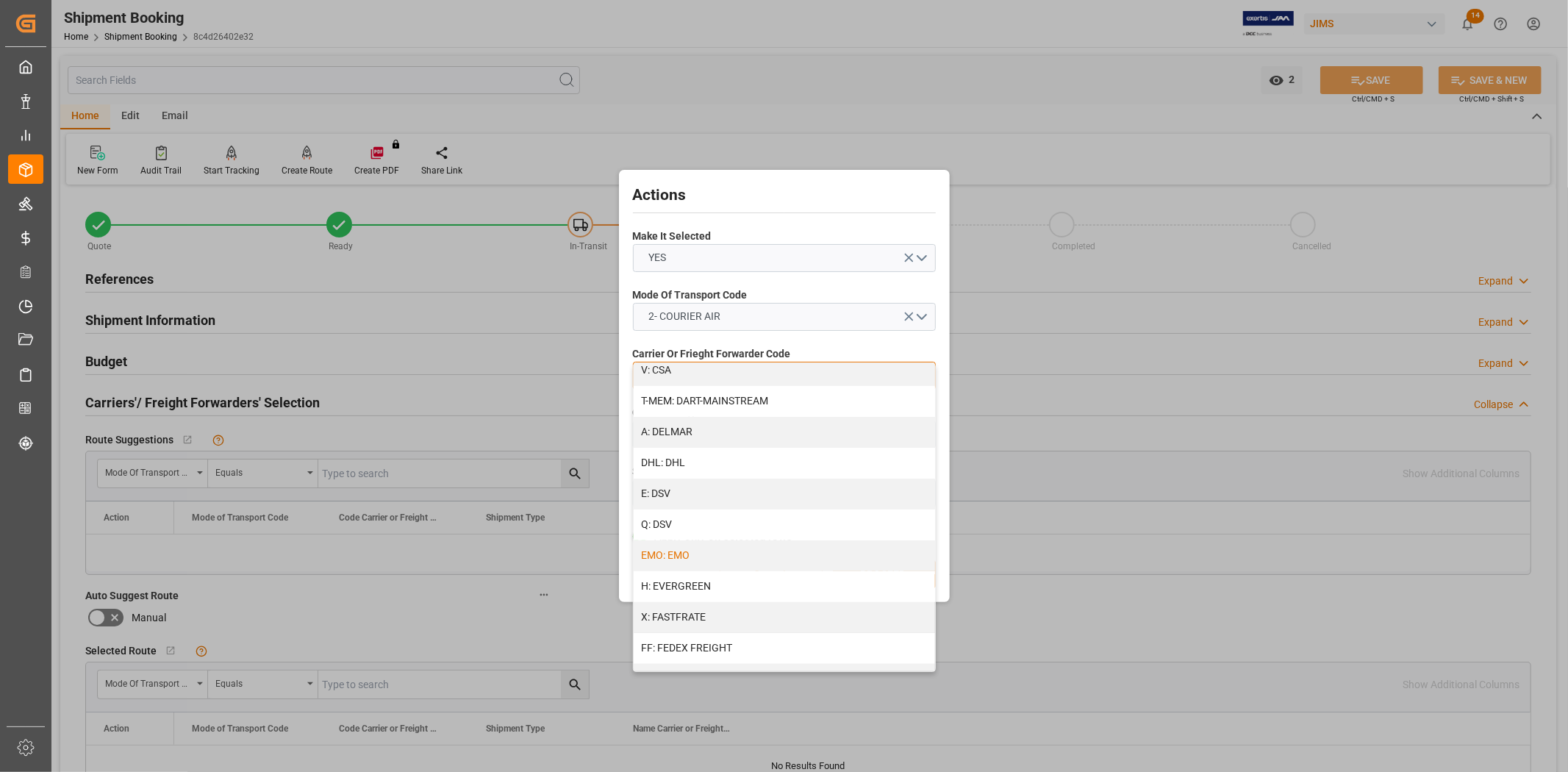 scroll, scrollTop: 245, scrollLeft: 0, axis: vertical 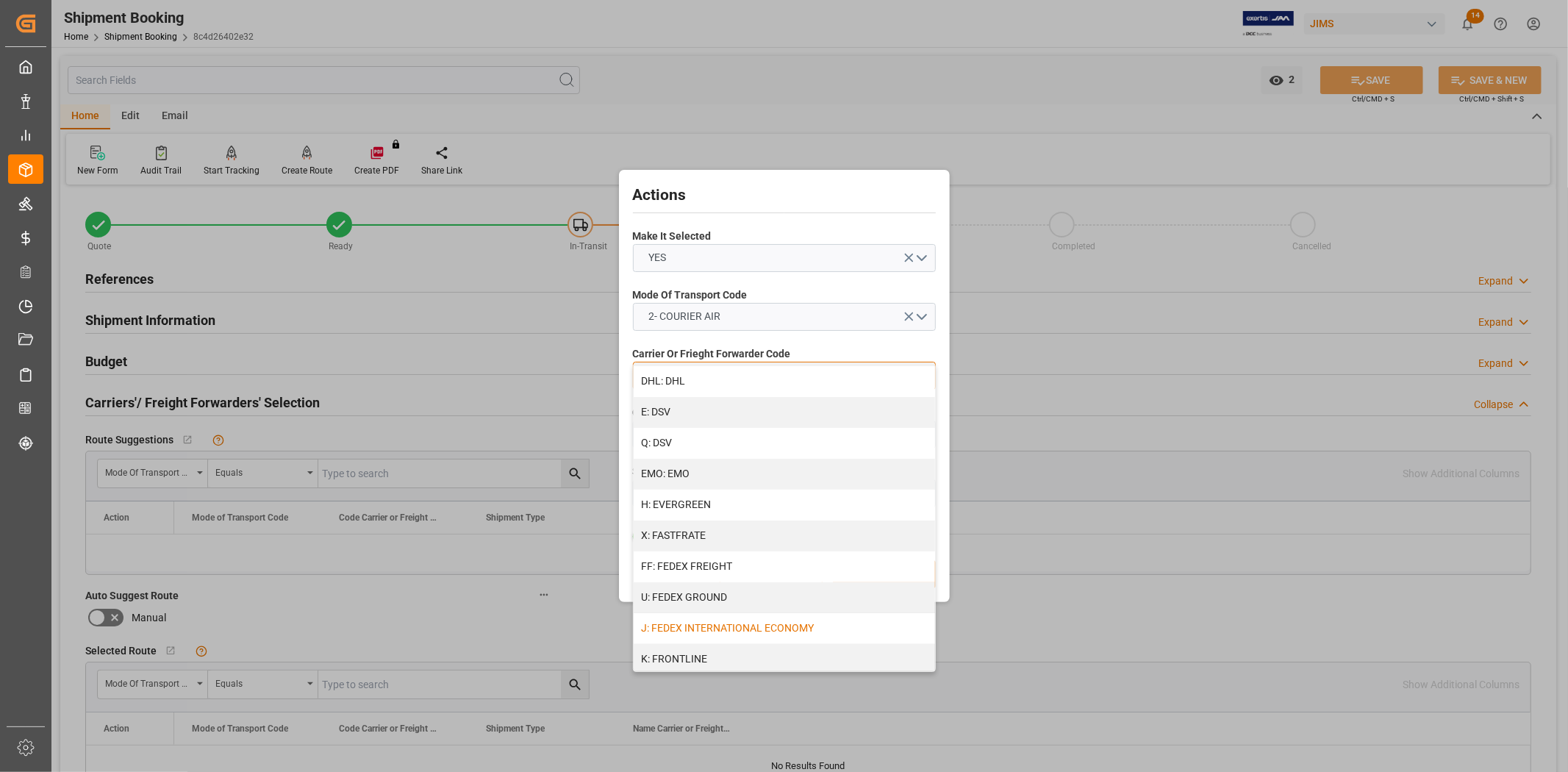 click on "J: FEDEX INTERNATIONAL ECONOMY" at bounding box center (784, 629) 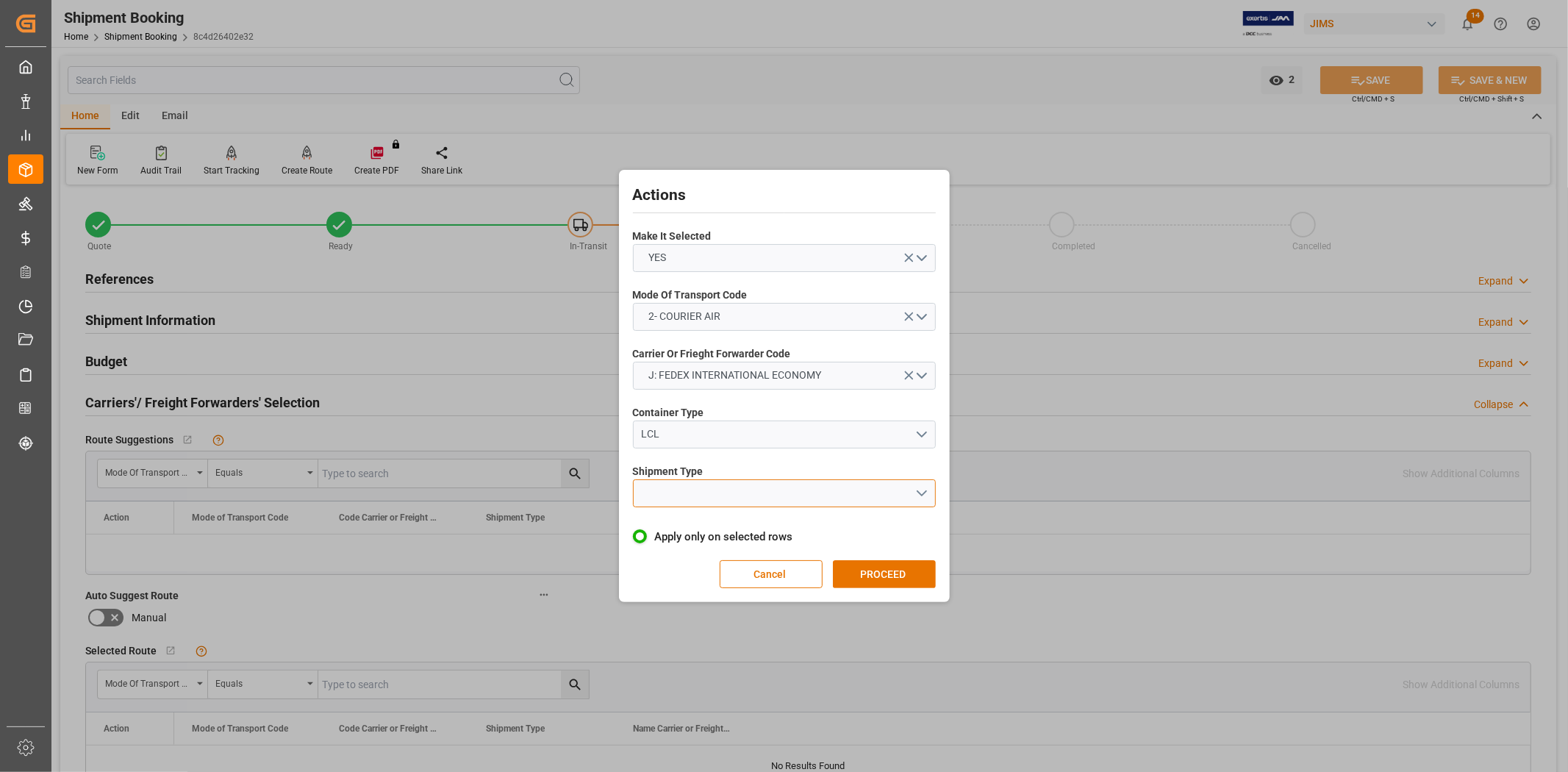 click at bounding box center [784, 493] 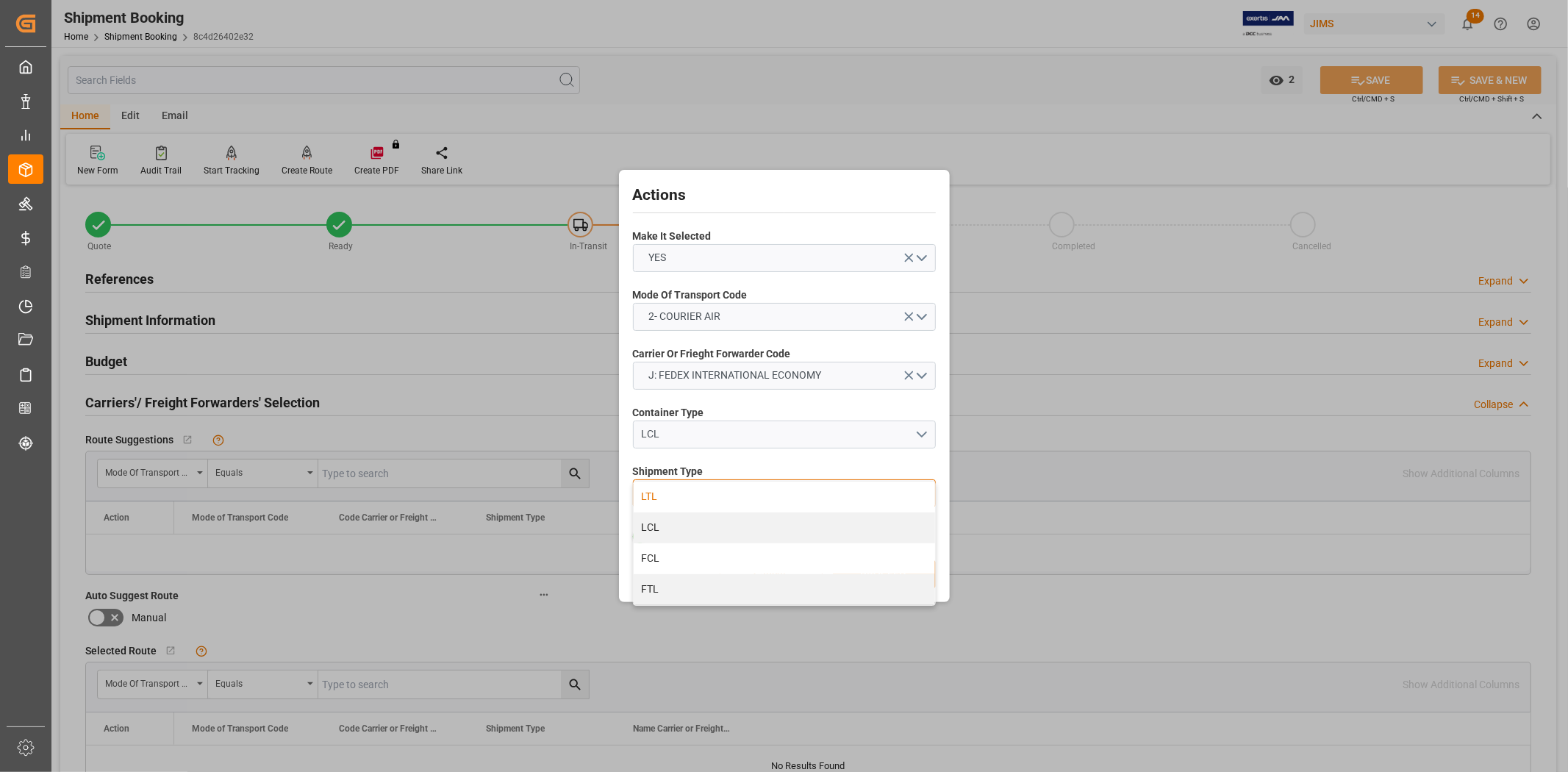 click on "LTL" at bounding box center (784, 497) 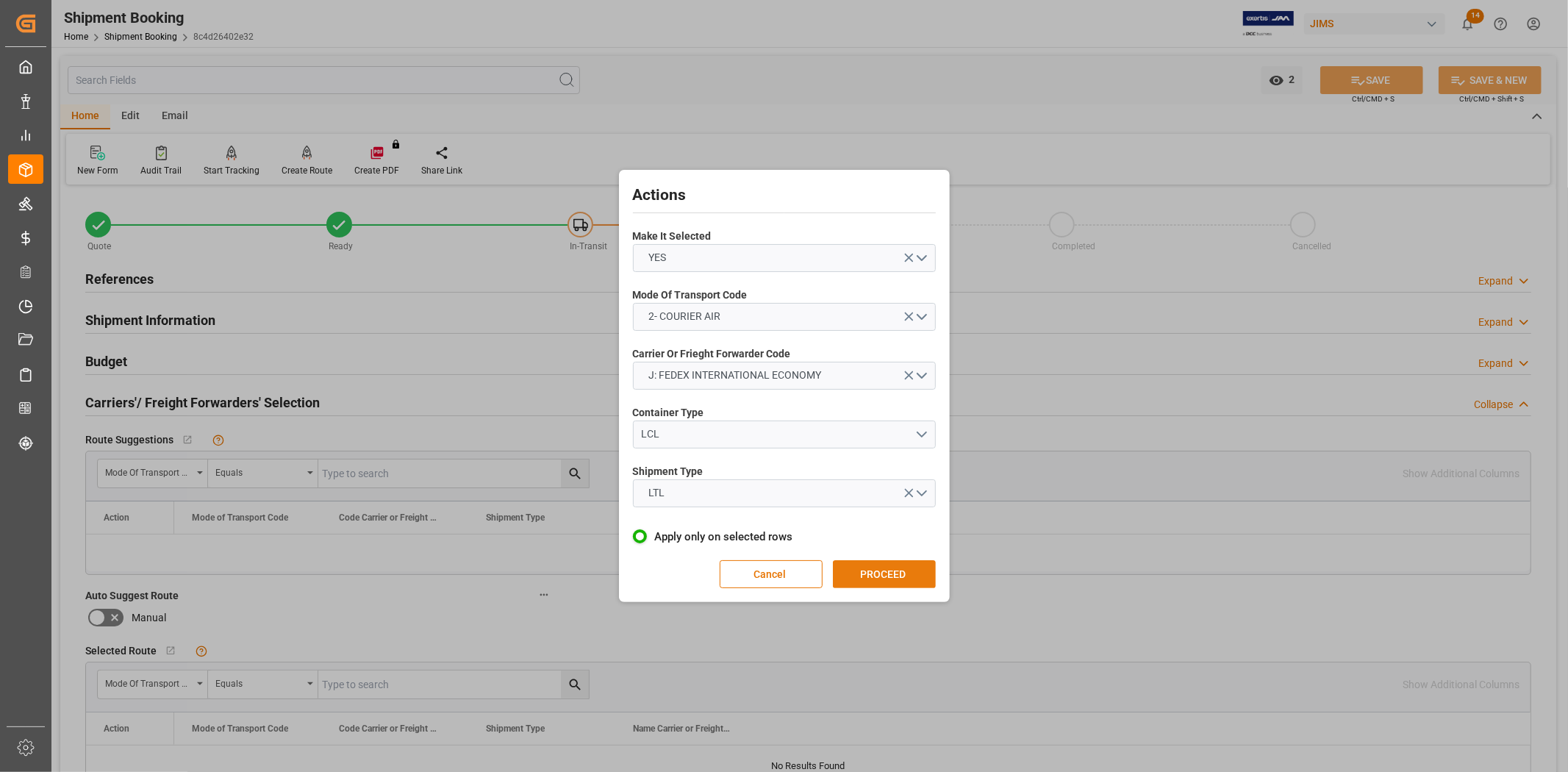 click on "PROCEED" at bounding box center [884, 574] 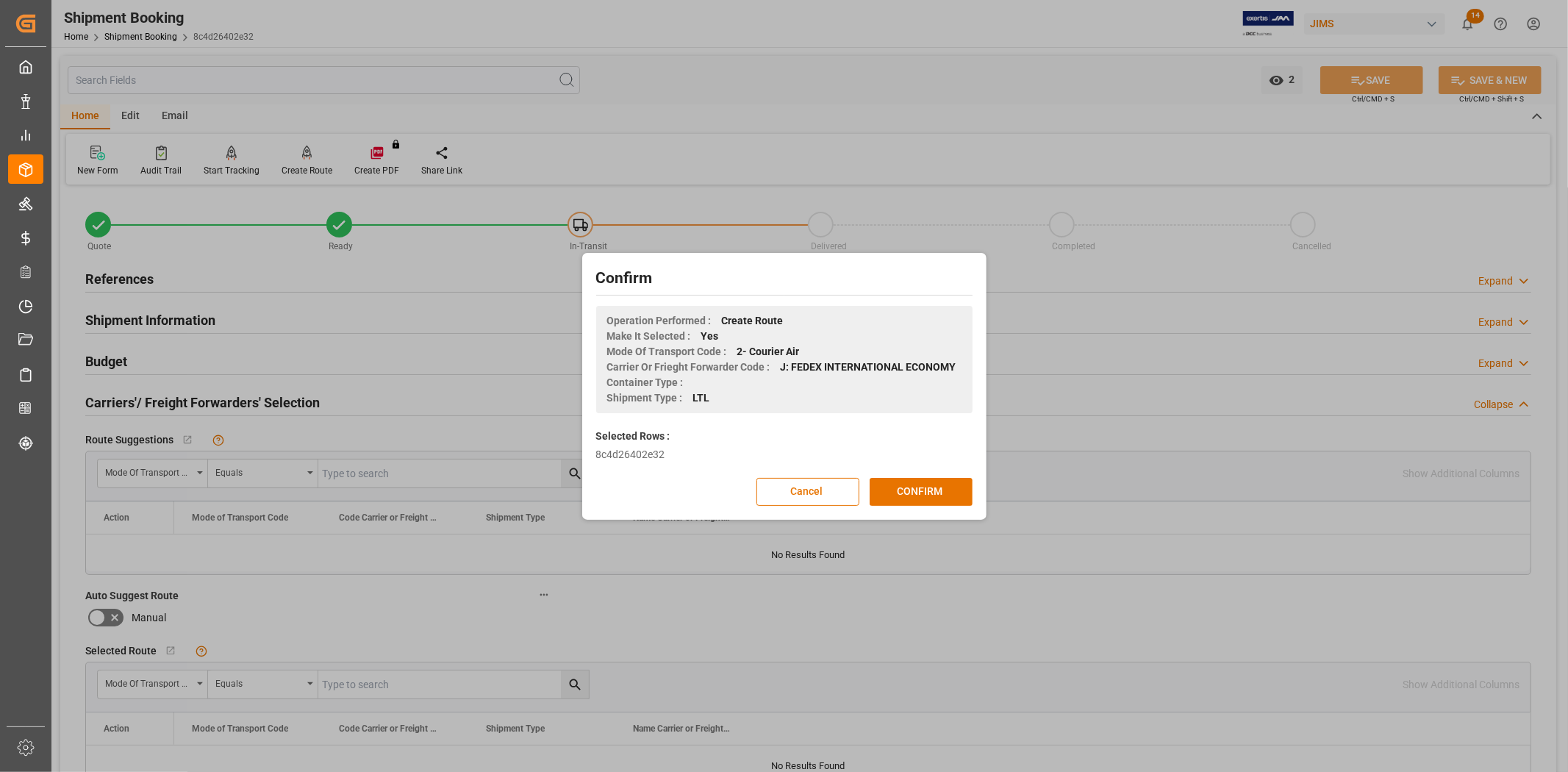 click on "Confirm Operation Performed :   Create Route Make It Selected  :  Yes Mode Of Transport Code :  2- Courier Air Carrier Or Frieght Forwarder Code :  J: FEDEX INTERNATIONAL ECONOMY Container Type :    Shipment Type :  LTL Selected Rows : 8c4d26402e32 Cancel CONFIRM" at bounding box center [784, 386] 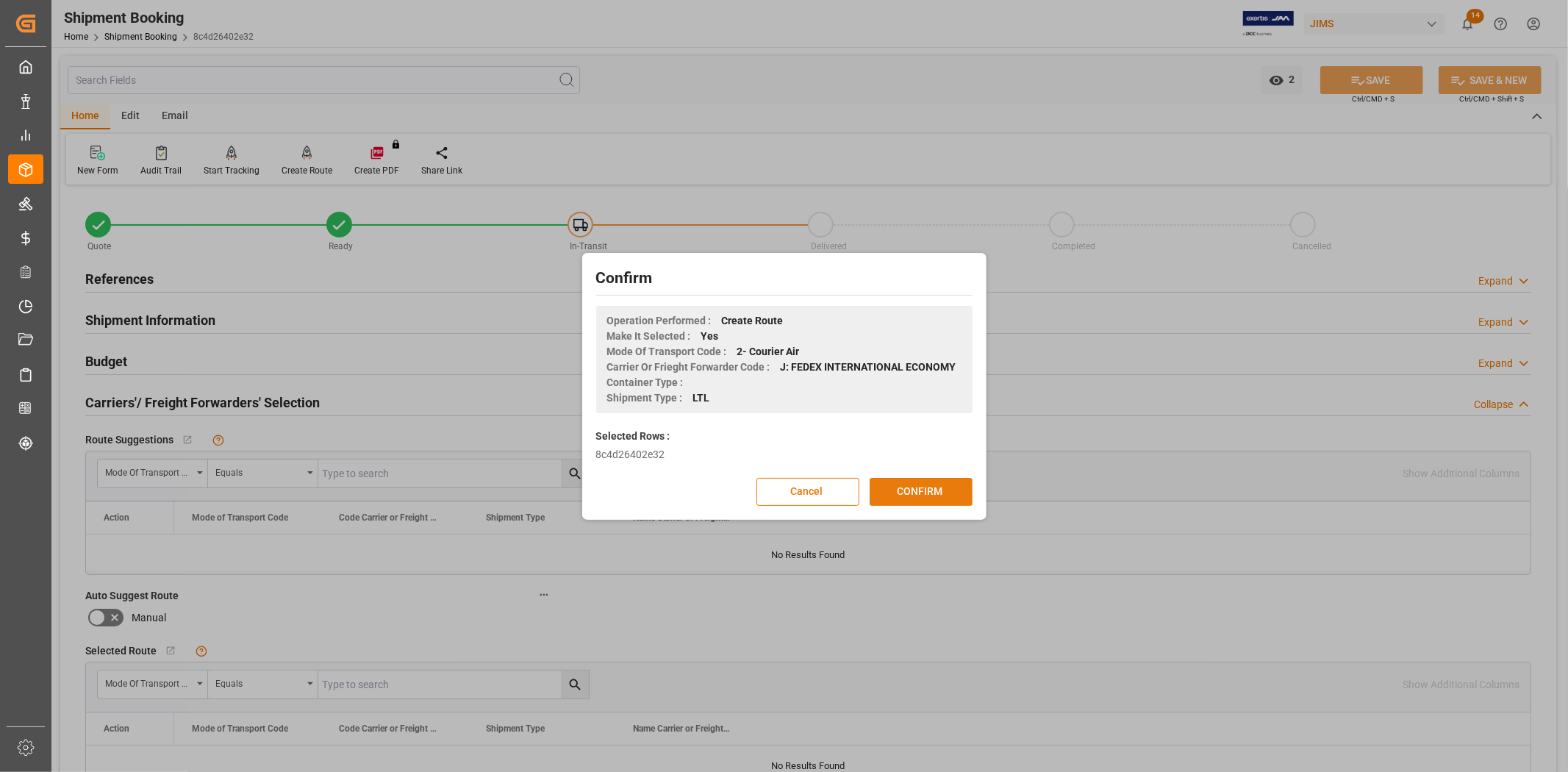 click on "CONFIRM" at bounding box center [921, 492] 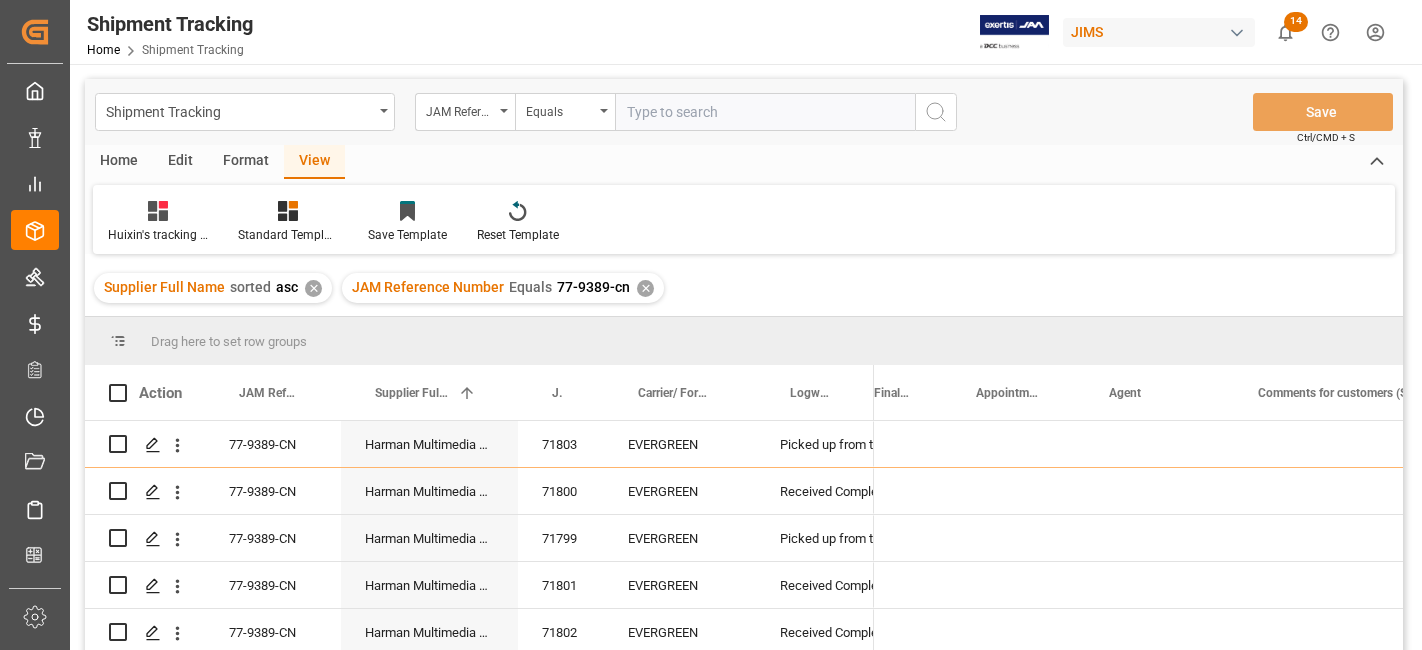 scroll, scrollTop: 0, scrollLeft: 0, axis: both 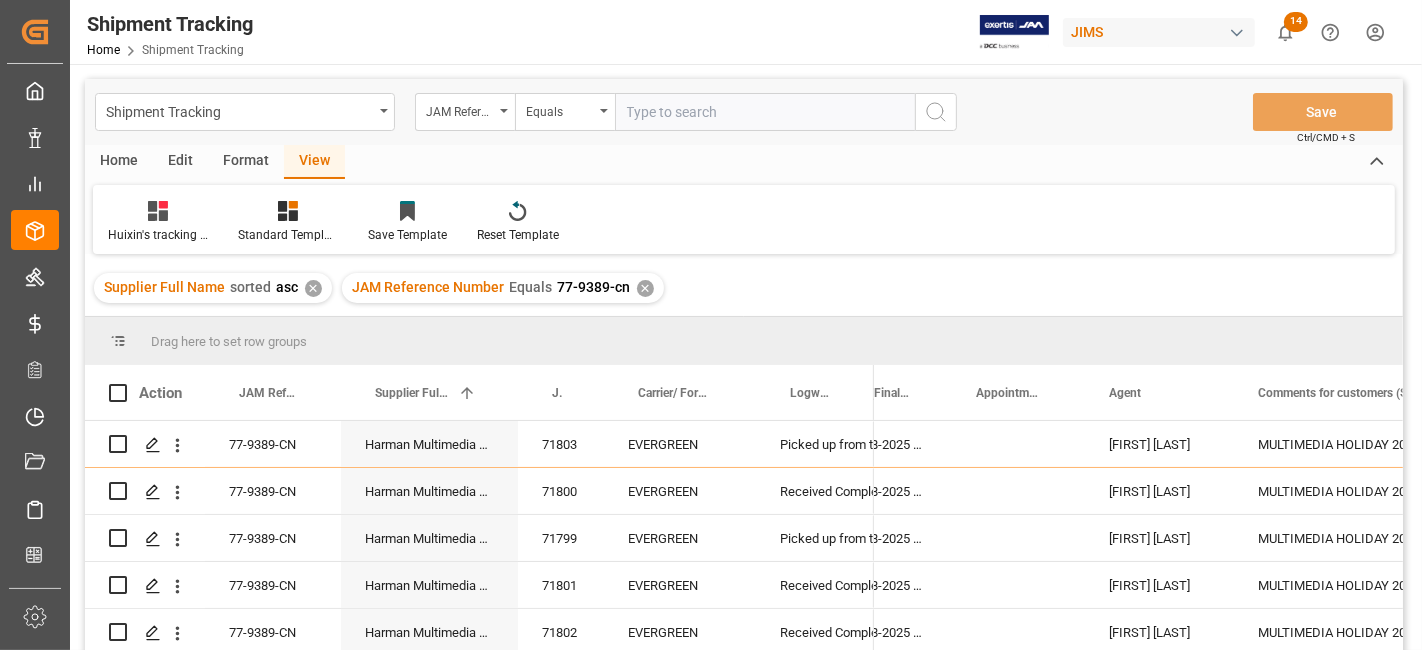 click on "Shipment Tracking" at bounding box center (239, 110) 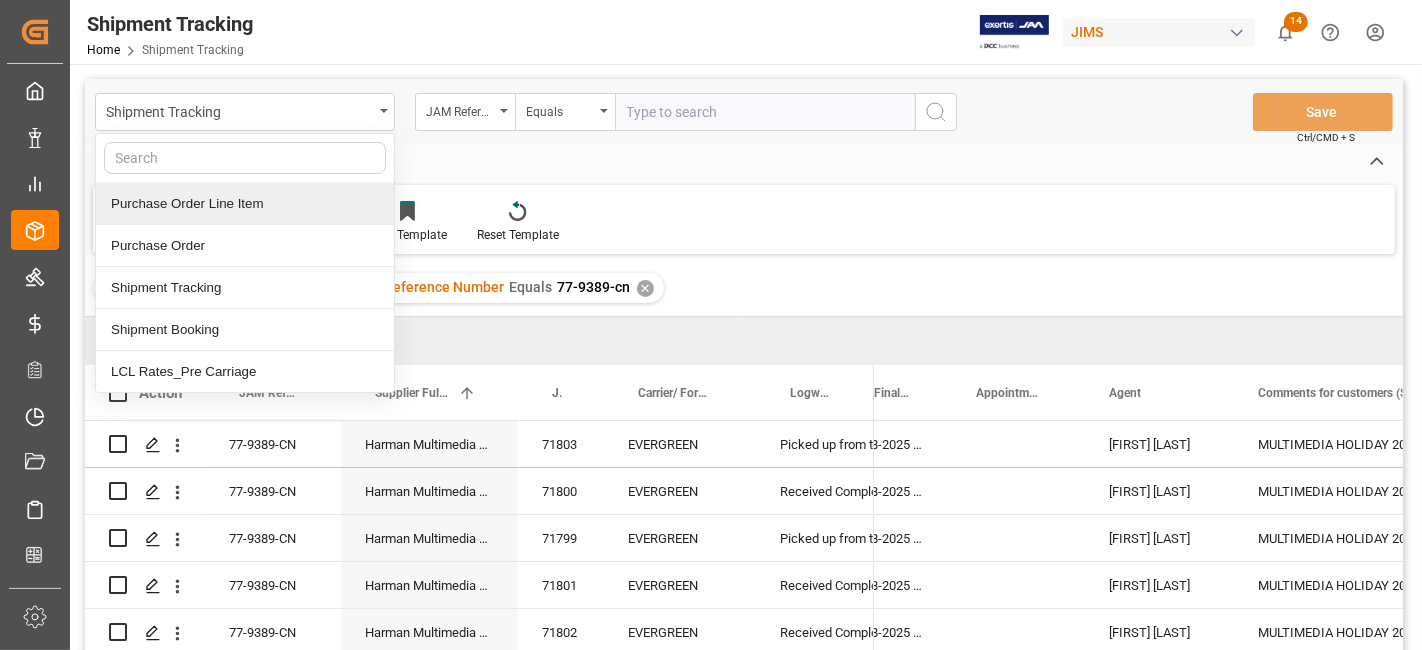 click on "Purchase Order Line Item" at bounding box center (245, 204) 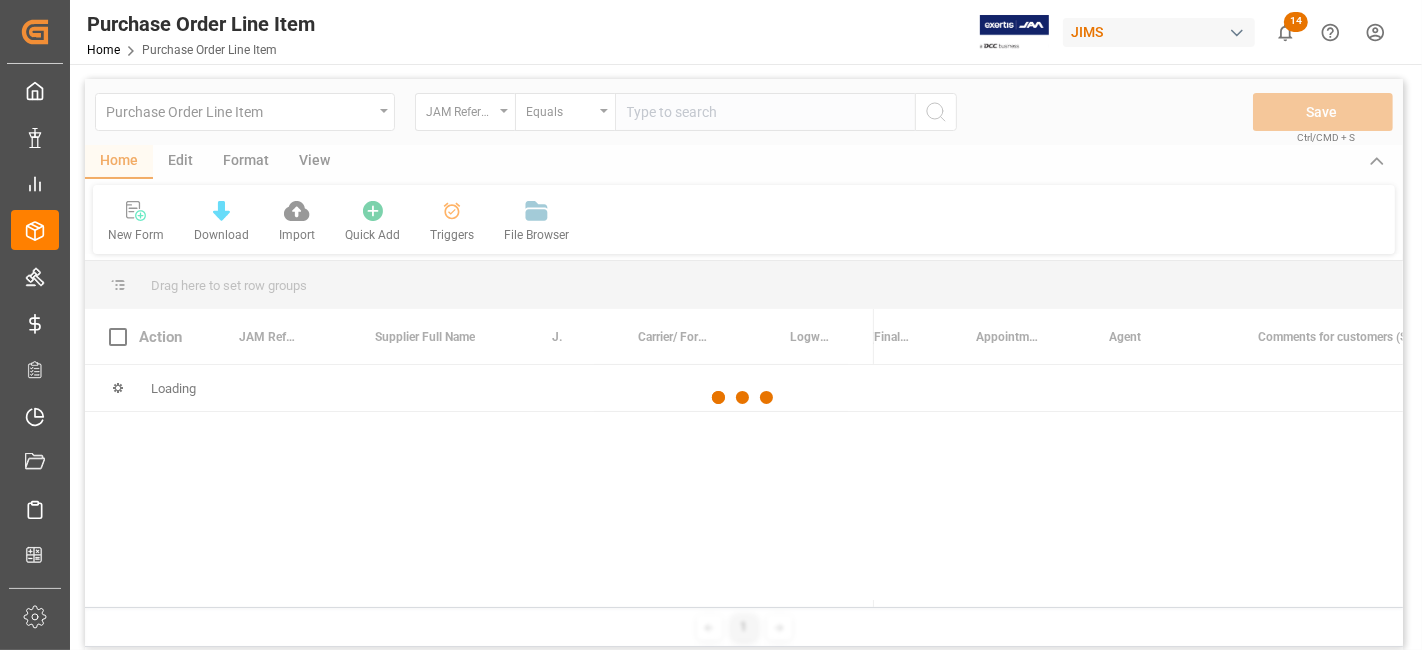 scroll, scrollTop: 0, scrollLeft: 0, axis: both 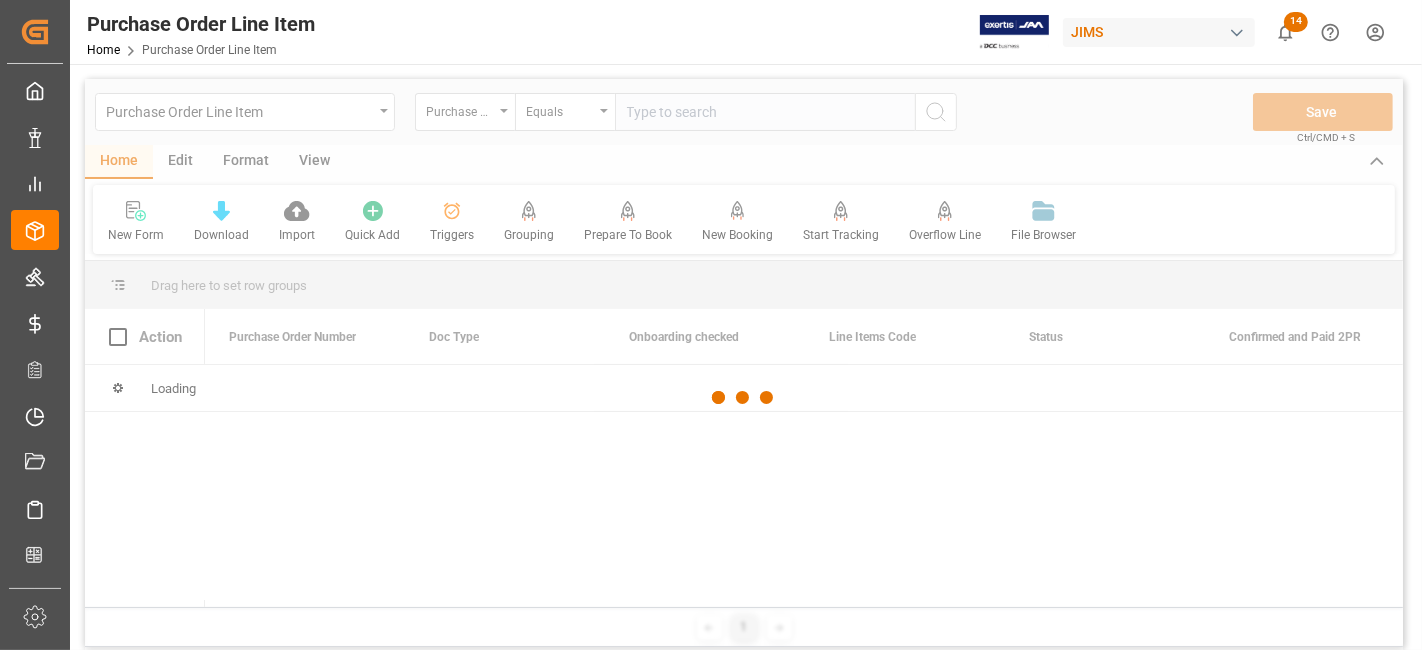 click at bounding box center (744, 398) 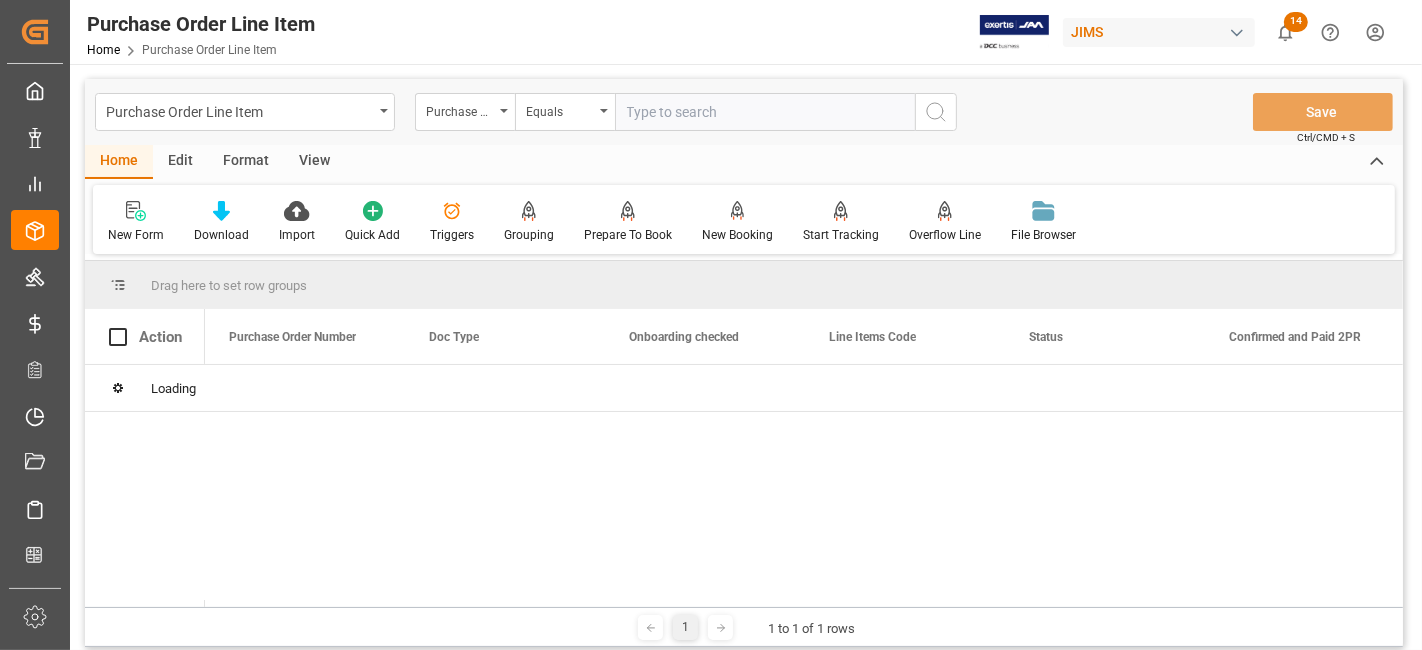 click at bounding box center (765, 112) 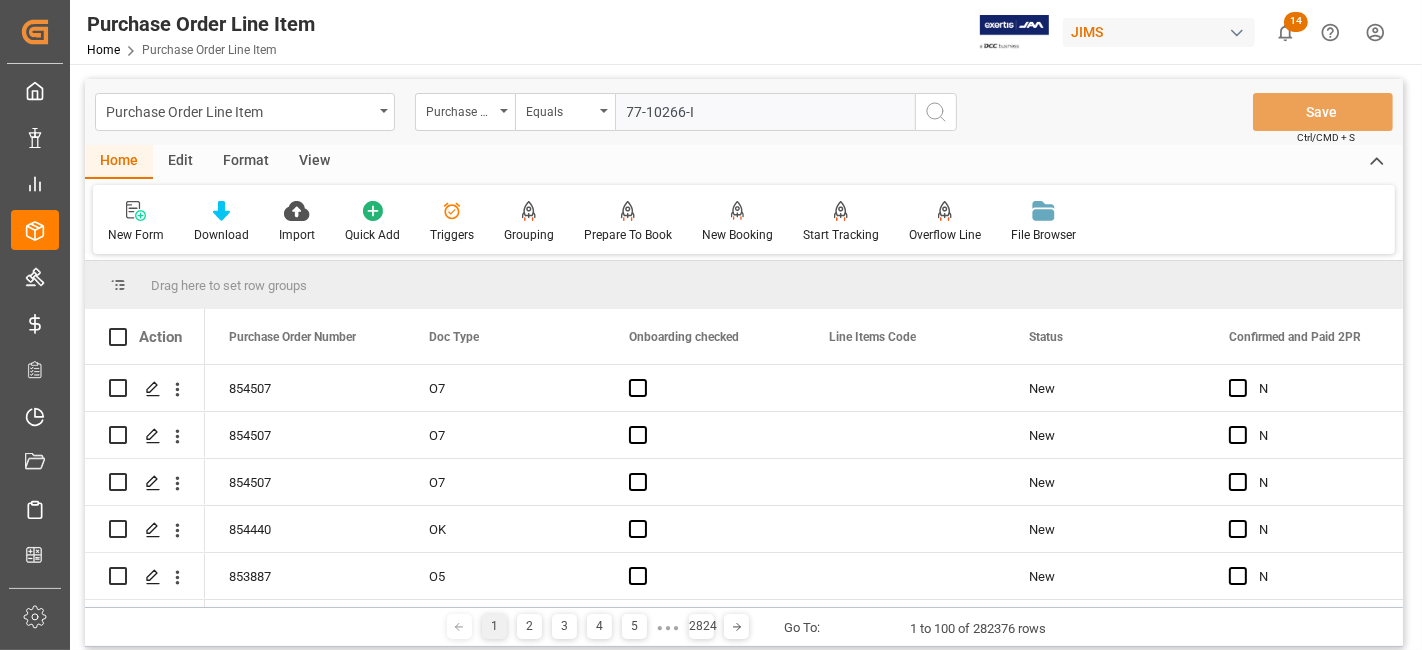 type on "77-10266-IE" 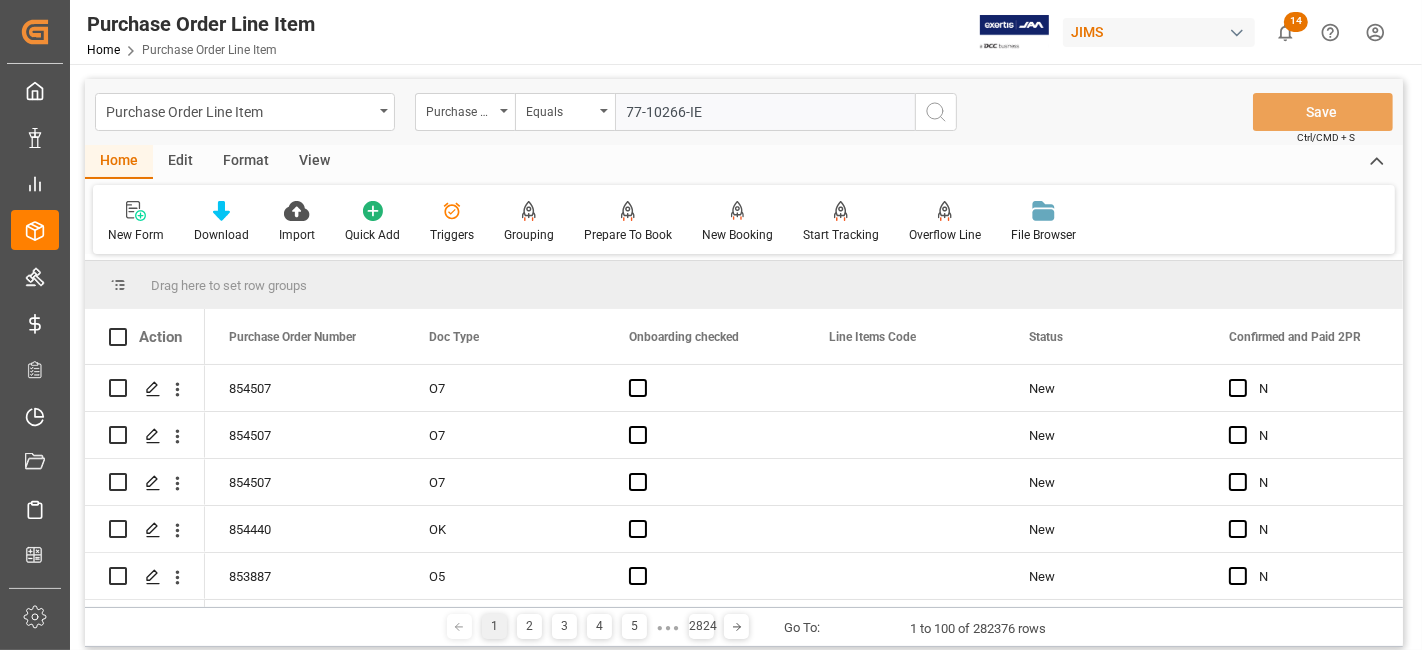 type 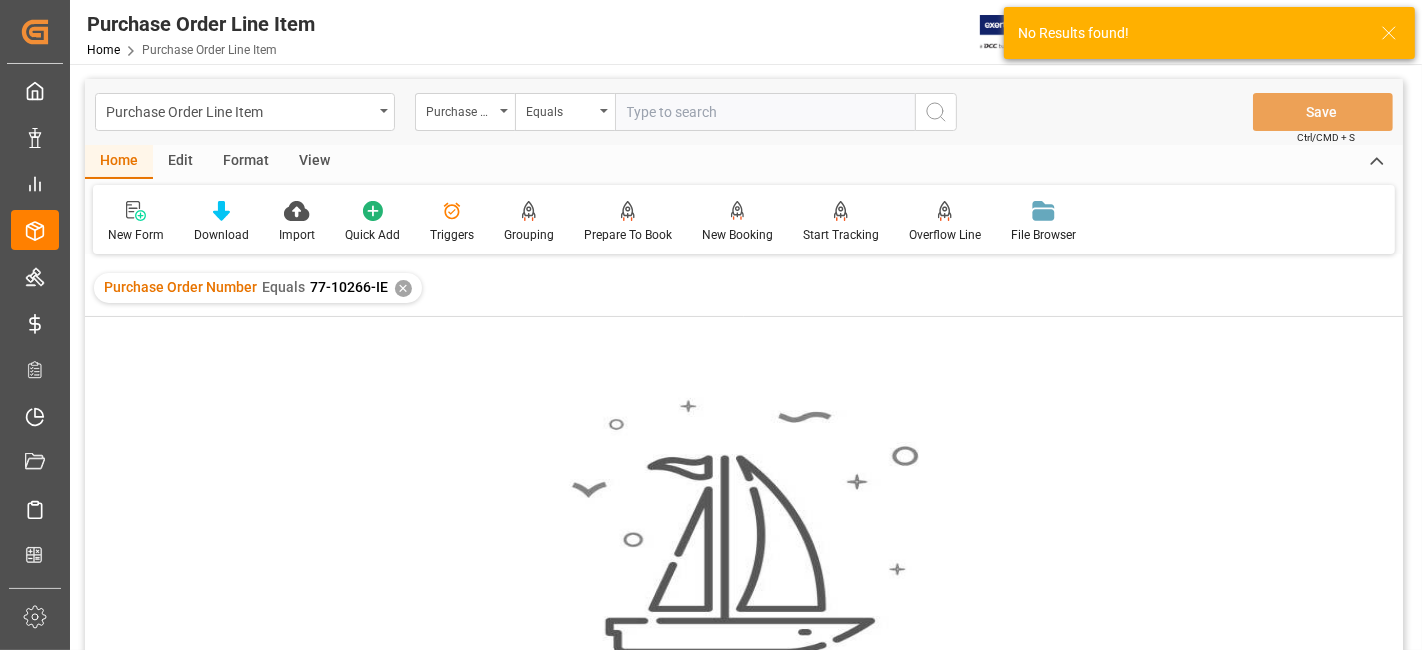 click on "✕" at bounding box center (403, 288) 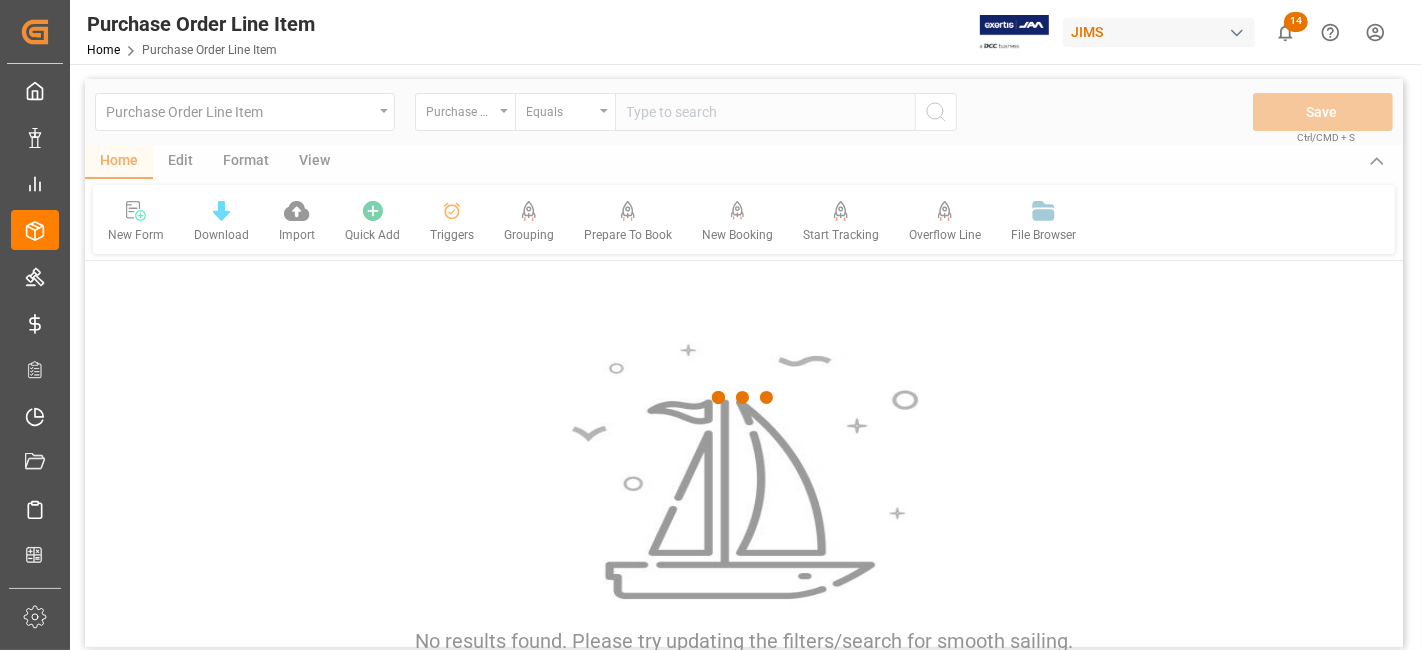 click at bounding box center (744, 398) 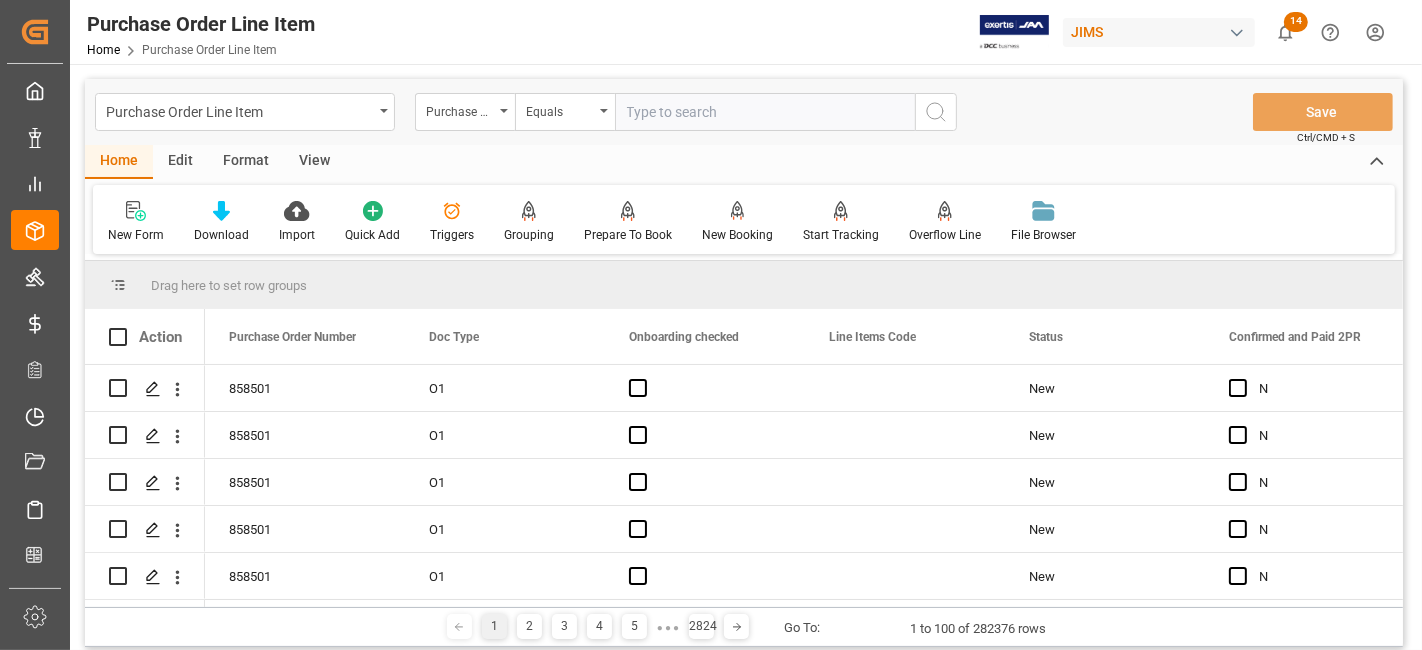 click on "Purchase Order Number" at bounding box center (460, 109) 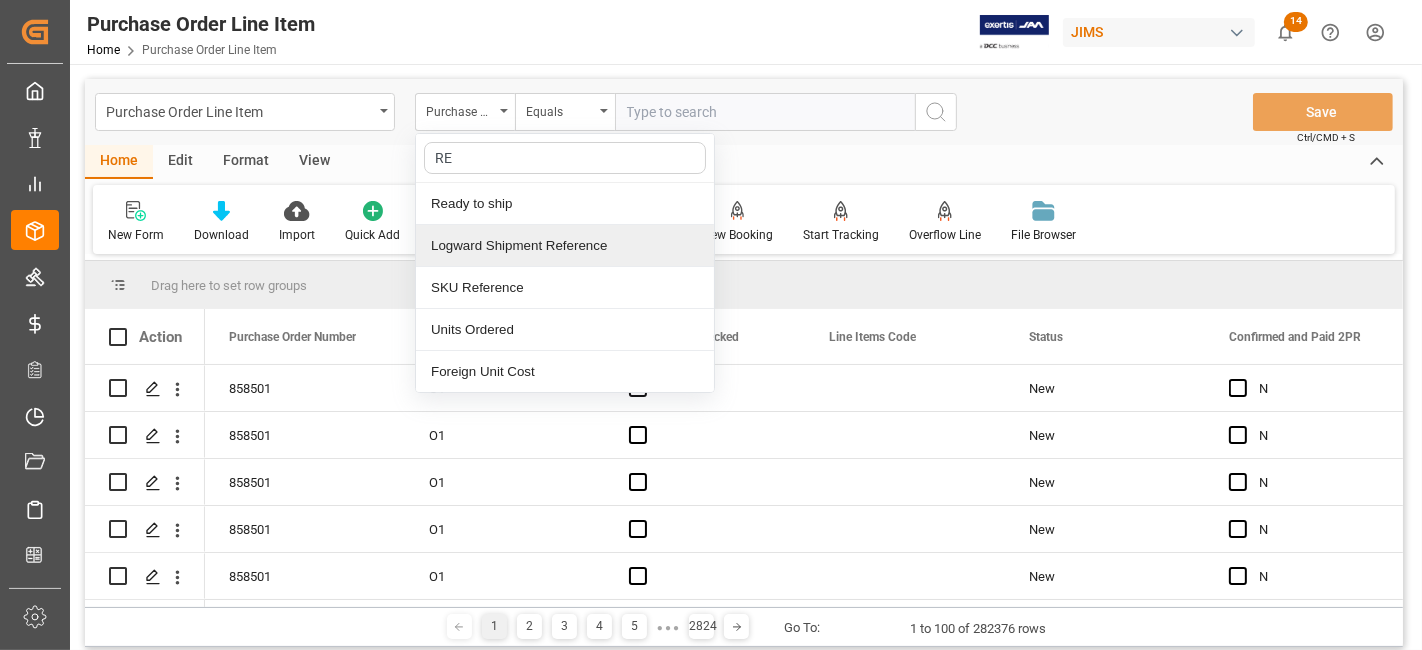 type on "REF" 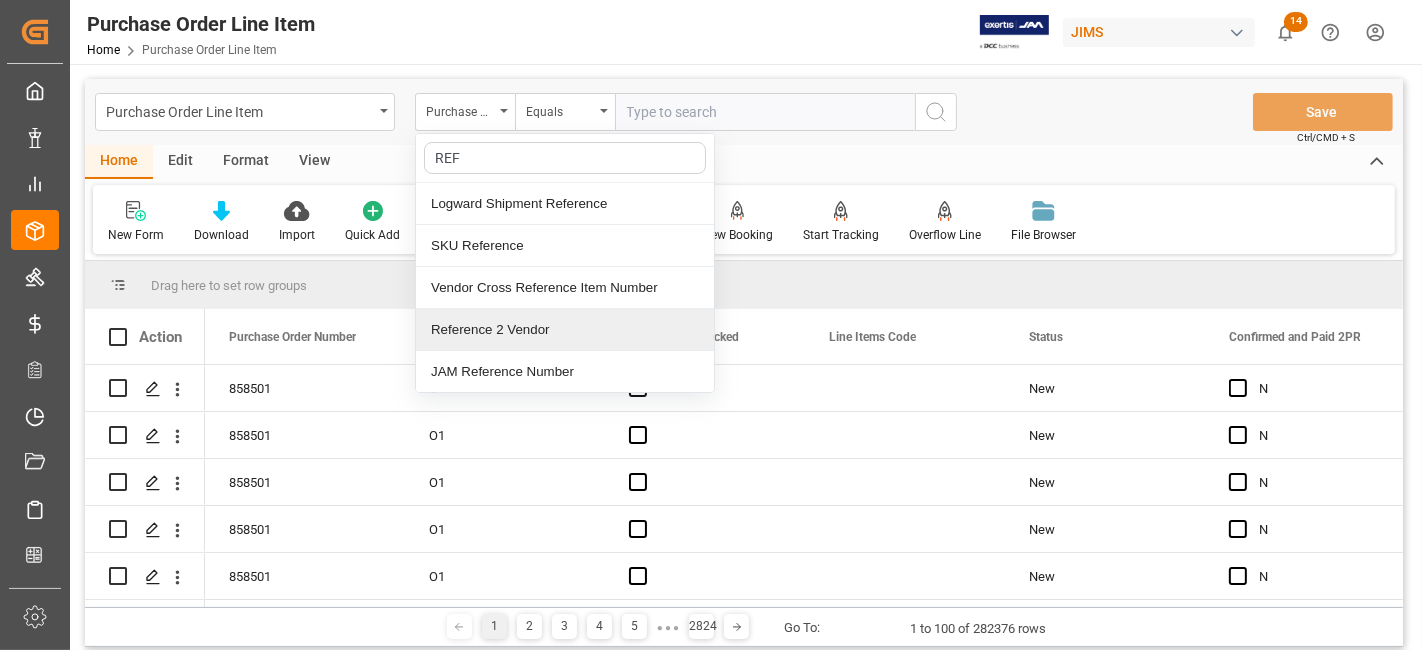 click on "Reference 2 Vendor" at bounding box center (565, 330) 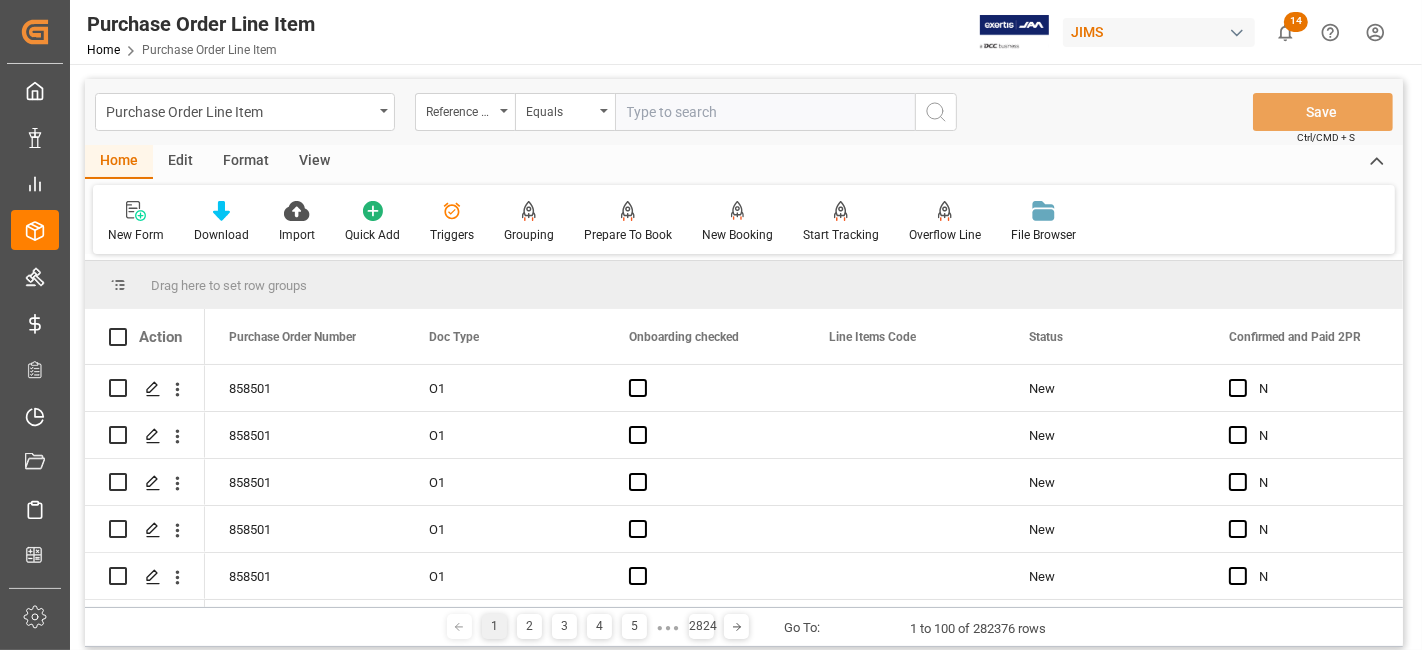click at bounding box center (765, 112) 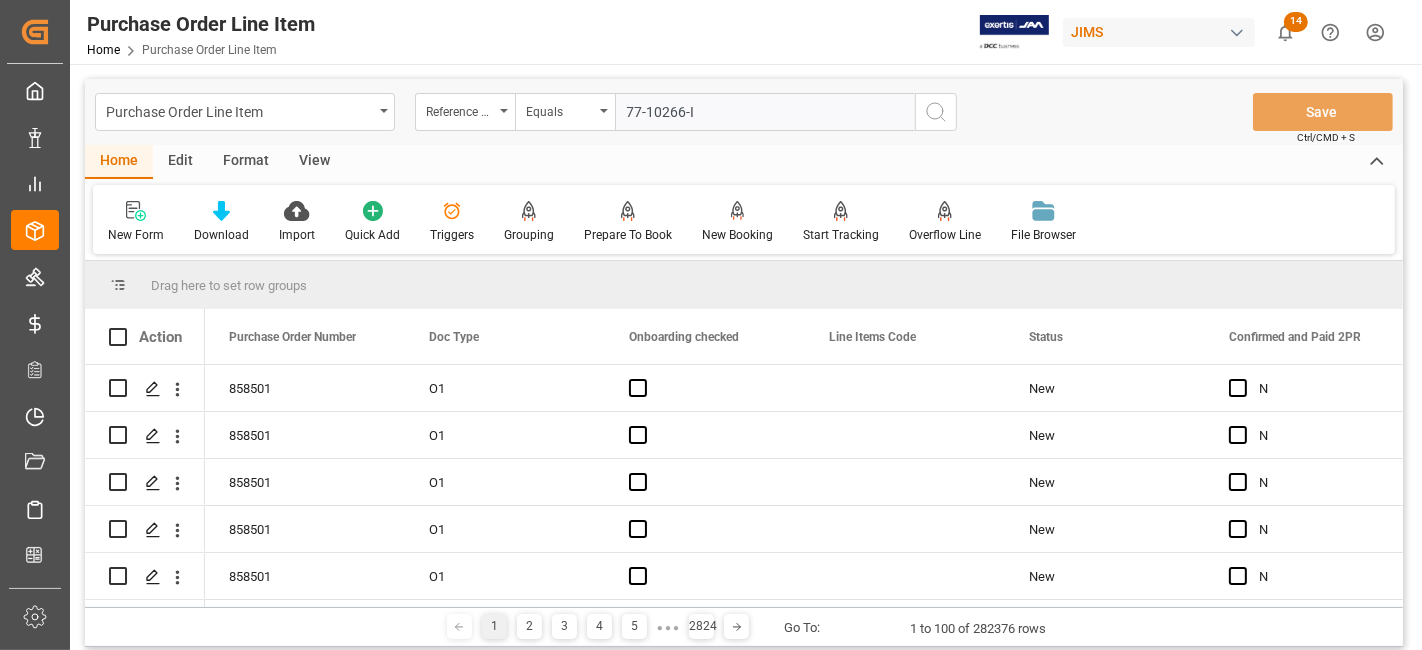 type on "77-10266-IE" 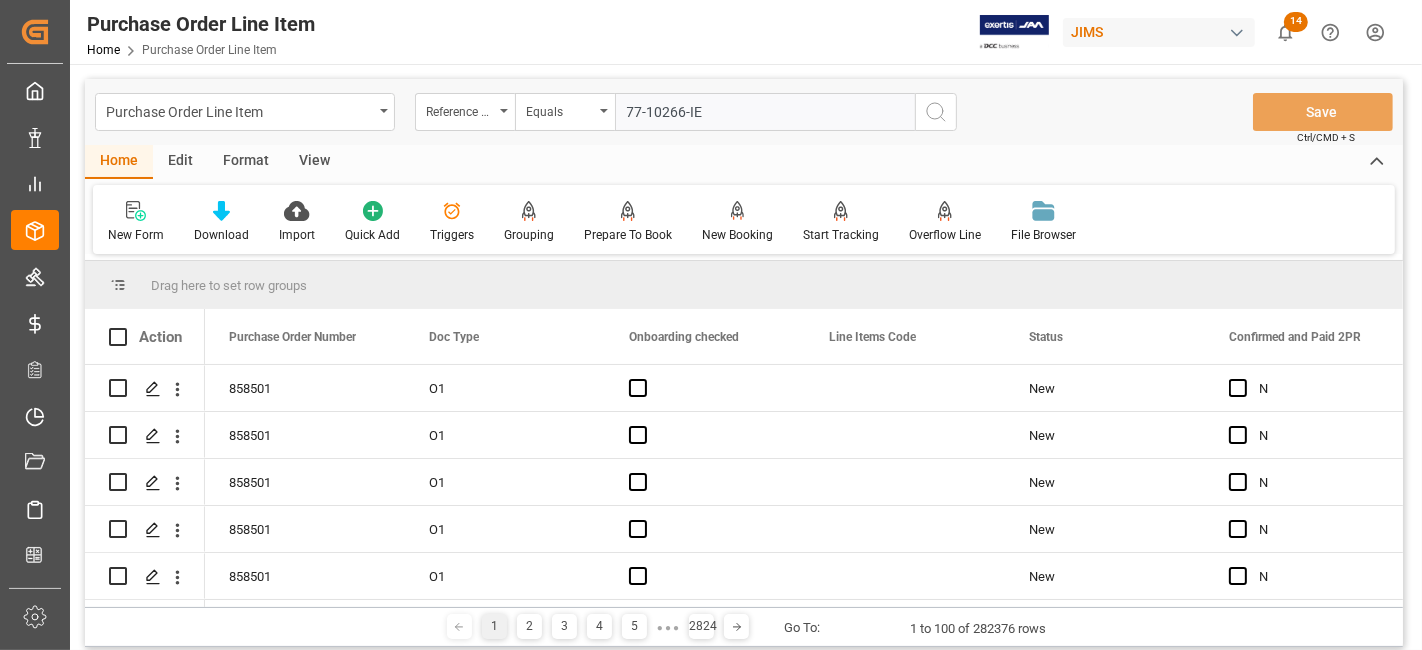 type 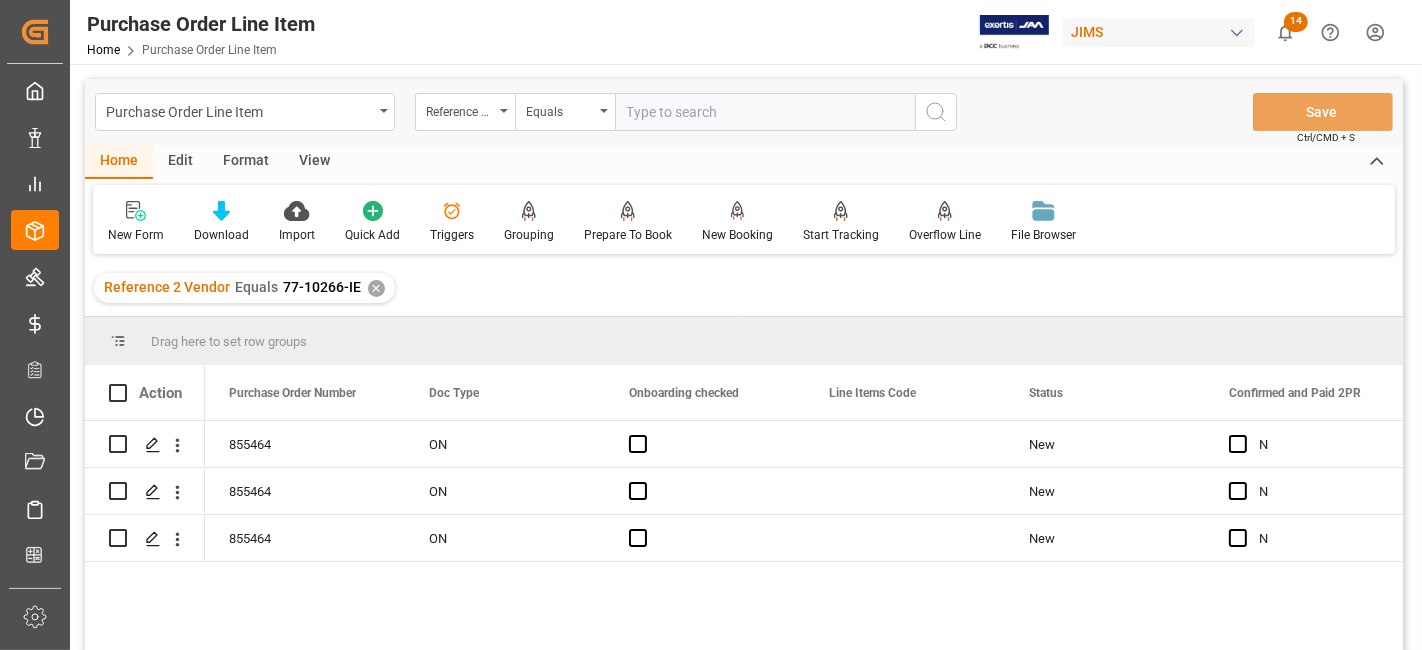 click on "View" at bounding box center (314, 162) 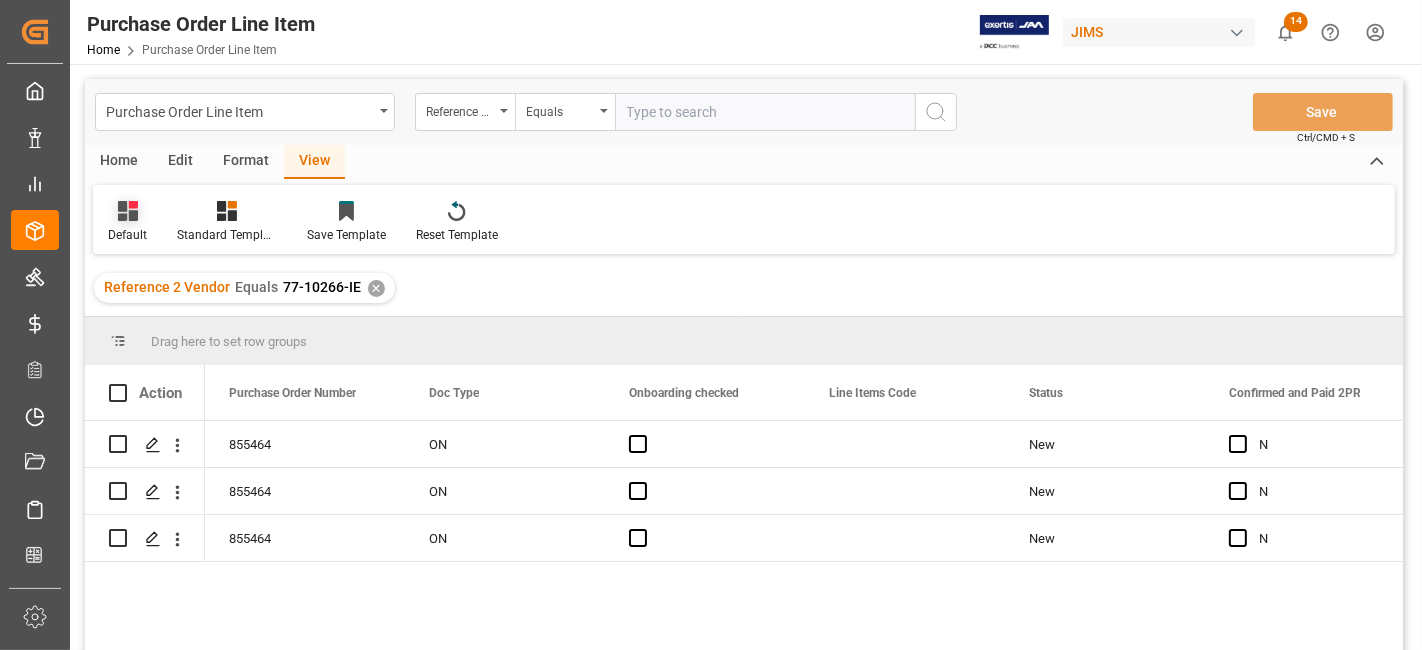 click on "Default" at bounding box center (127, 235) 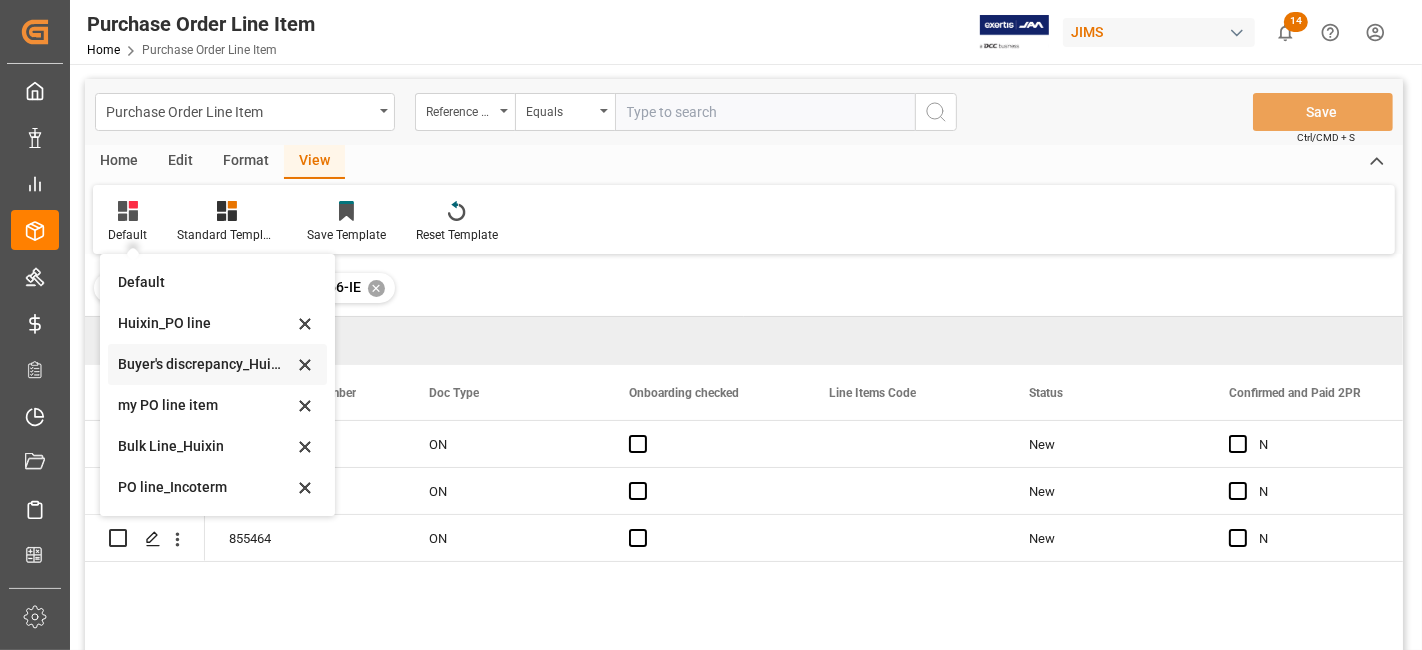 click on "Buyer's discrepancy_Huixin" at bounding box center [205, 364] 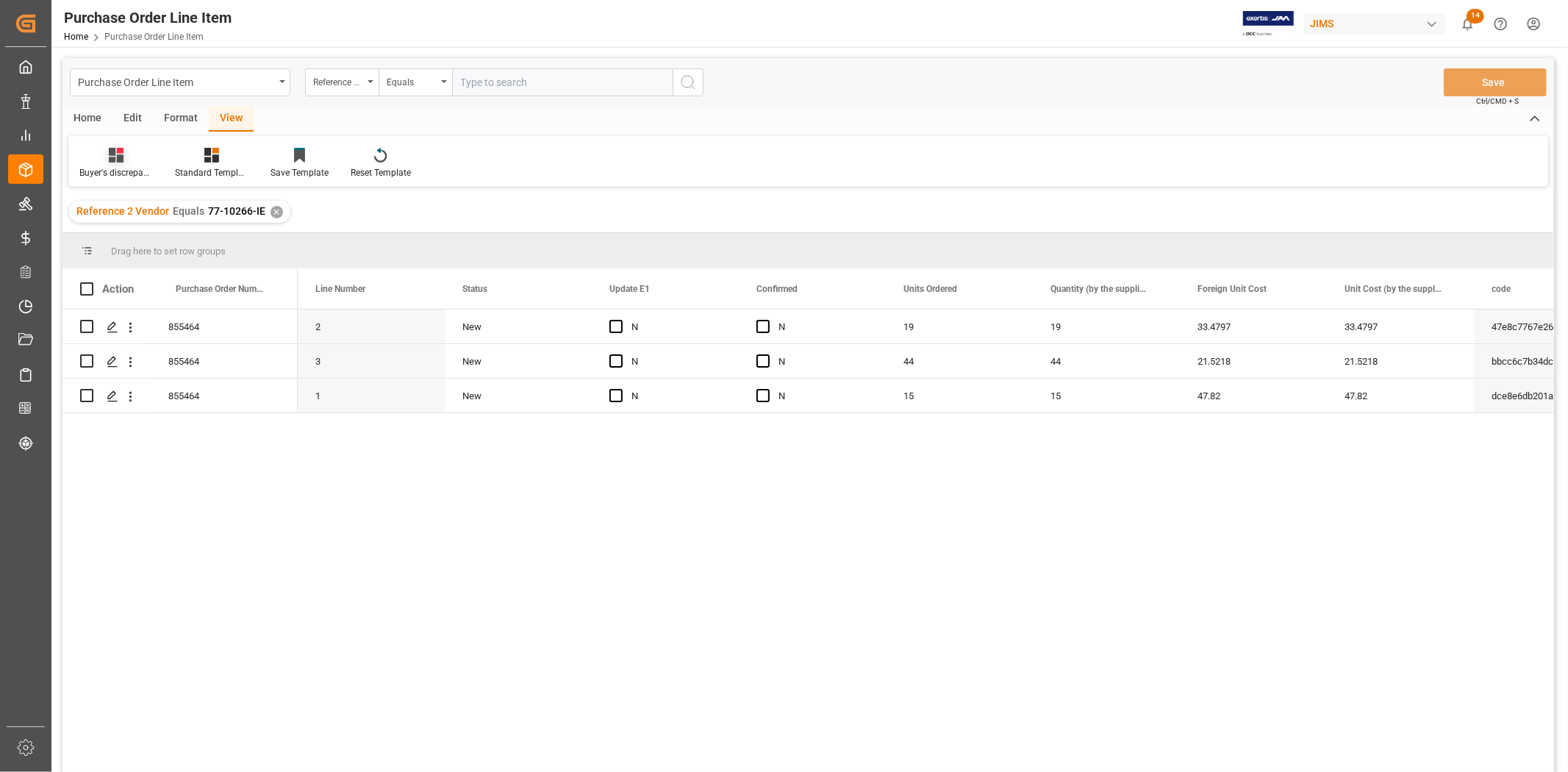 click on "Buyer's discrepancy_Huixin" at bounding box center [116, 173] 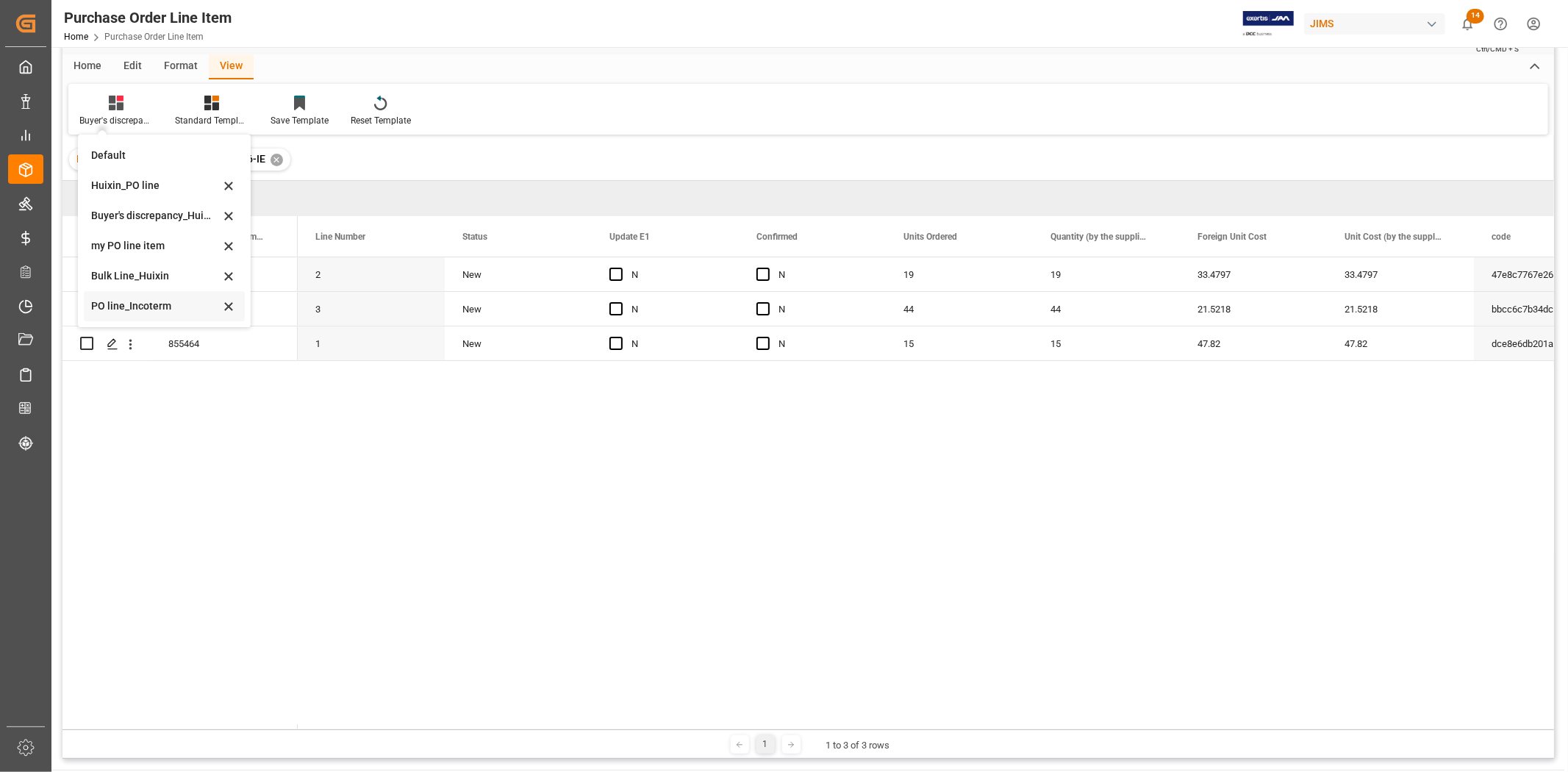 scroll, scrollTop: 82, scrollLeft: 0, axis: vertical 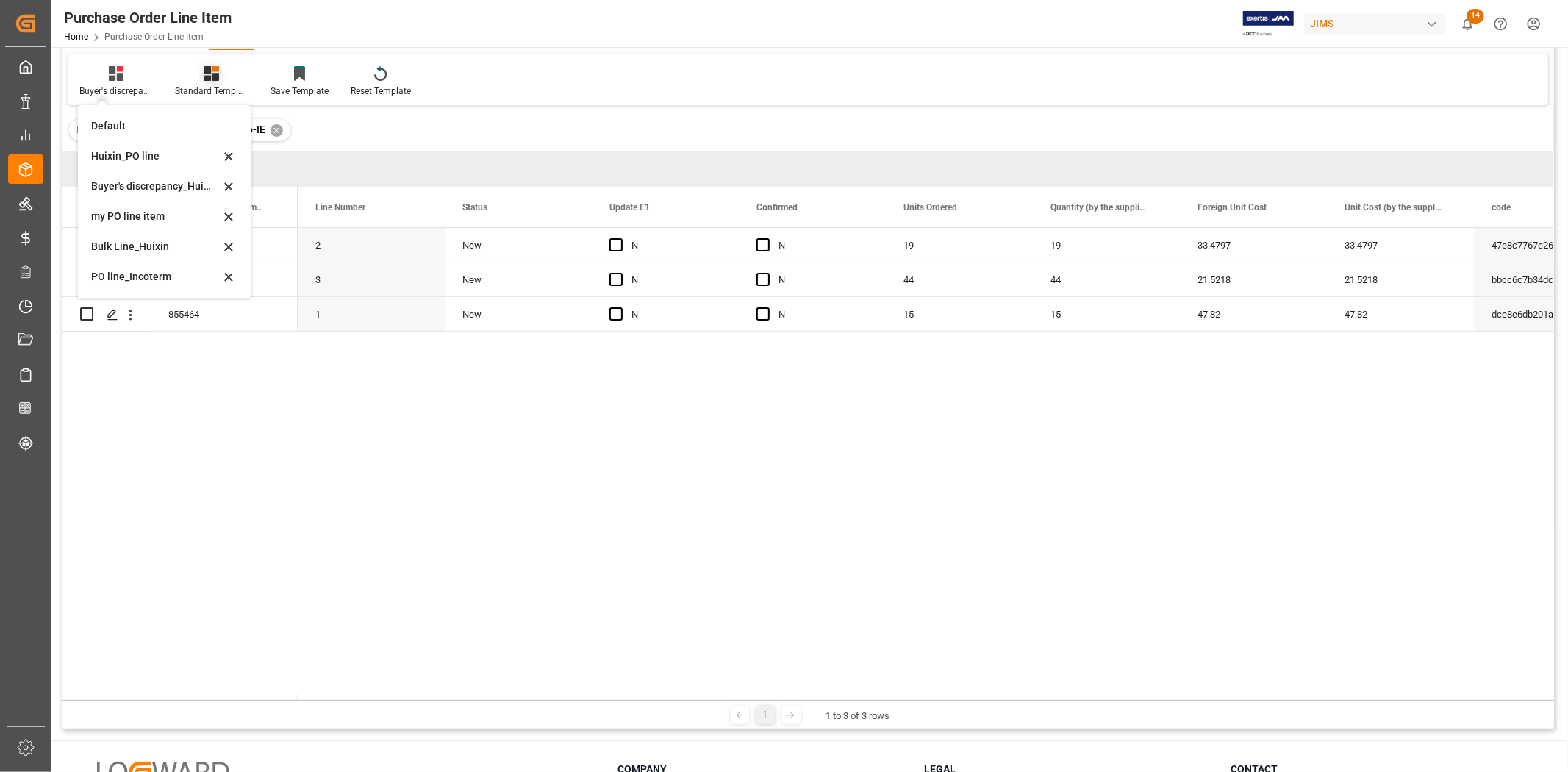 click on "Standard Templates" at bounding box center [212, 91] 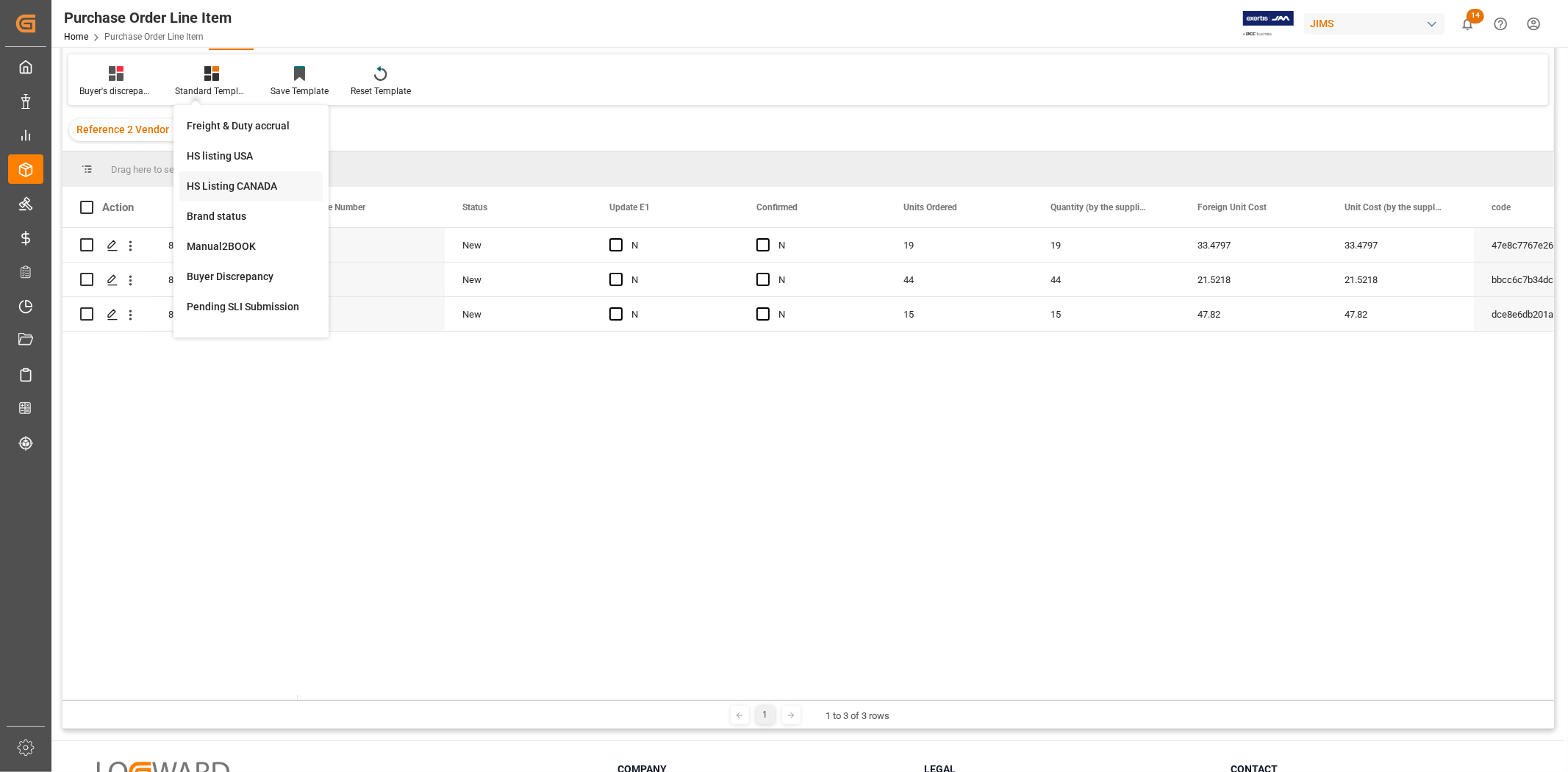 click on "HS Listing CANADA" at bounding box center [251, 186] 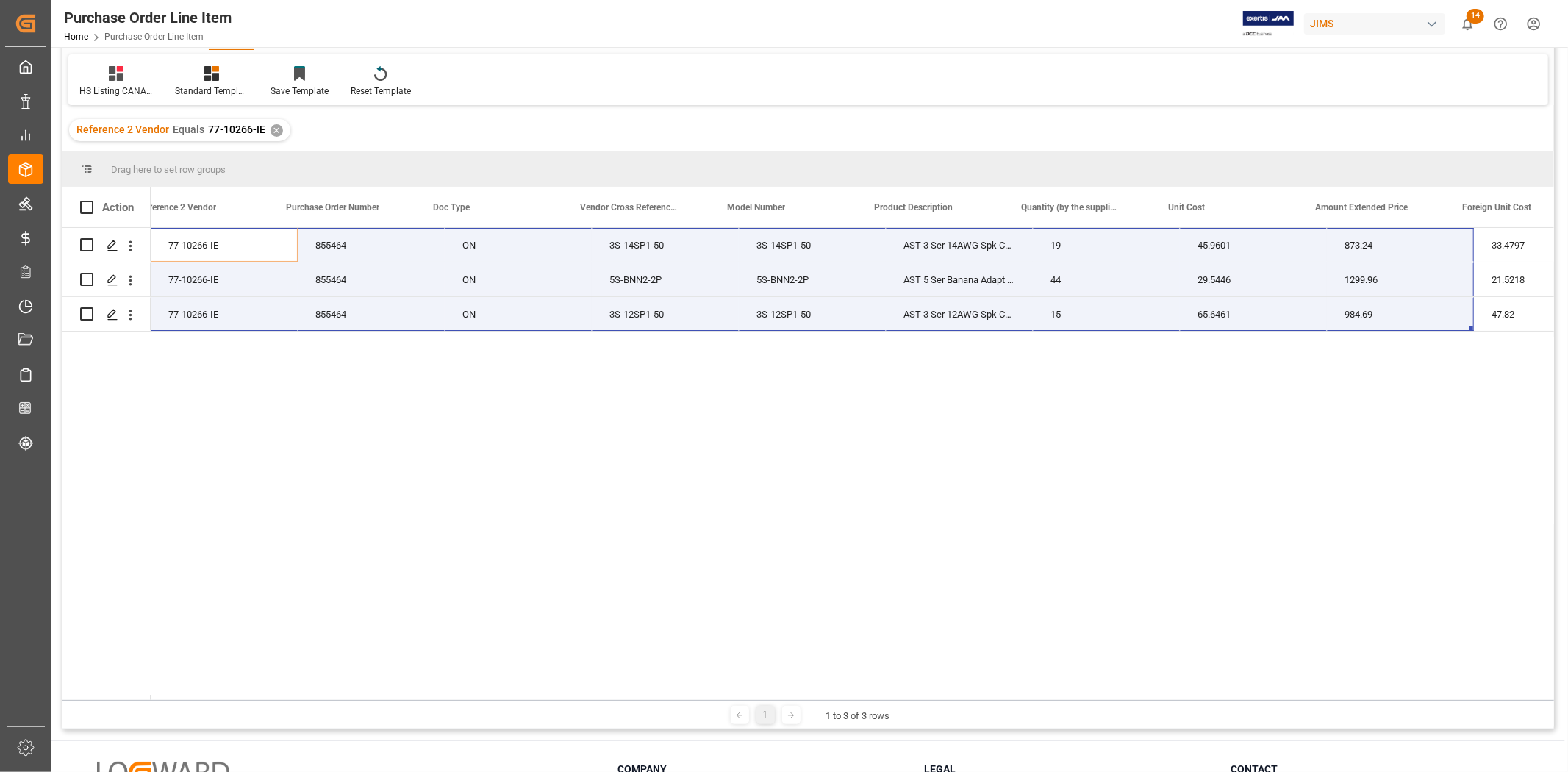 scroll, scrollTop: 0, scrollLeft: 29, axis: horizontal 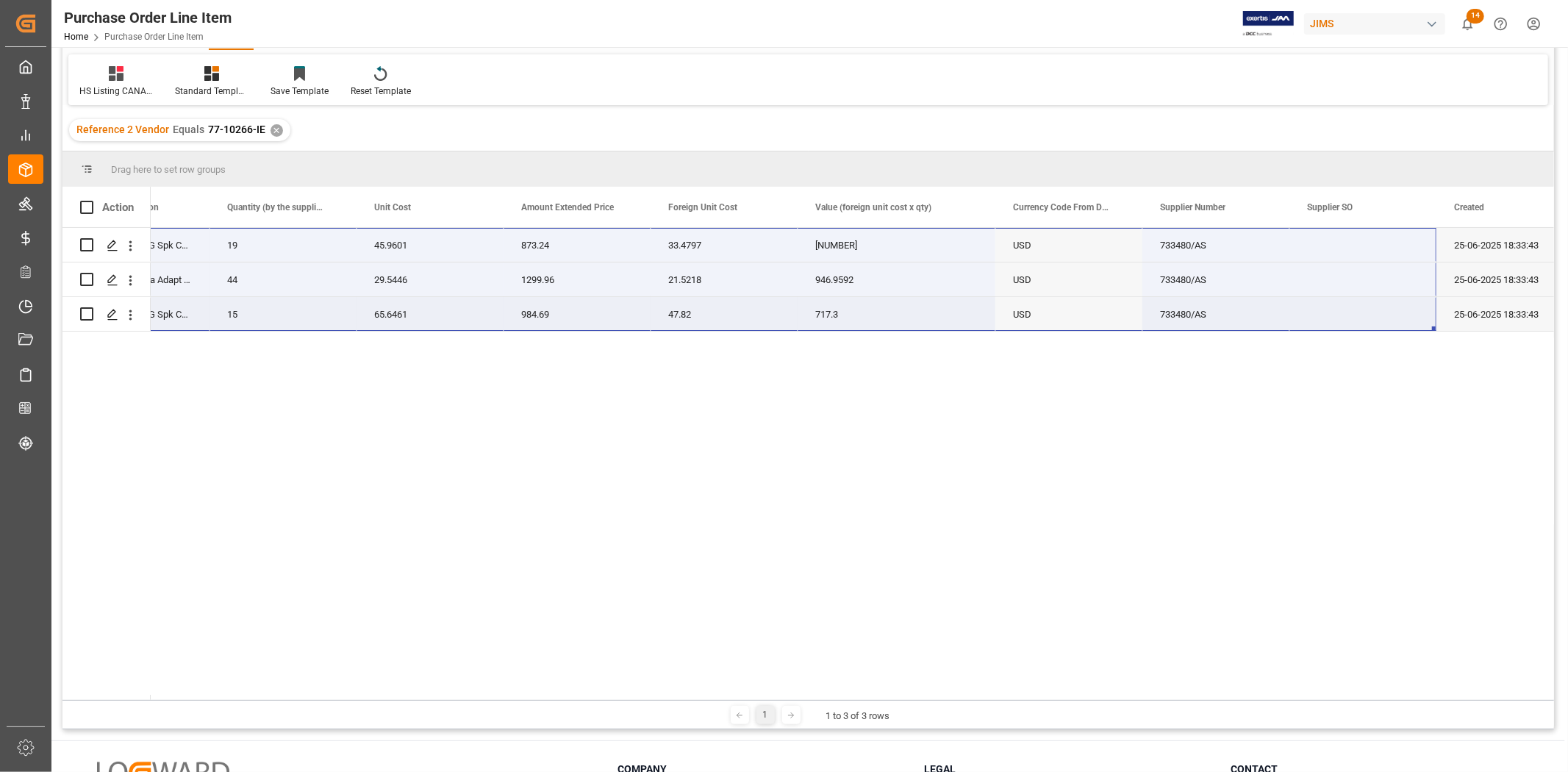 drag, startPoint x: 184, startPoint y: 241, endPoint x: 1385, endPoint y: 304, distance: 1202.6512 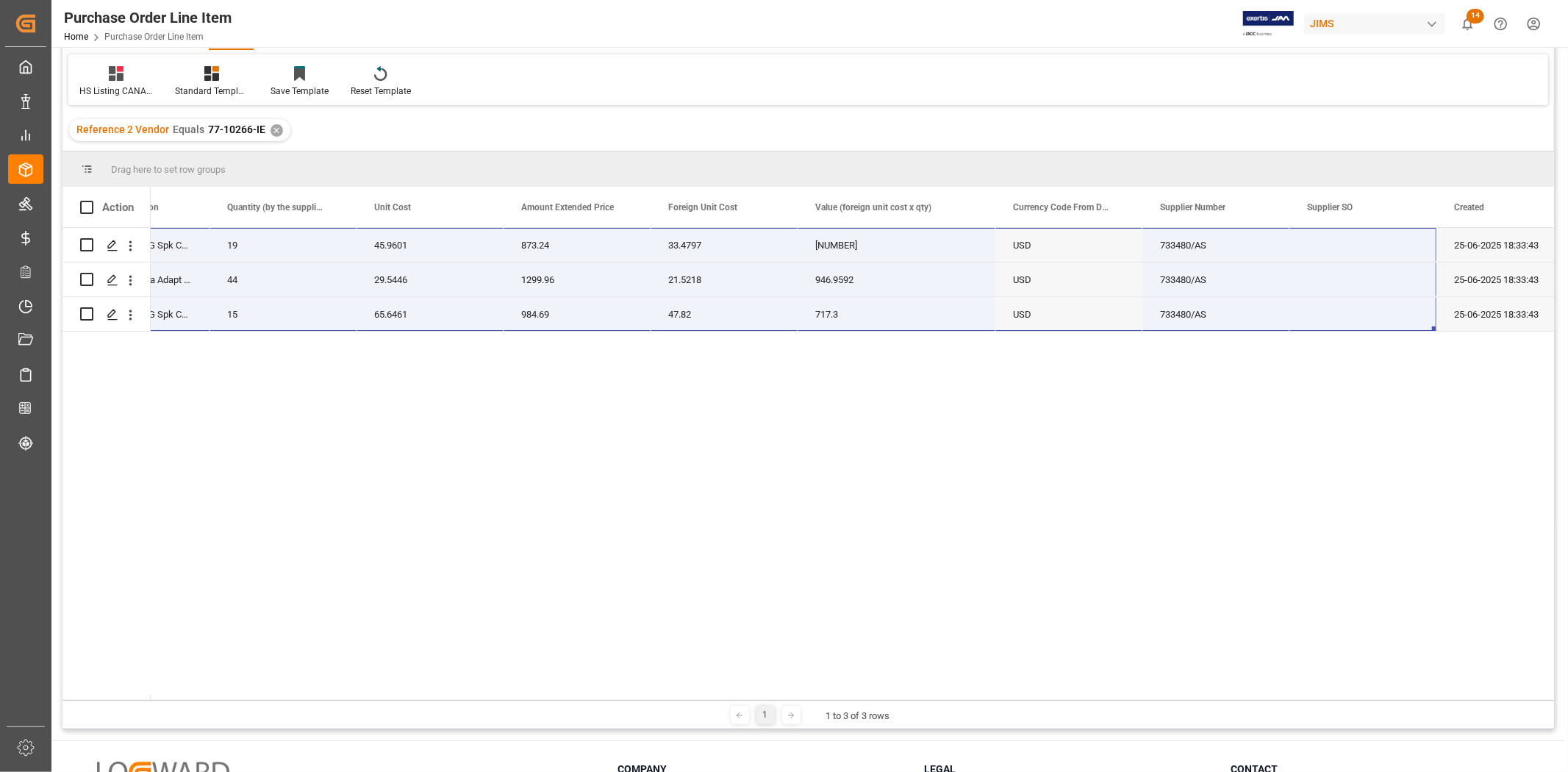 click on "77-10266-IE 3S-14SP1-50 AST 3 Ser 14AWG Spk Cbl 50ft 19 45.9601 873.24 33.4797 636.1143 USD 733480/AS 25-06-2025 18:33:43 5S-BNN2-2P AST 5 Ser Banana Adapt 2-Pair 44 29.5446 1299.96 21.5218 946.9592 USD 733480/AS 25-06-2025 18:33:43 3S-12SP1-50 AST 3 Ser 12AWG Spk Cbl 50ft 15 65.6461 984.69 47.82 717.3 USD 733480/AS 25-06-2025 18:33:43" at bounding box center (852, 464) 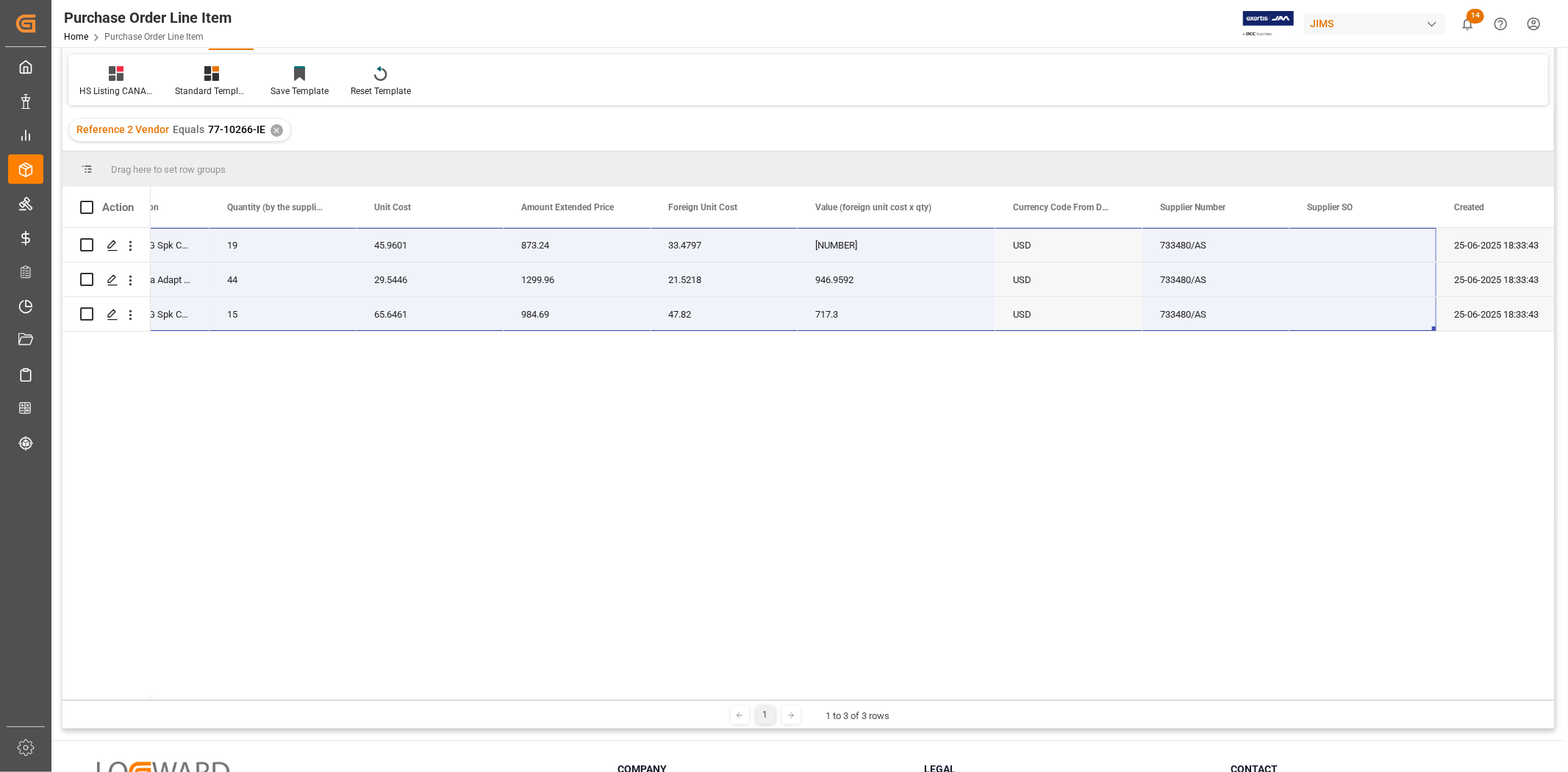 drag, startPoint x: 756, startPoint y: 428, endPoint x: 762, endPoint y: 415, distance: 14.31782 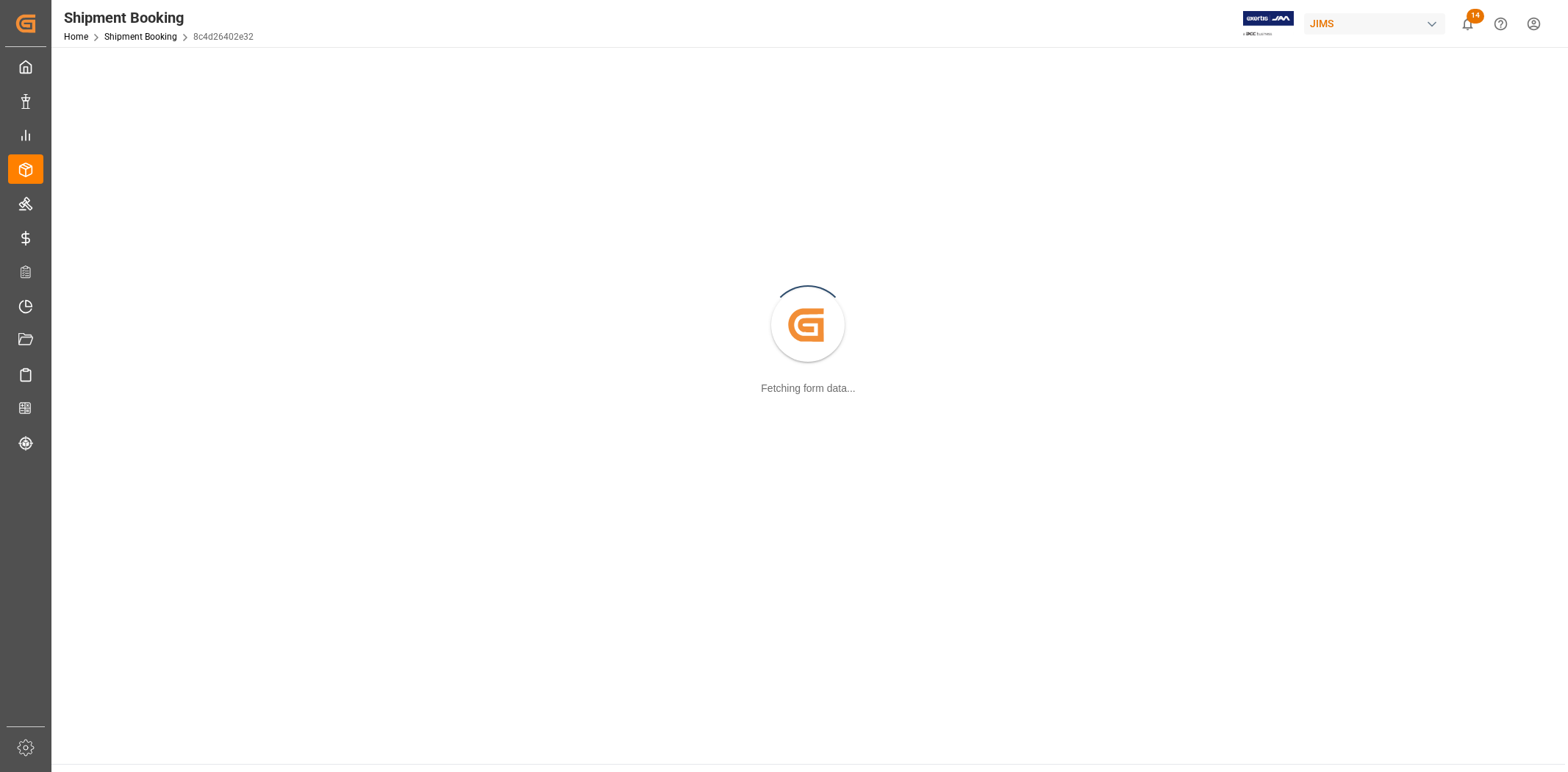scroll, scrollTop: 0, scrollLeft: 0, axis: both 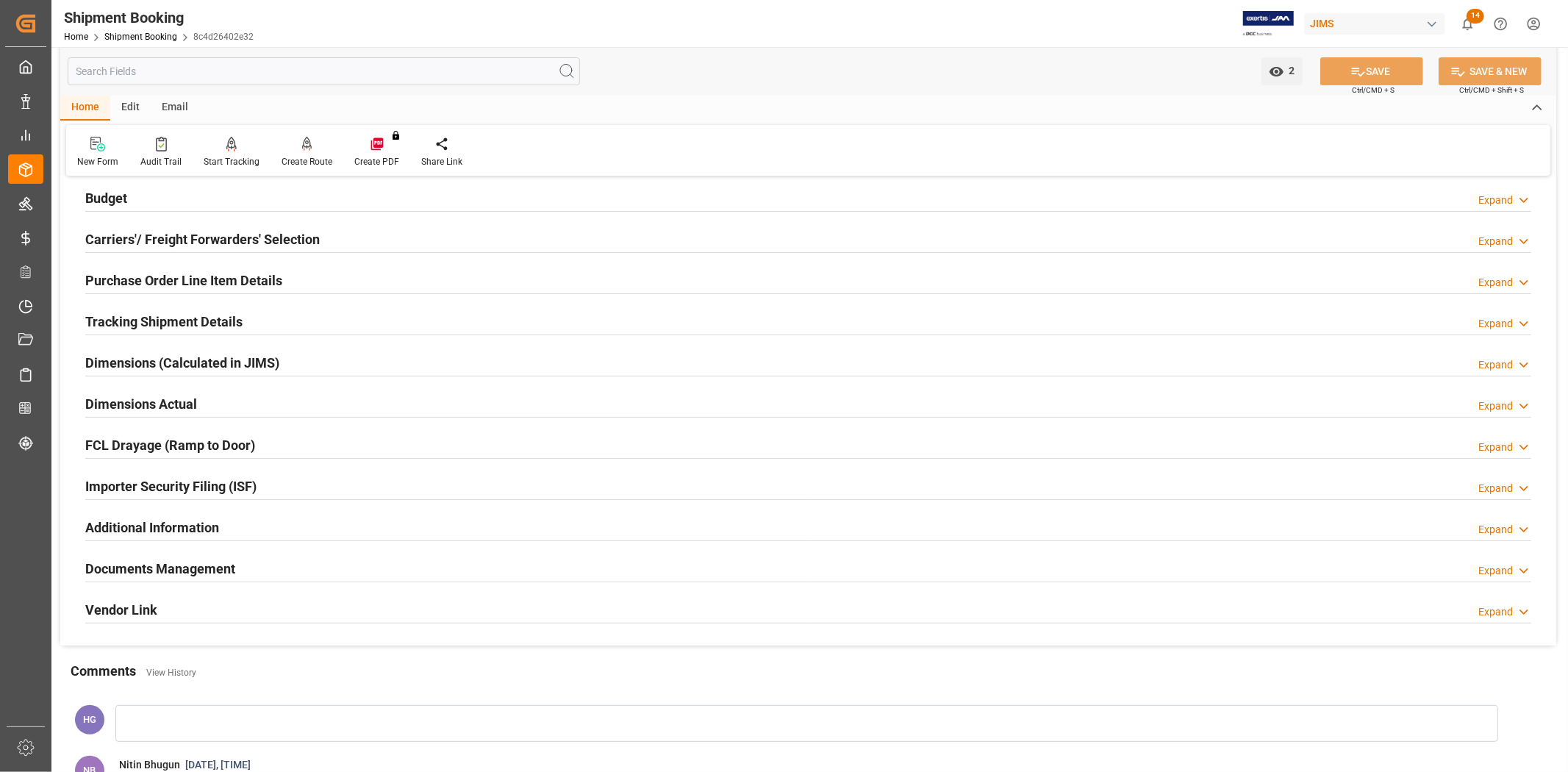 click on "Carriers'/ Freight Forwarders' Selection" at bounding box center (202, 239) 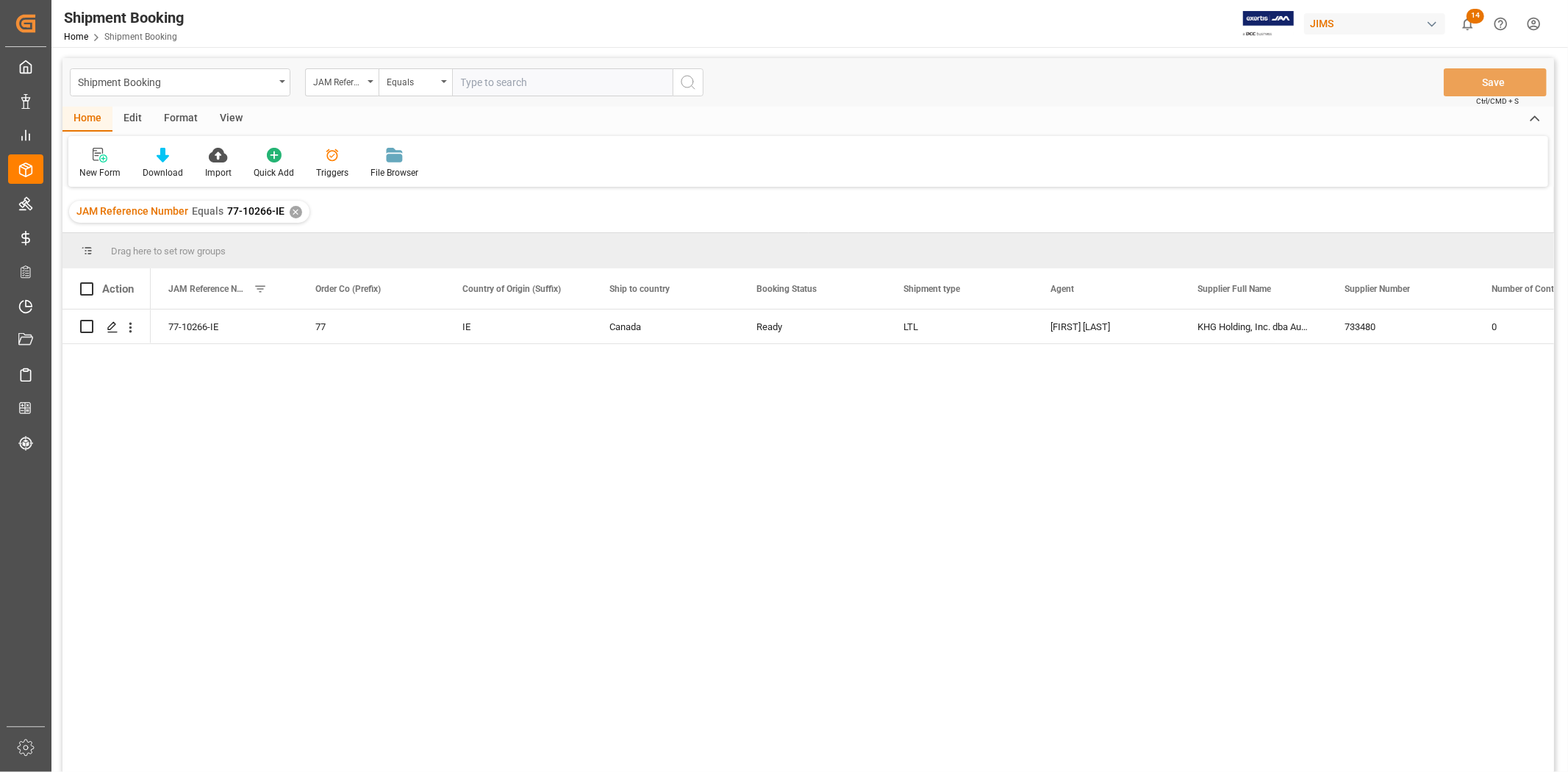 click on "View" at bounding box center [231, 119] 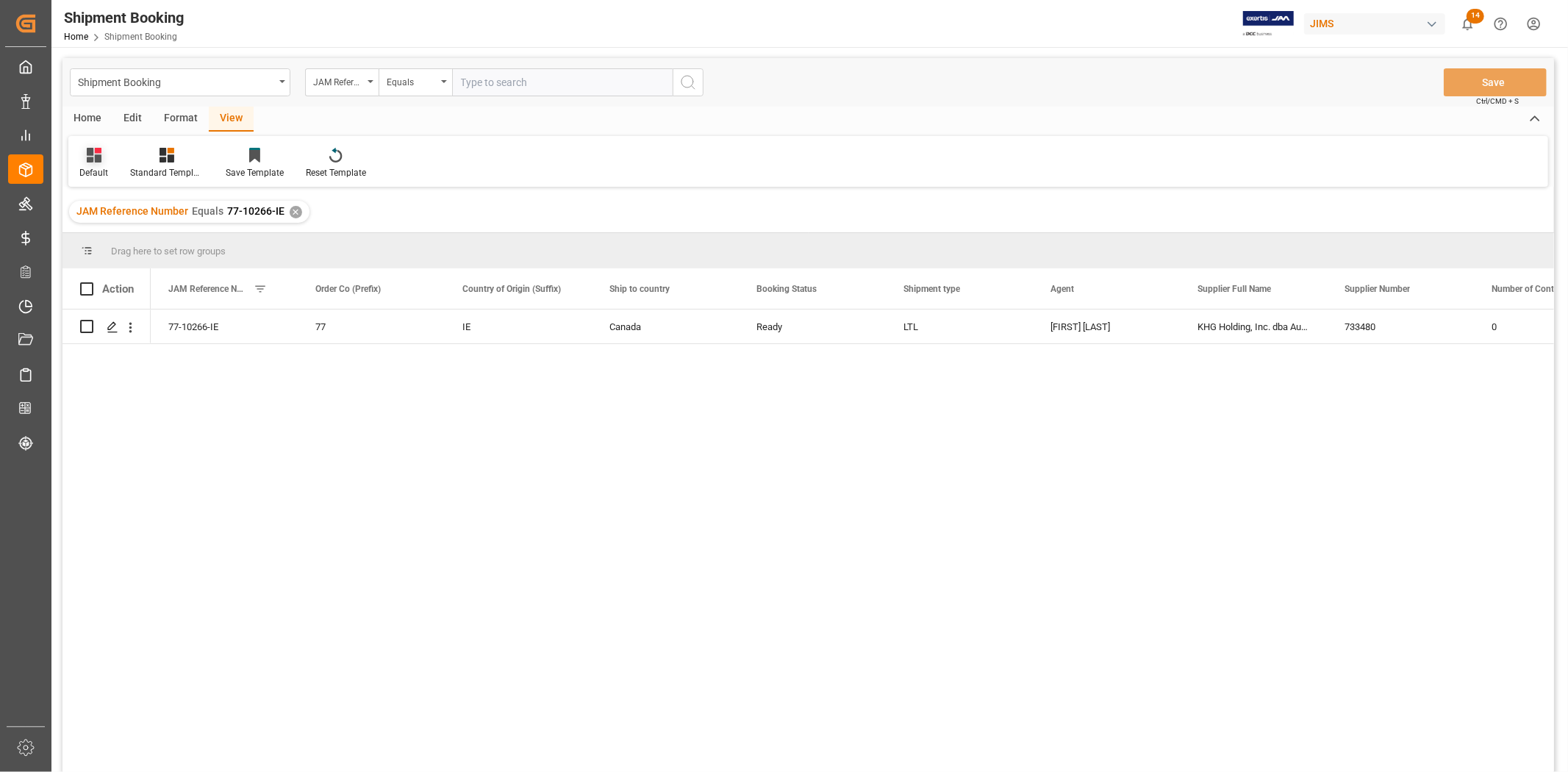 click on "Default" at bounding box center (93, 173) 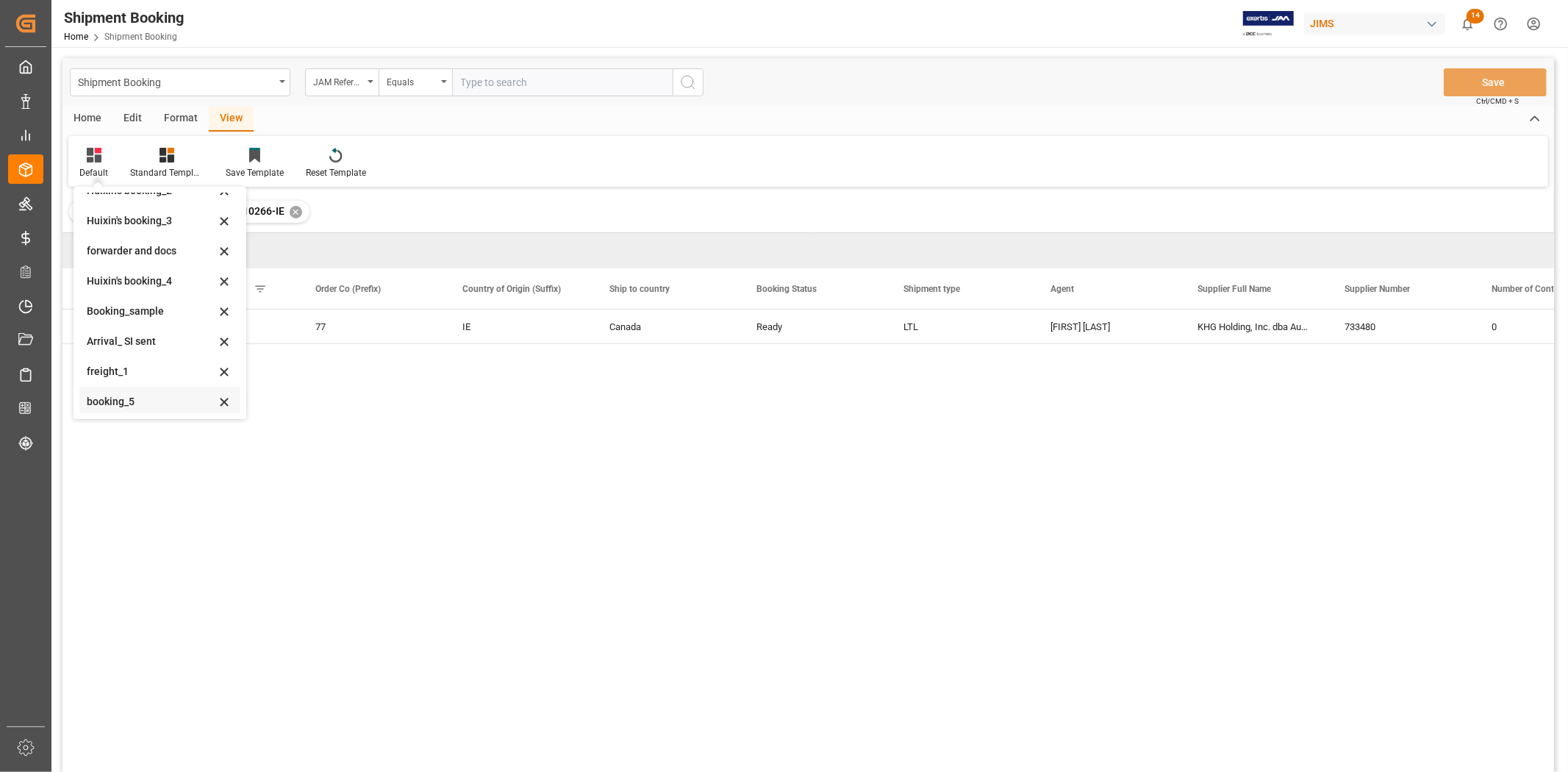 scroll, scrollTop: 140, scrollLeft: 0, axis: vertical 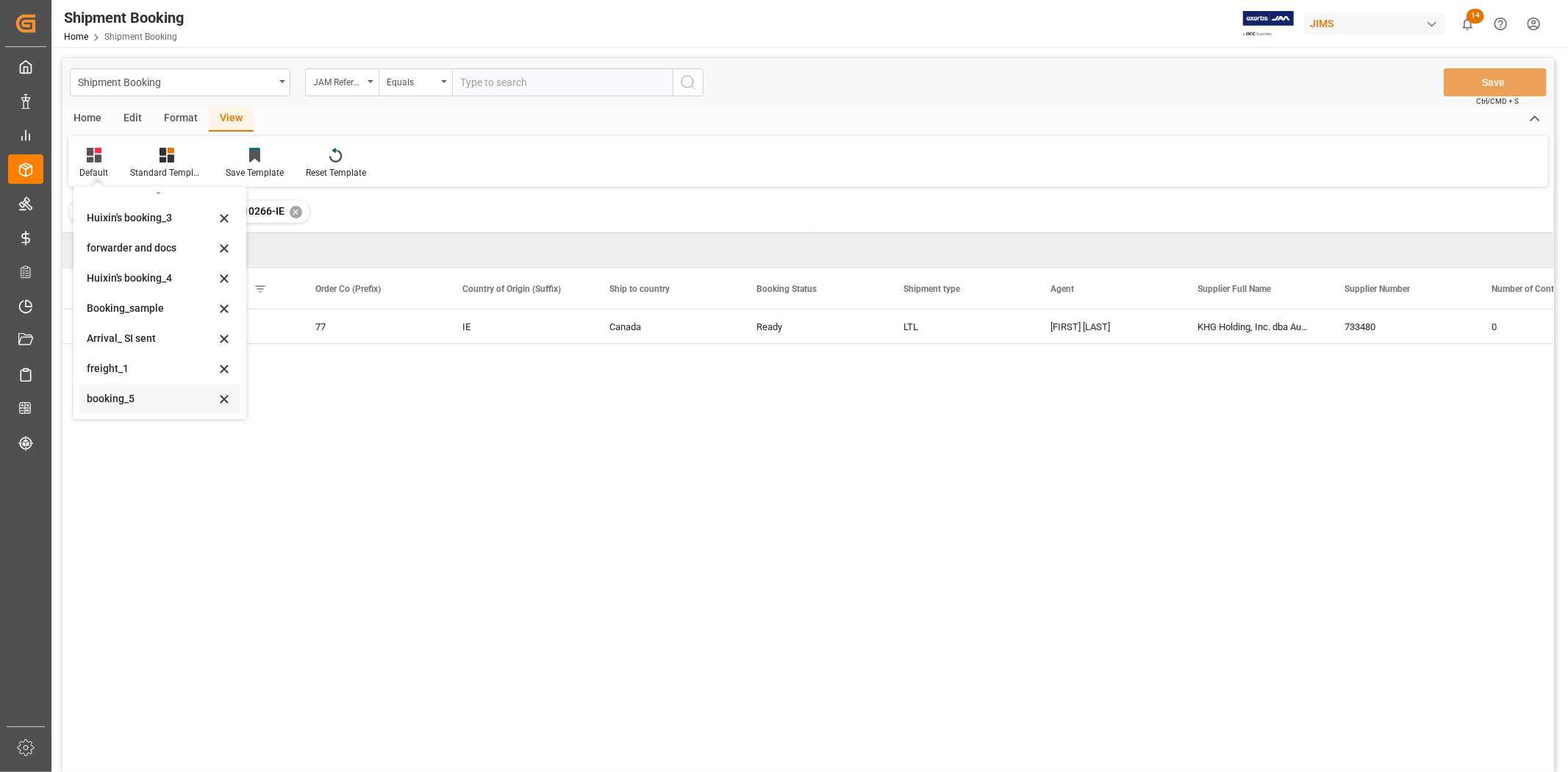 click on "booking_5" at bounding box center (151, 398) 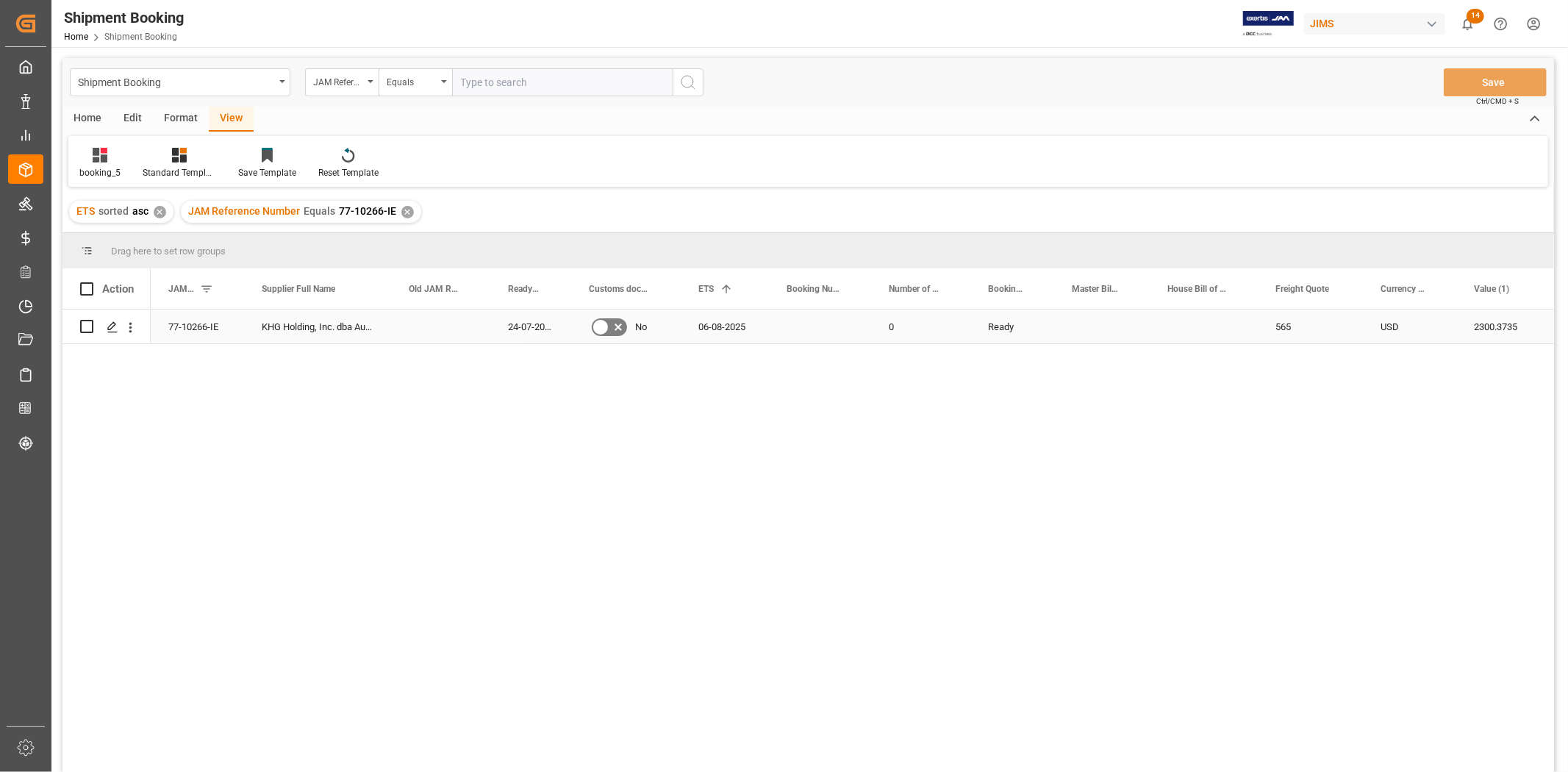 click at bounding box center (820, 326) 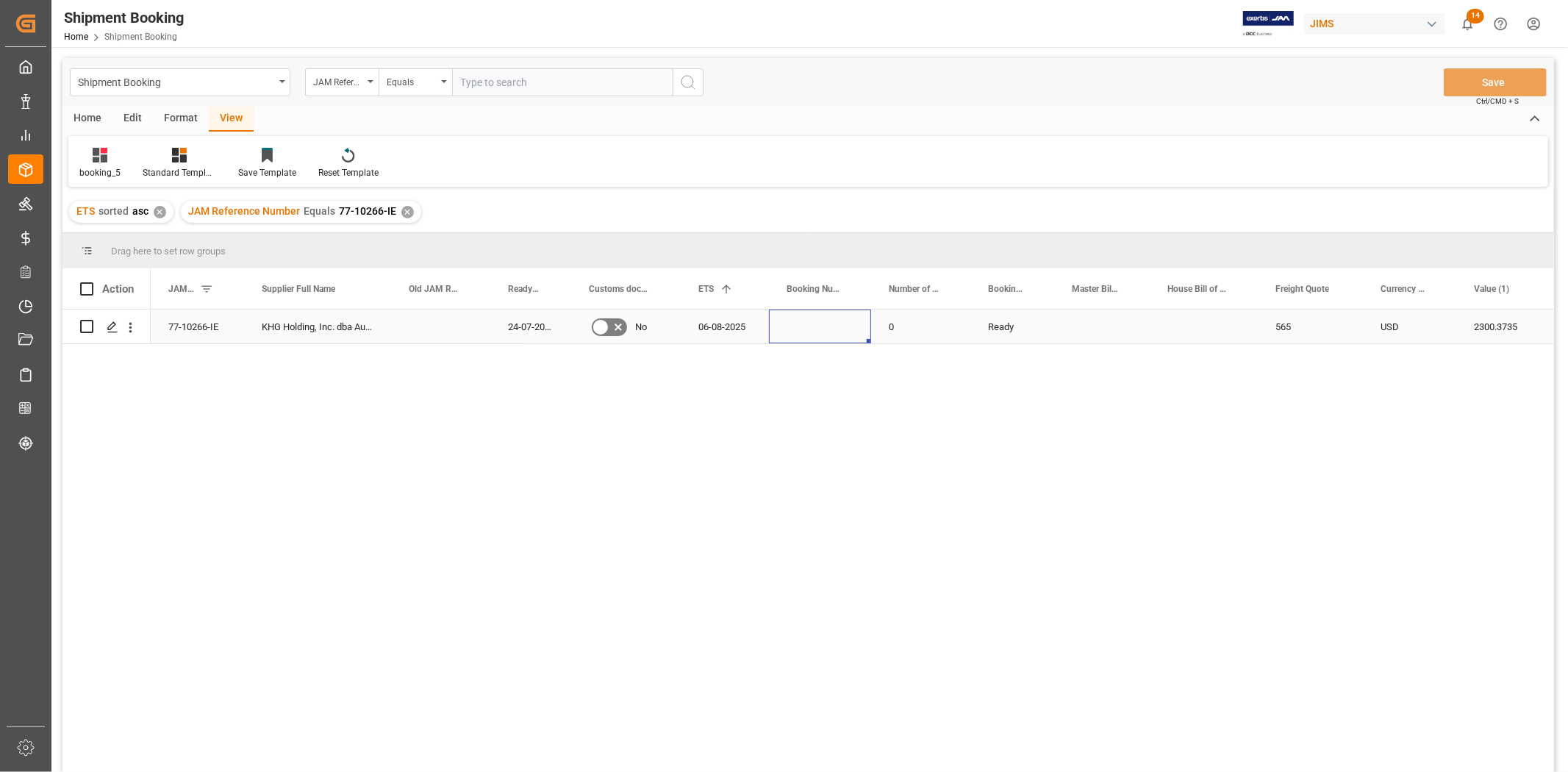 click at bounding box center (820, 326) 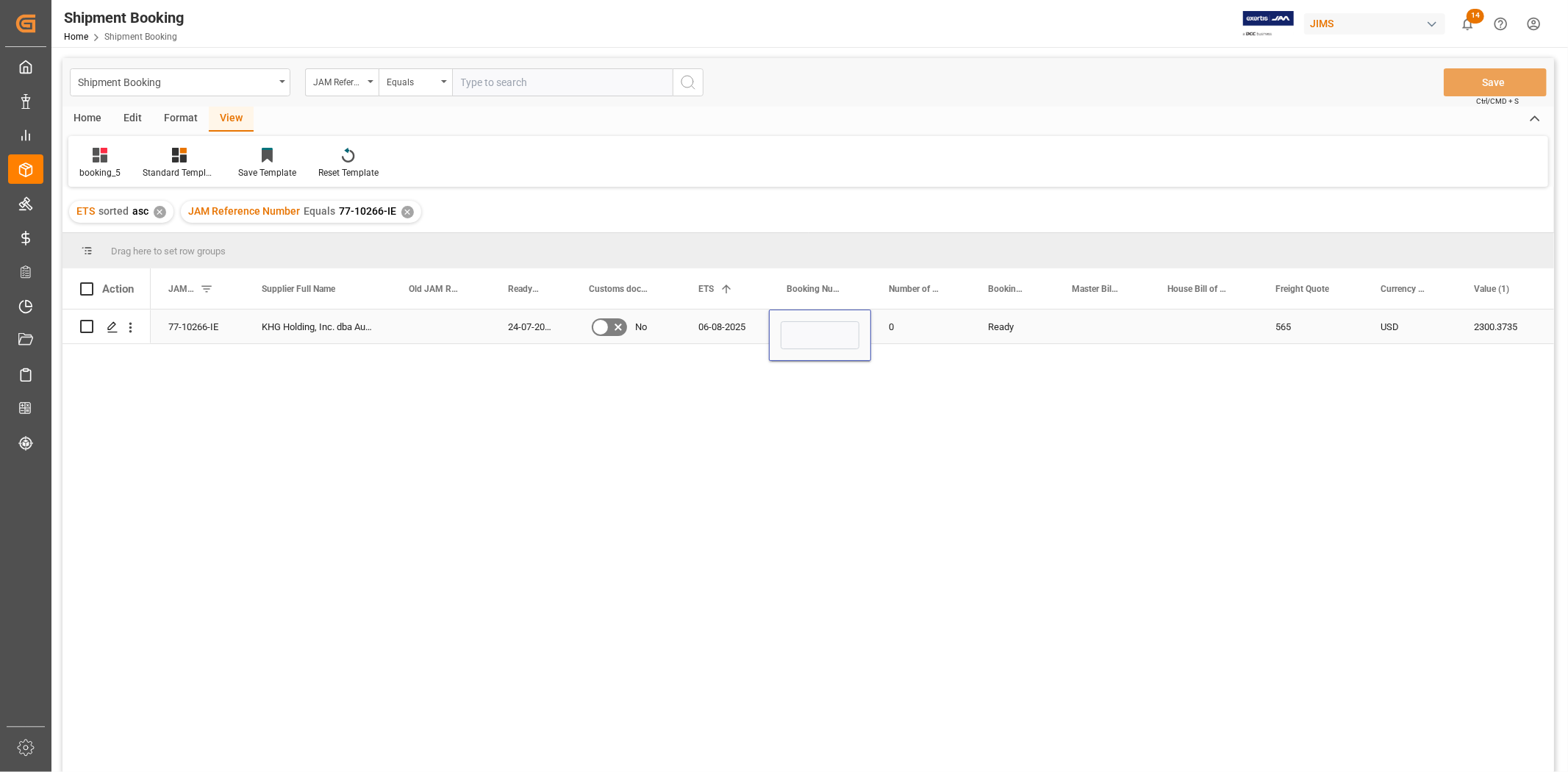 click at bounding box center [820, 335] 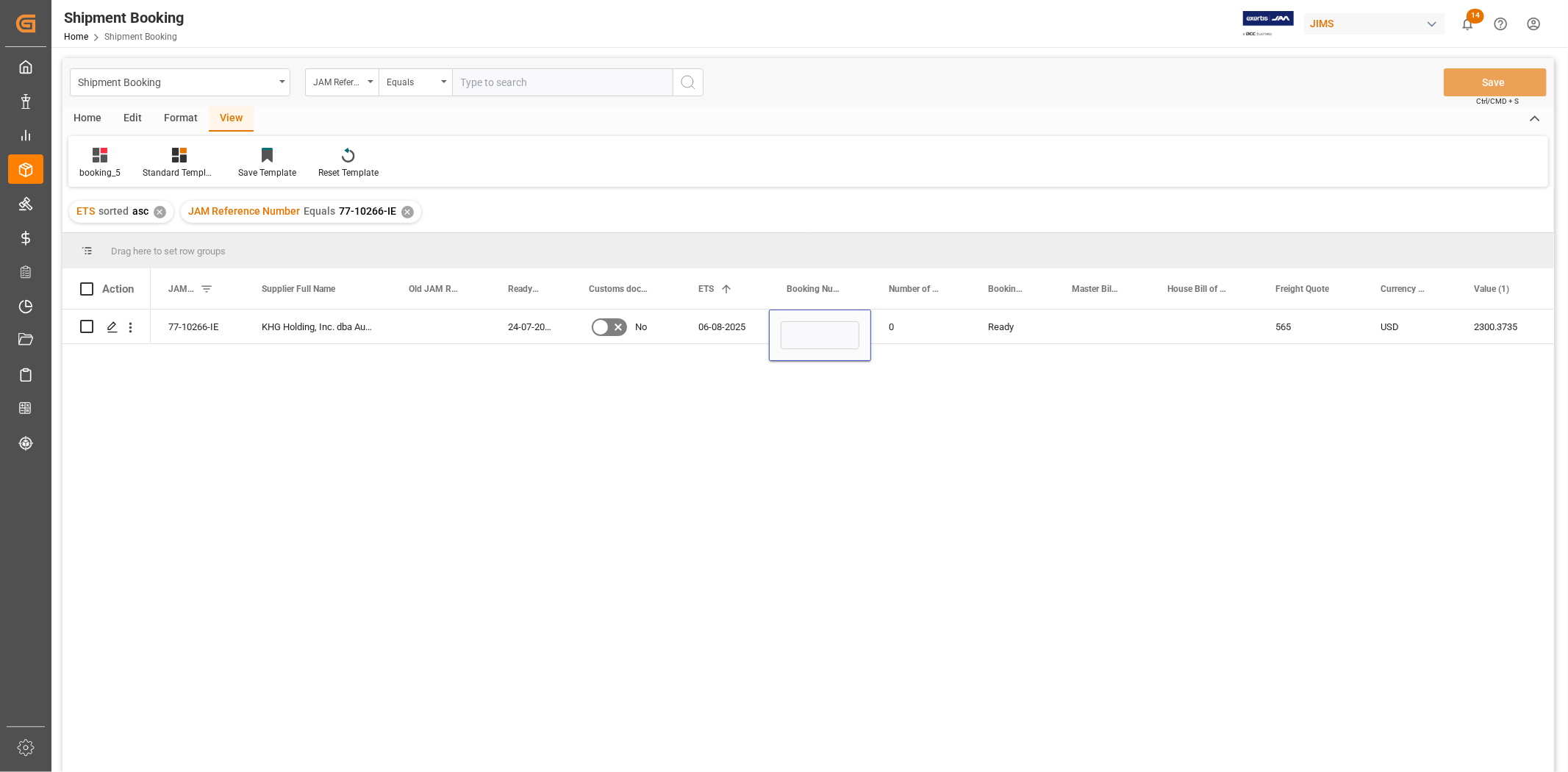 type on "883358806491" 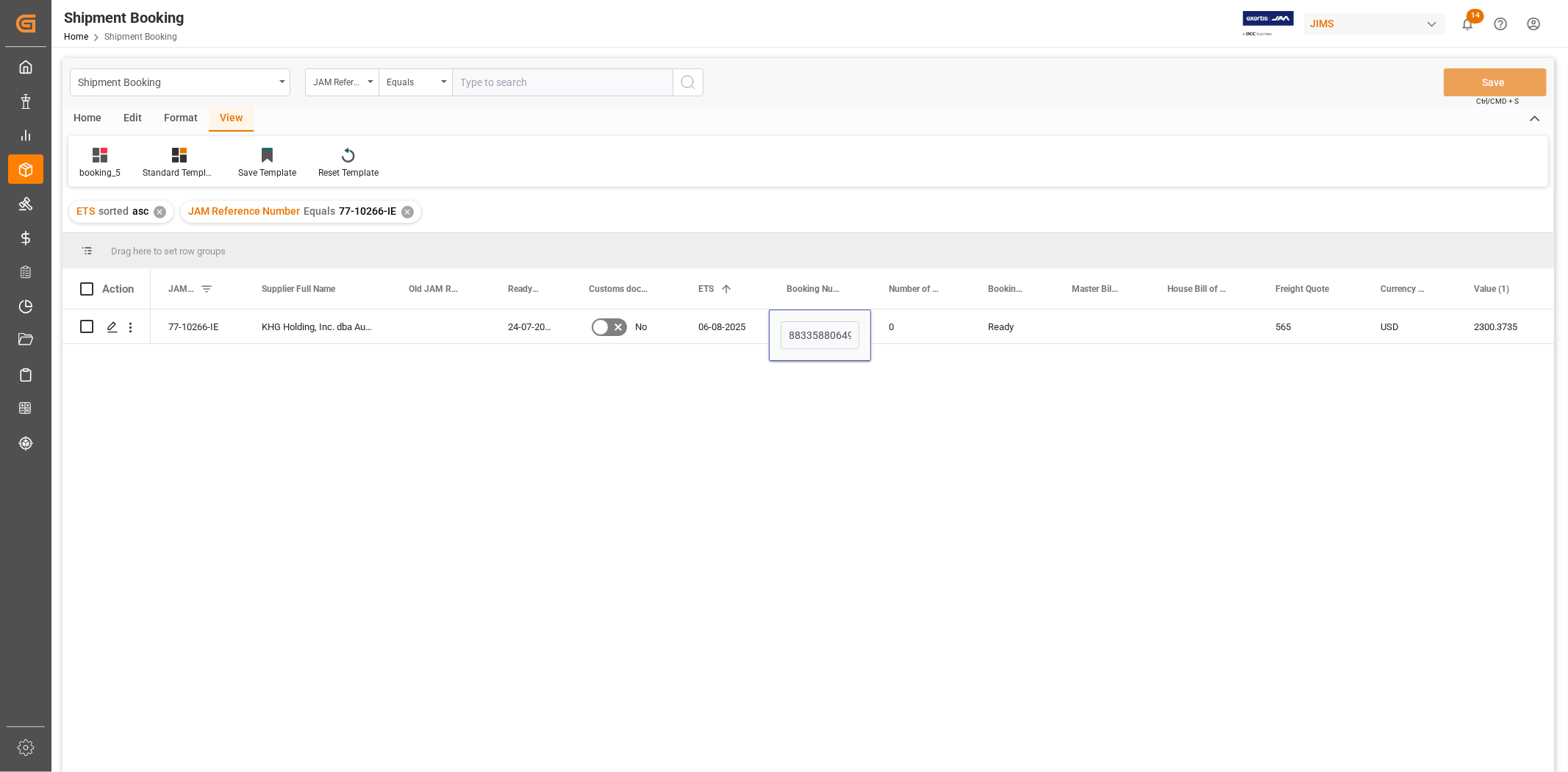 scroll, scrollTop: 0, scrollLeft: 7, axis: horizontal 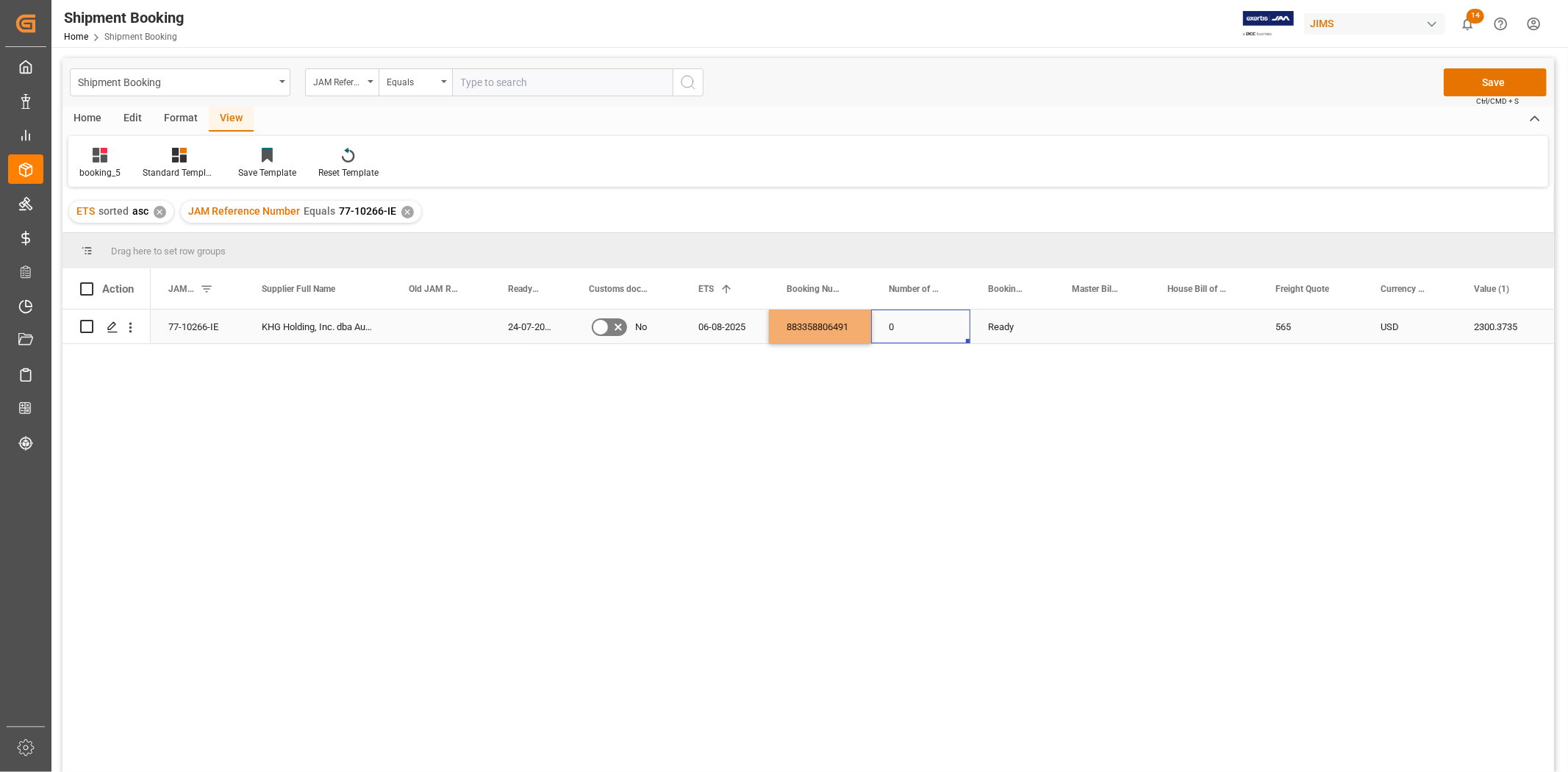 click on "0" at bounding box center [920, 326] 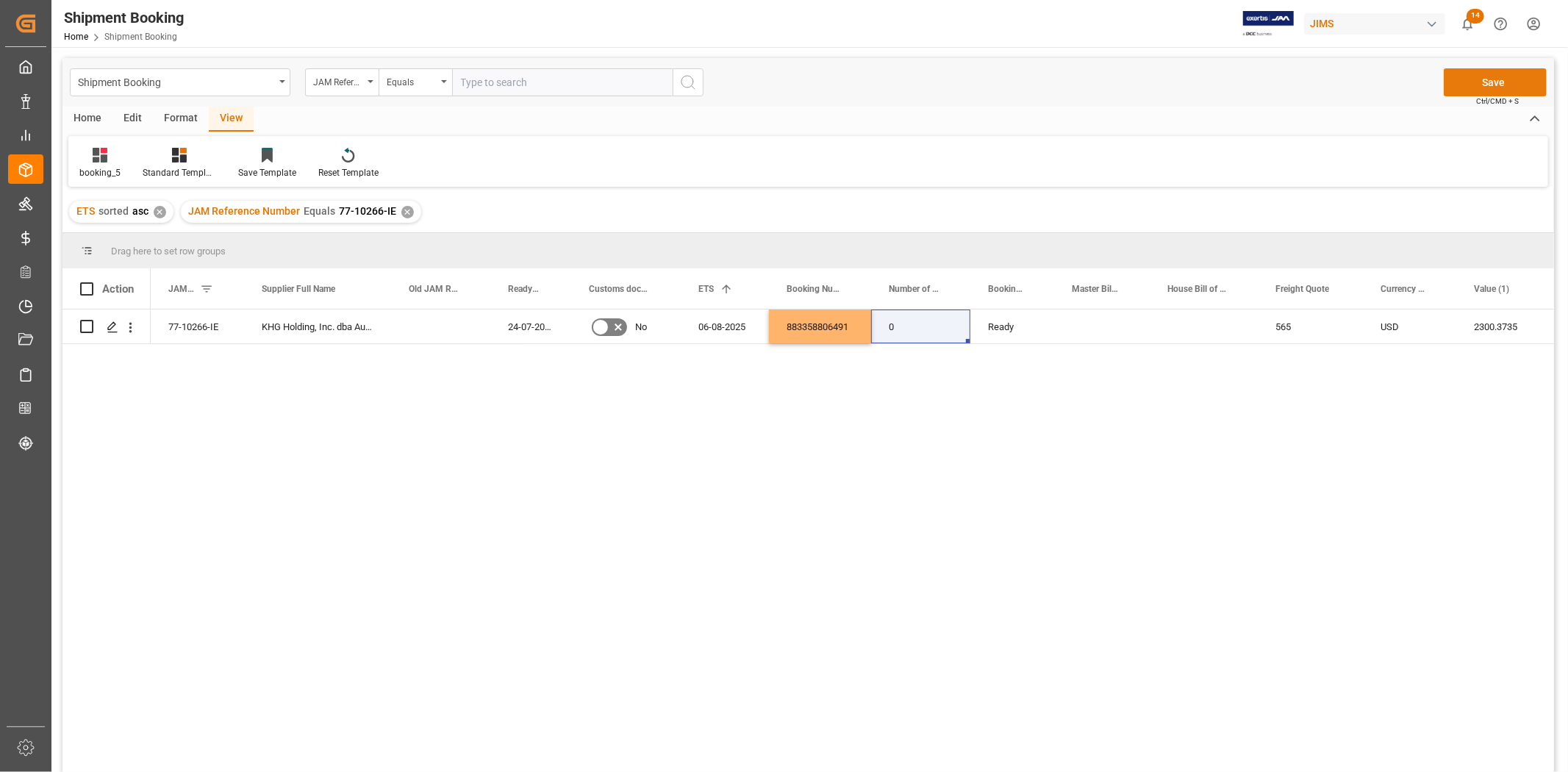 click on "Save" at bounding box center [1495, 82] 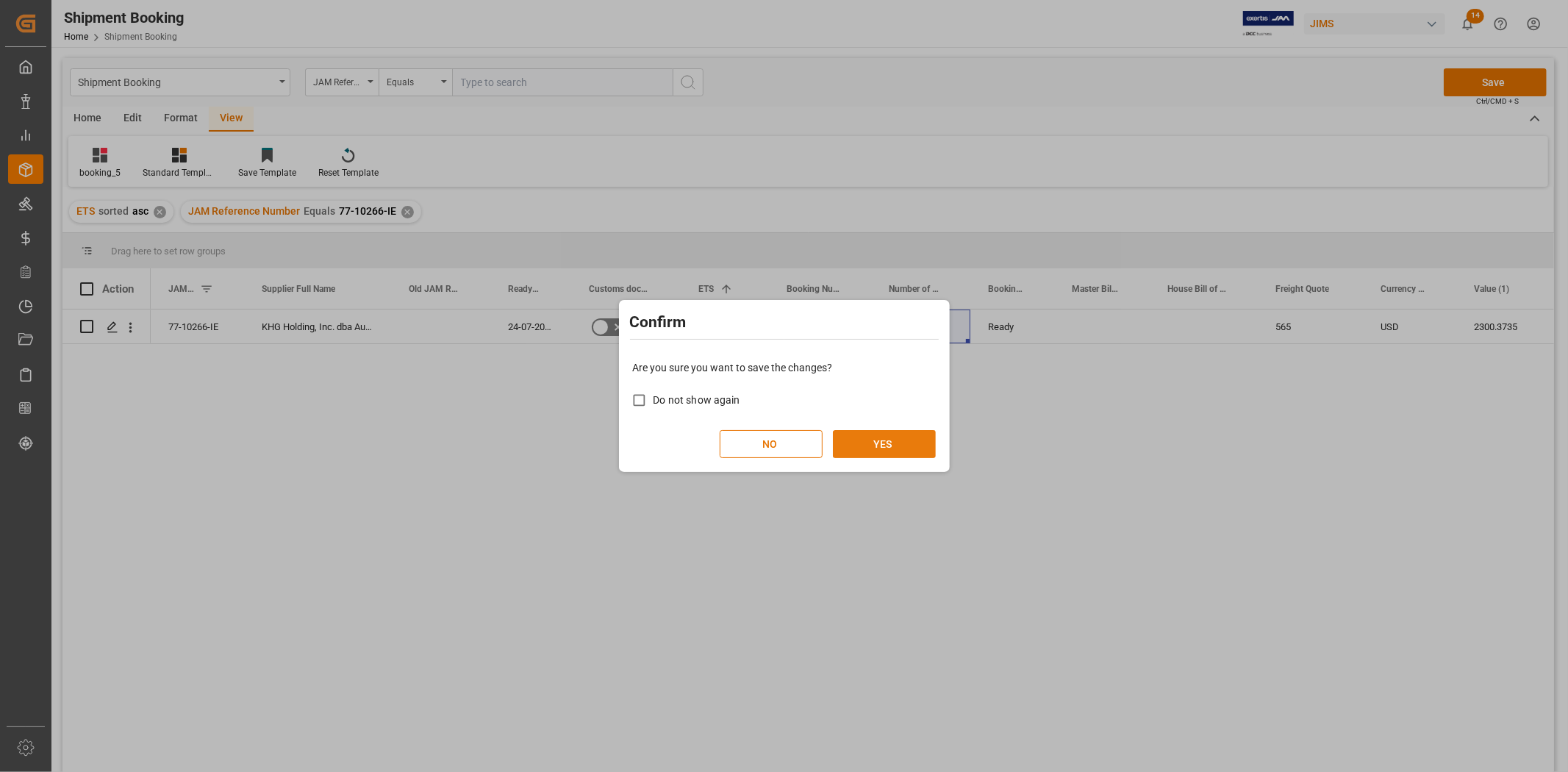 click on "YES" at bounding box center [884, 444] 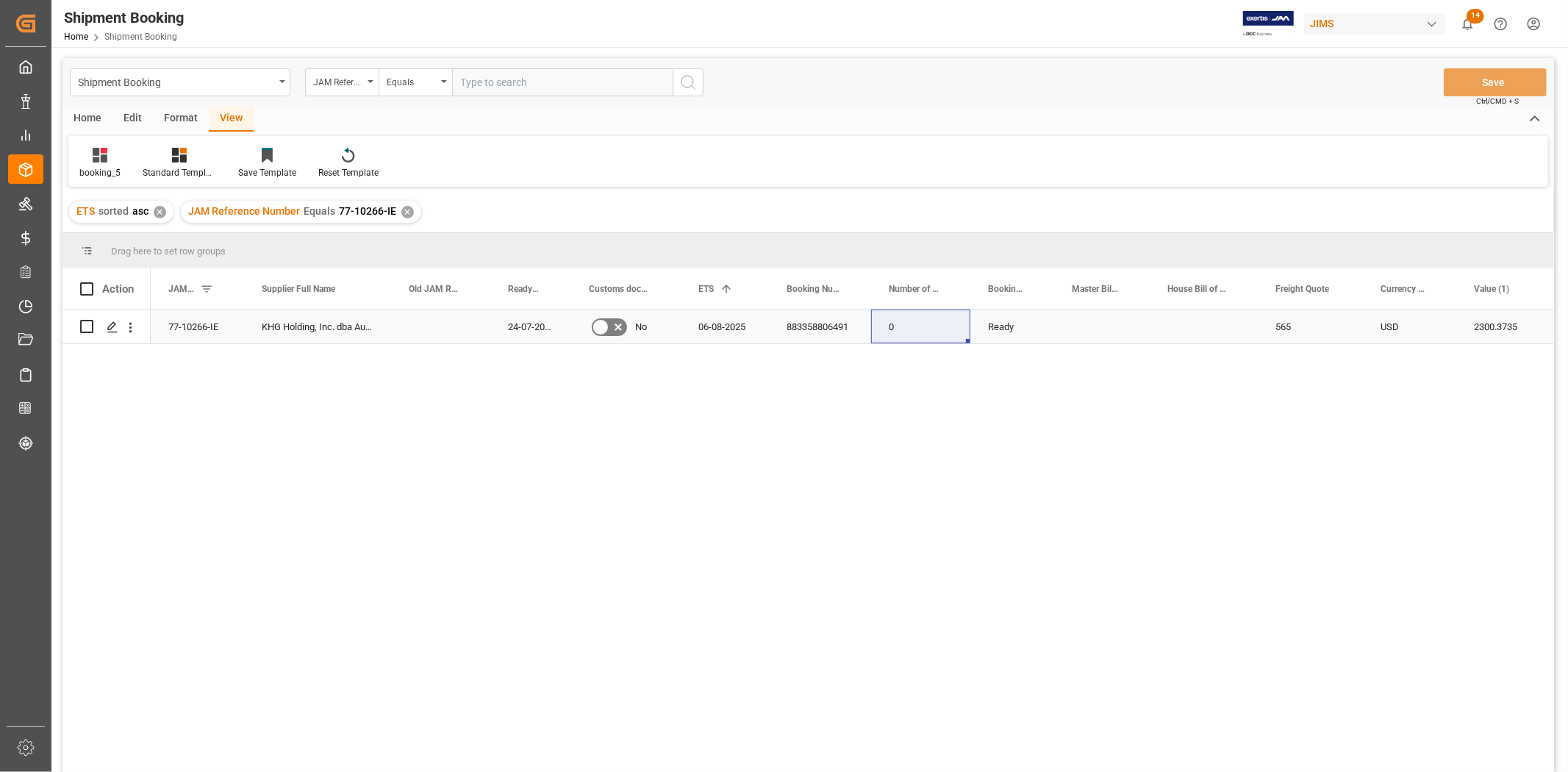 click at bounding box center [1102, 326] 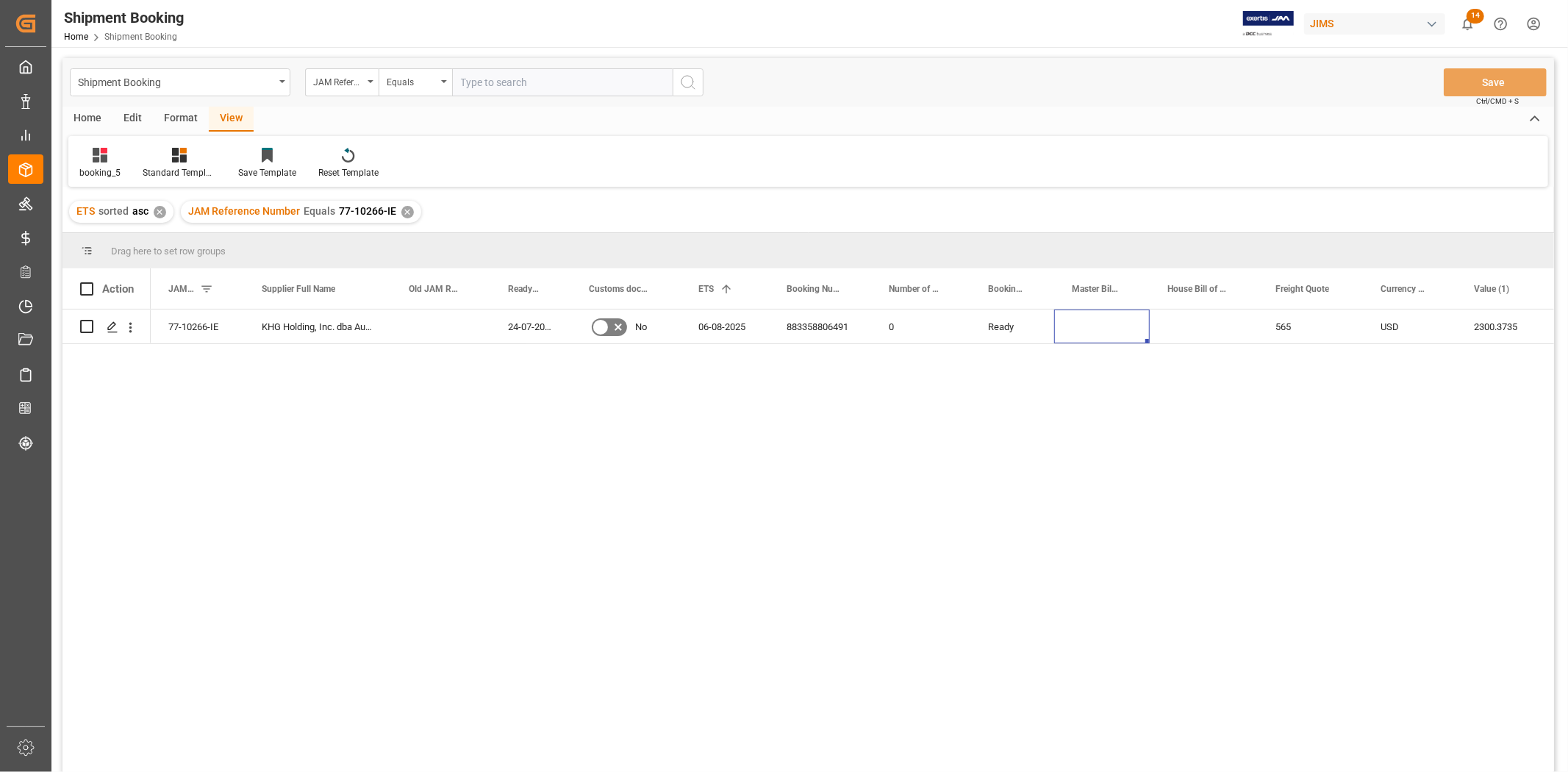click on "ETS sorted asc ✕ JAM Reference Number Equals 77-10266-IE ✕" at bounding box center (808, 212) 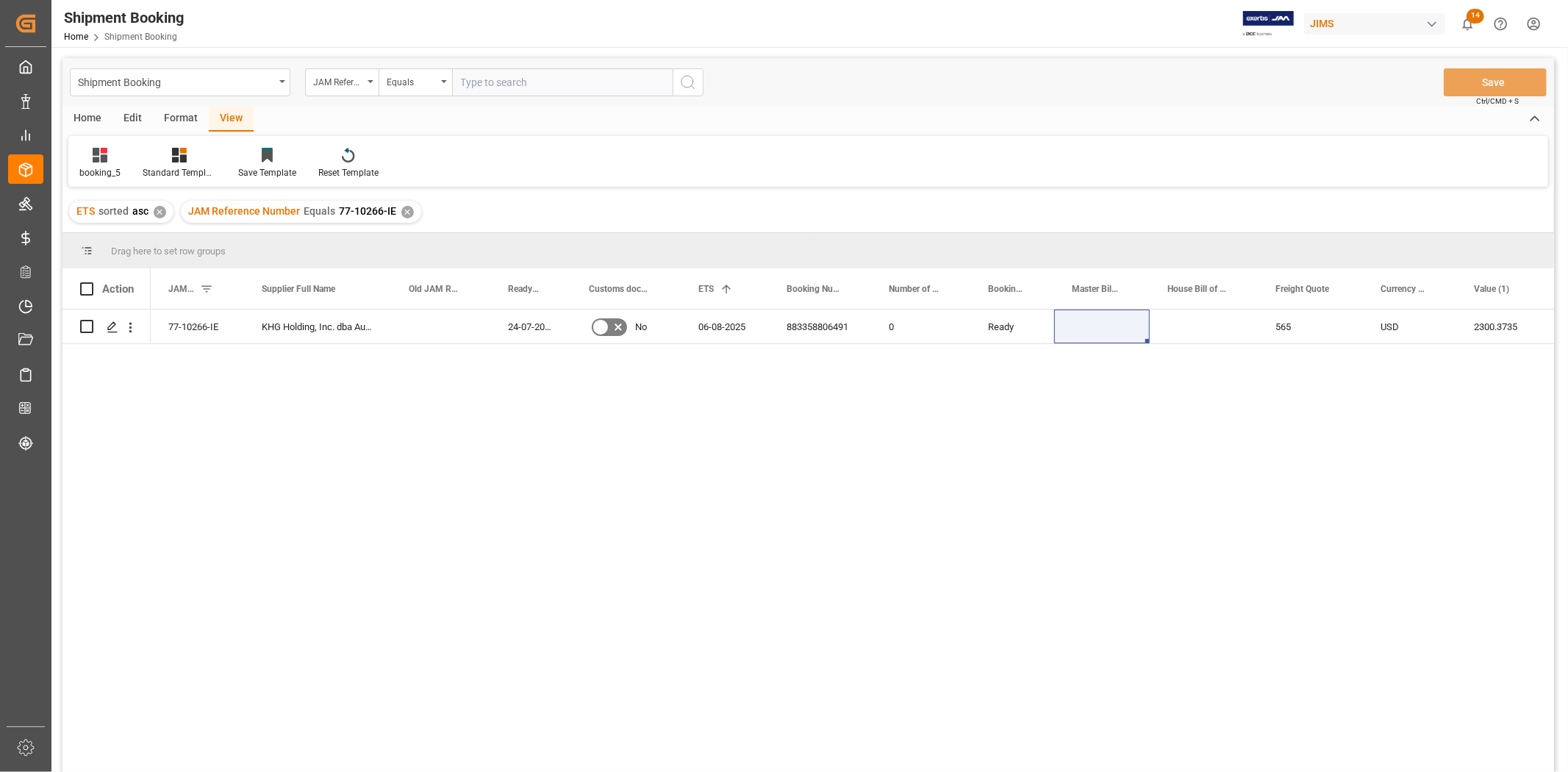 click on "✕" at bounding box center (407, 212) 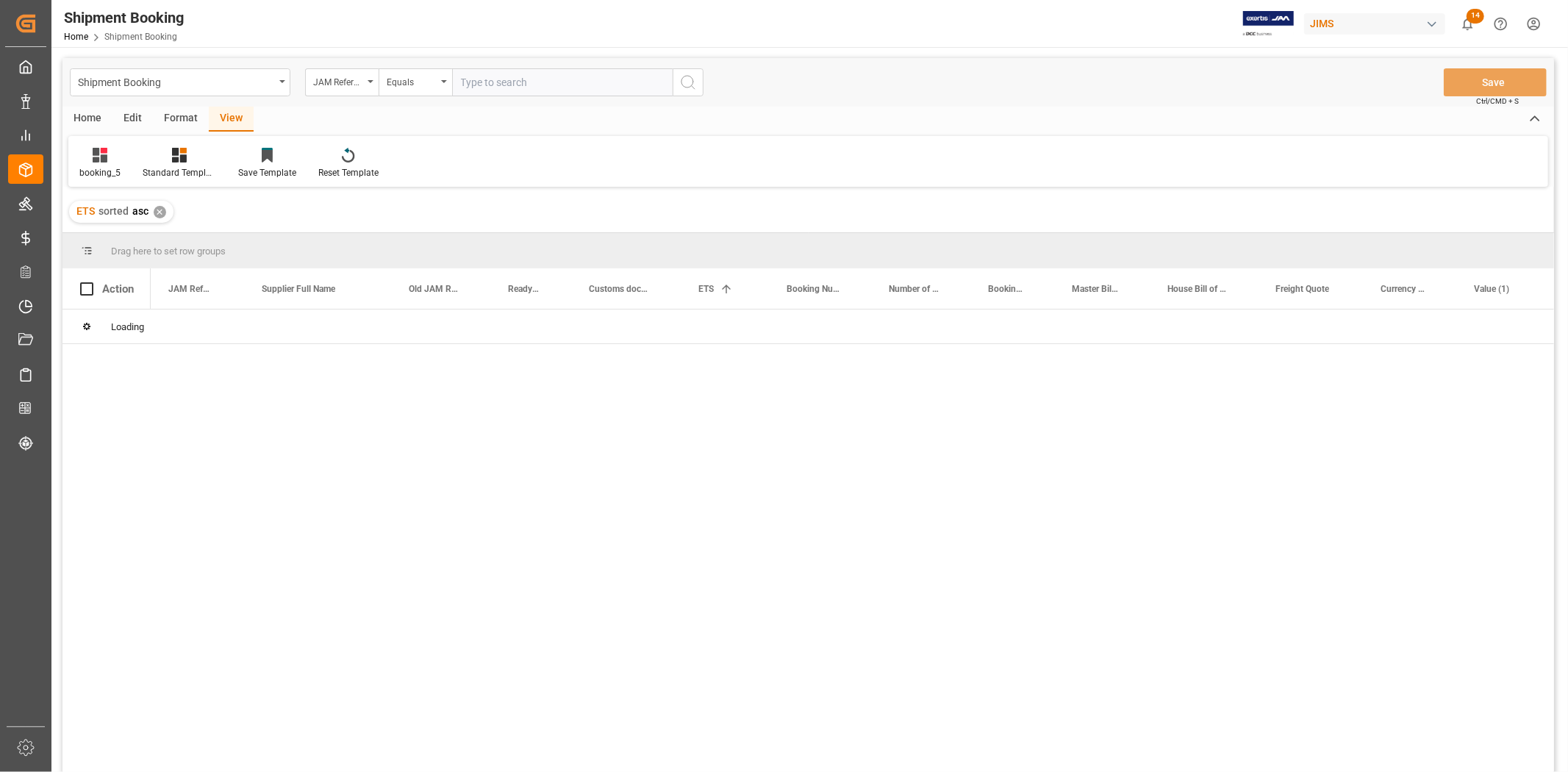 click at bounding box center (562, 82) 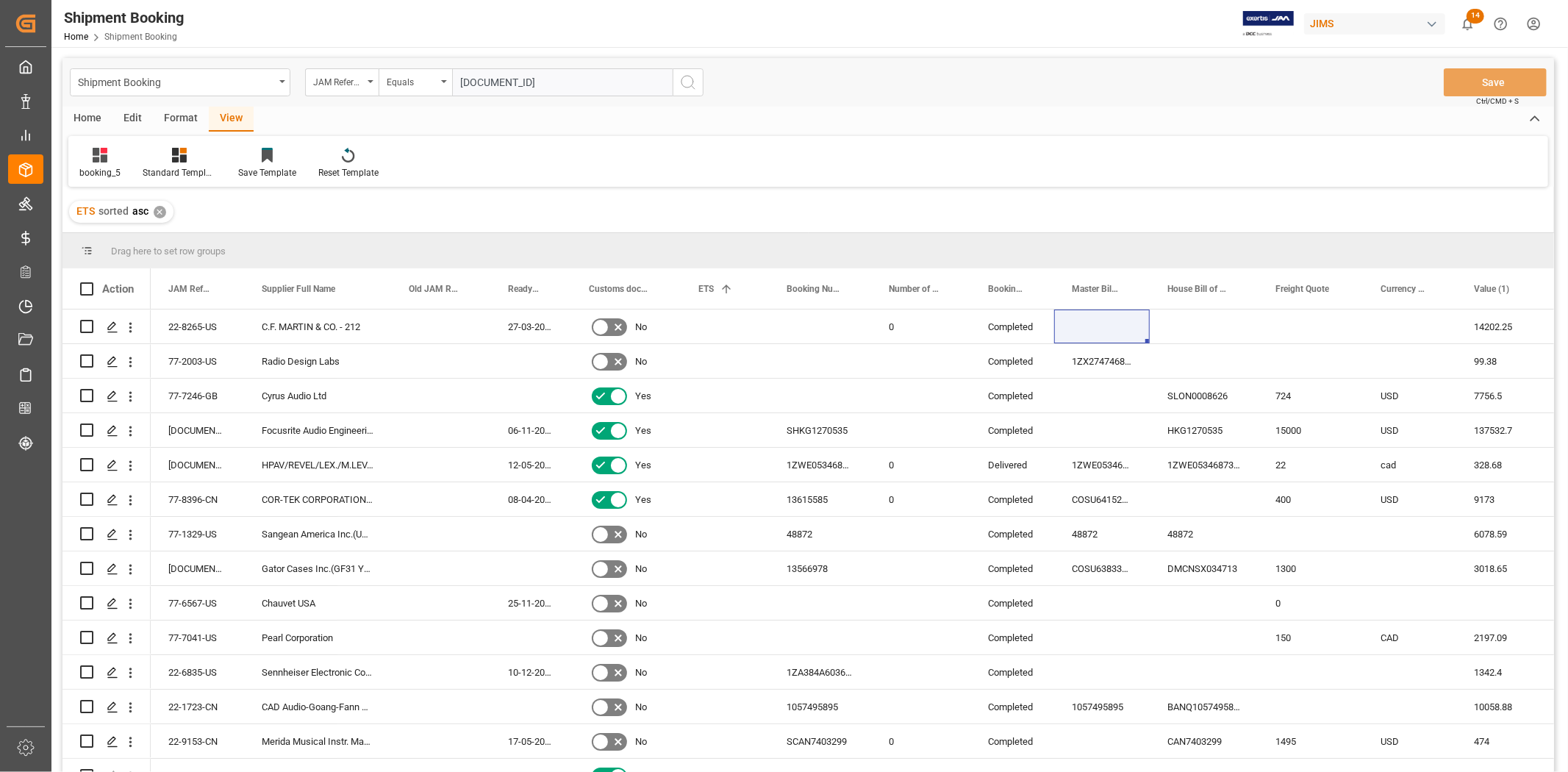 type on "77-9889-cn" 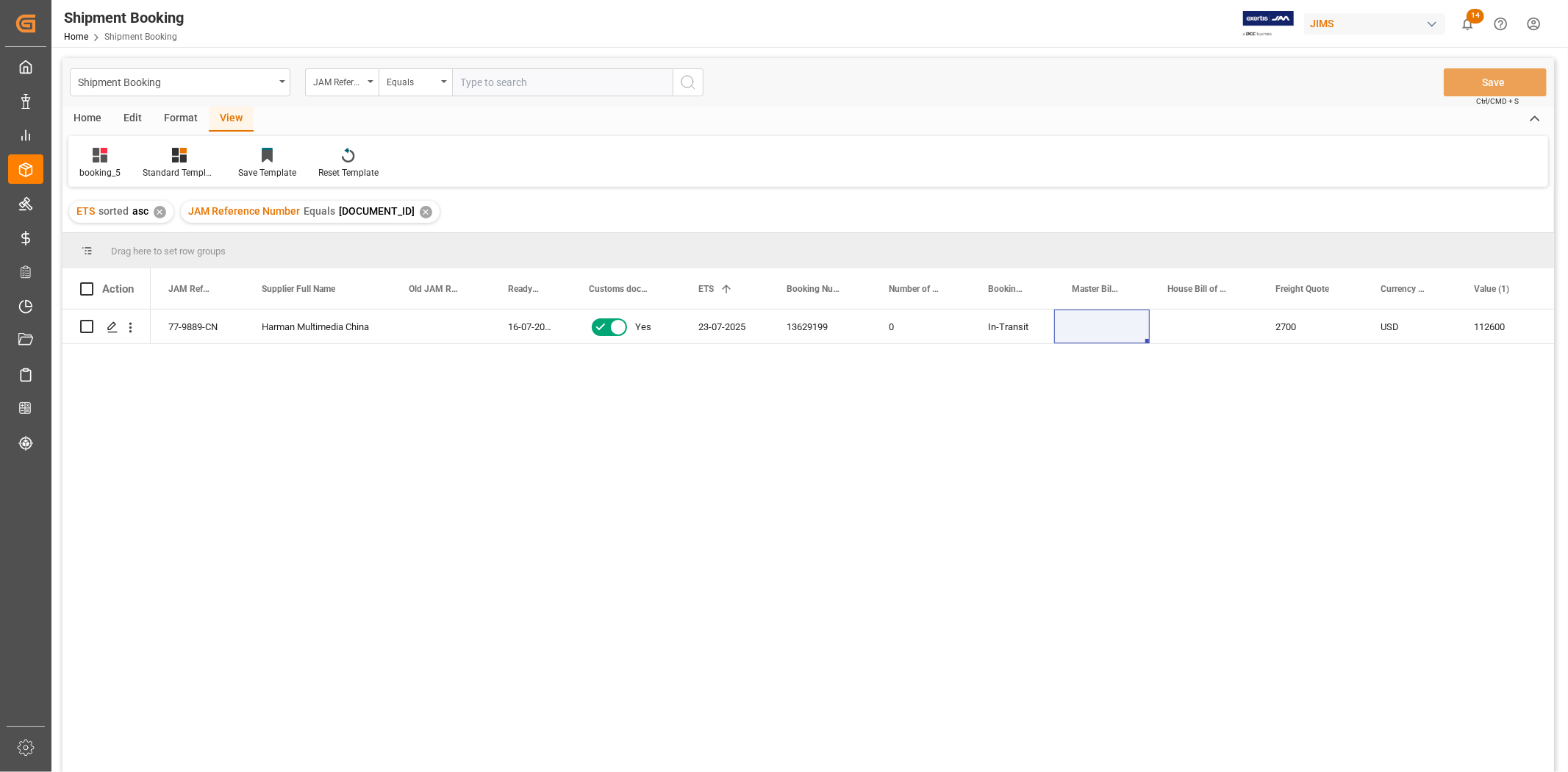 click on "✕" at bounding box center [426, 212] 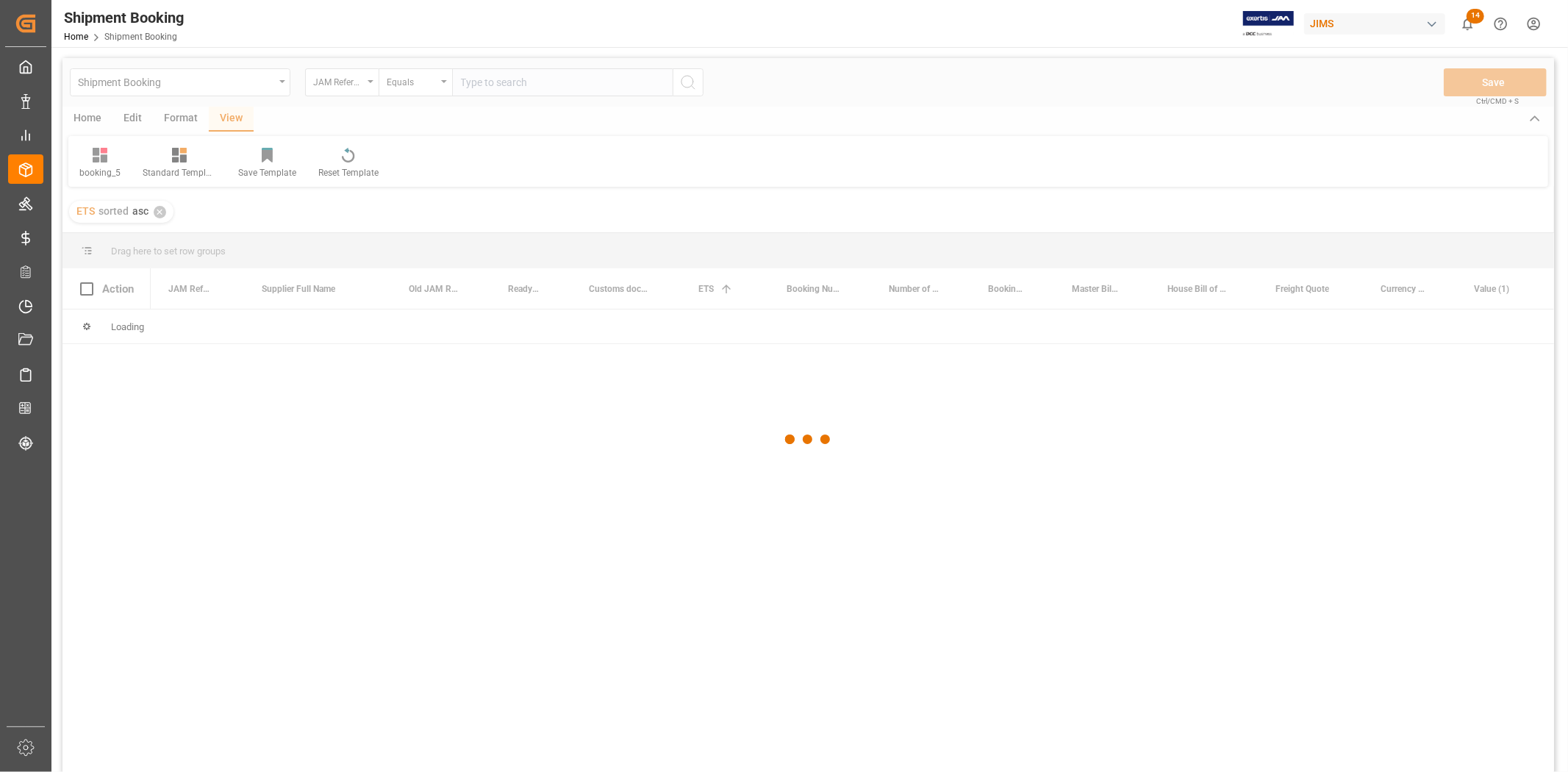 click at bounding box center [808, 440] 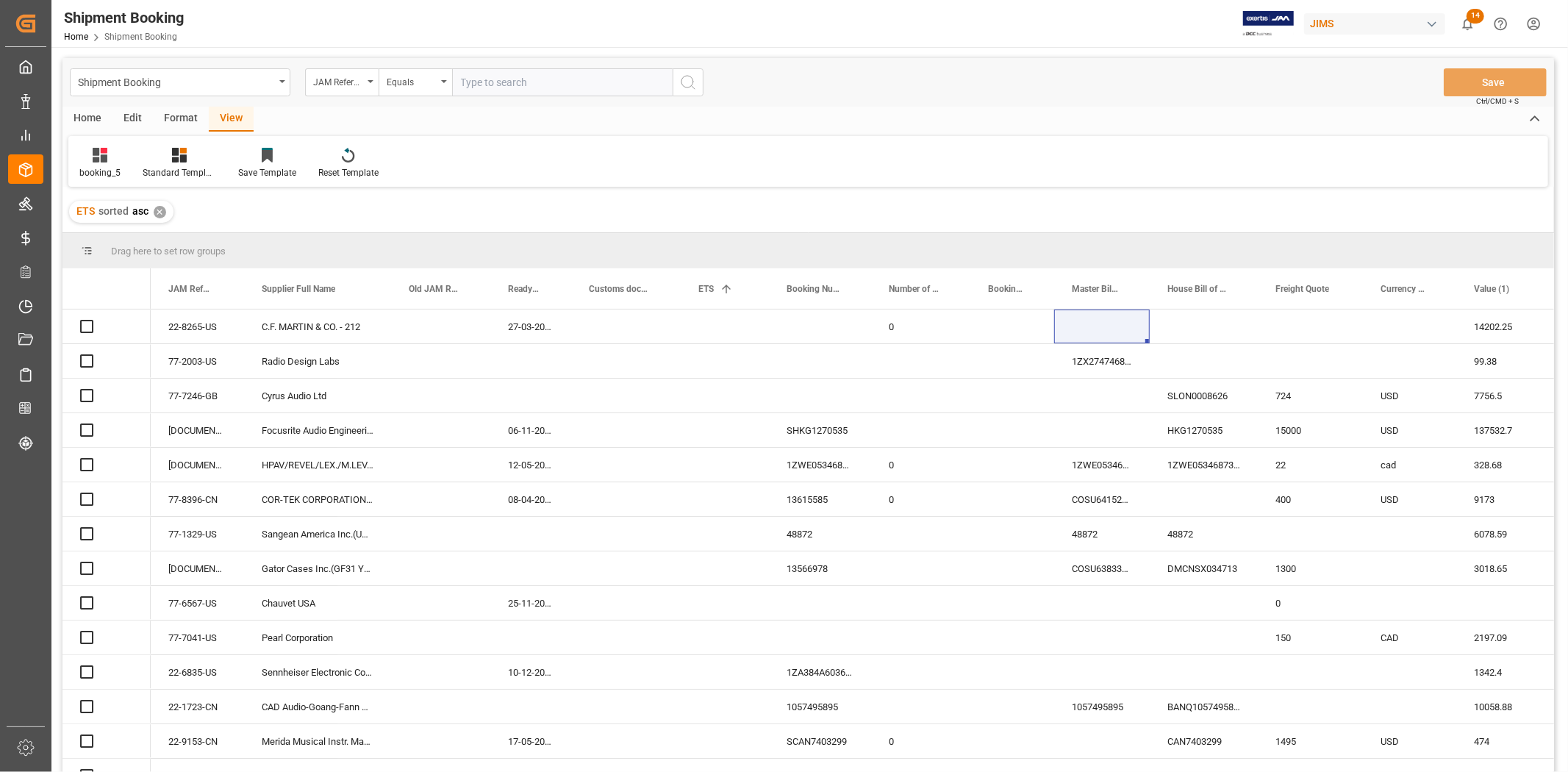 click at bounding box center (562, 82) 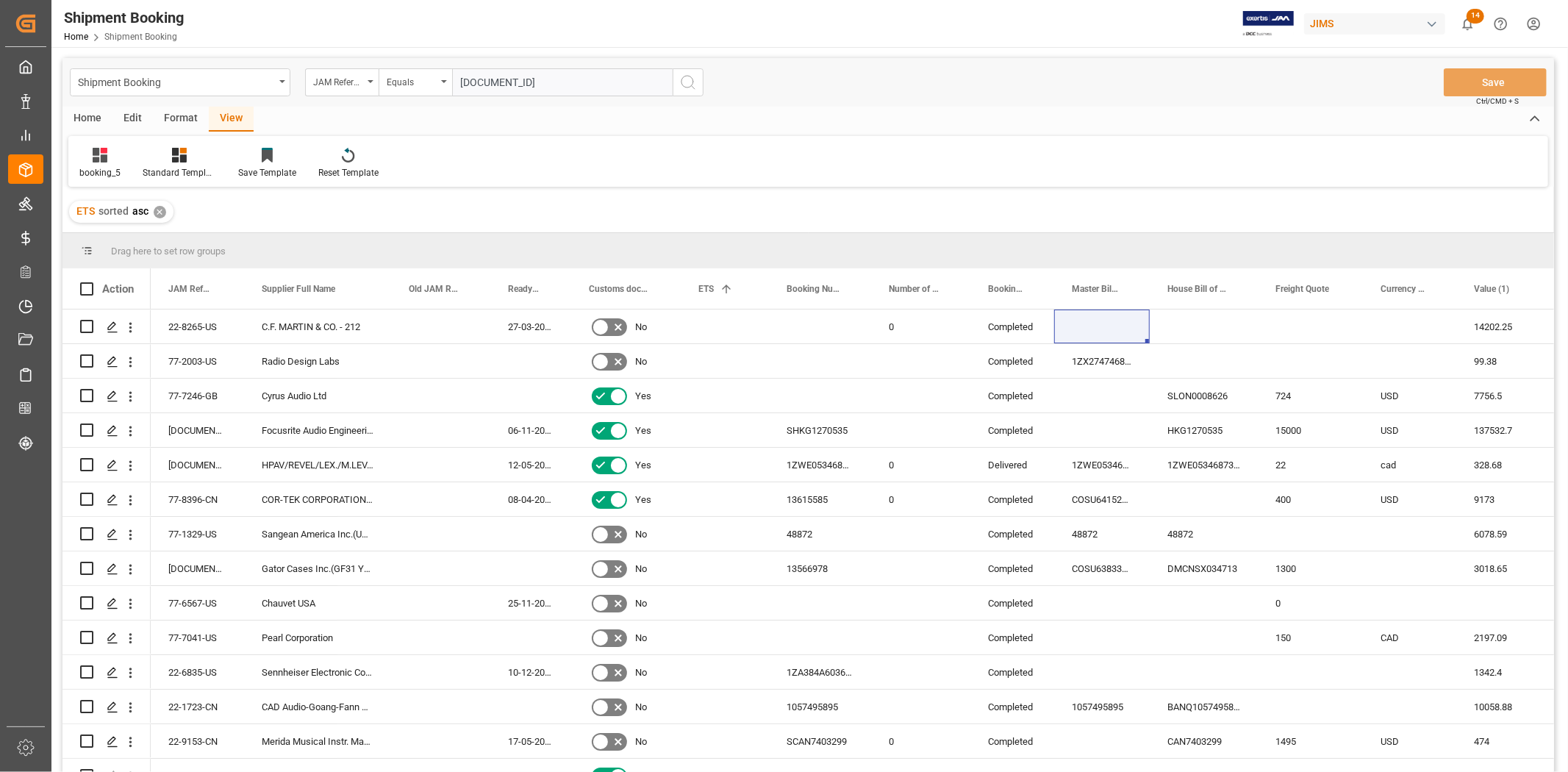 type on "77-10266-ie" 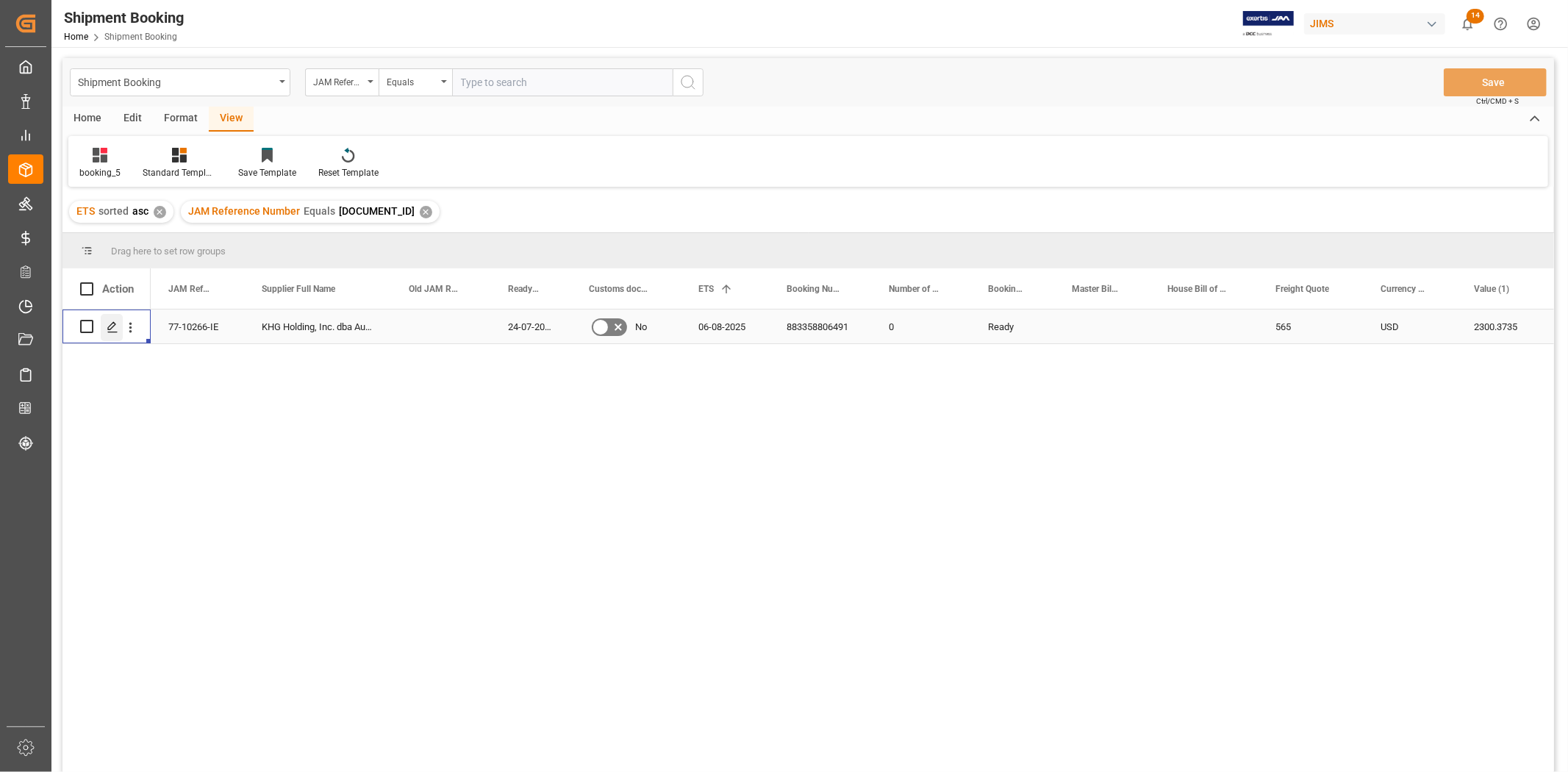 click 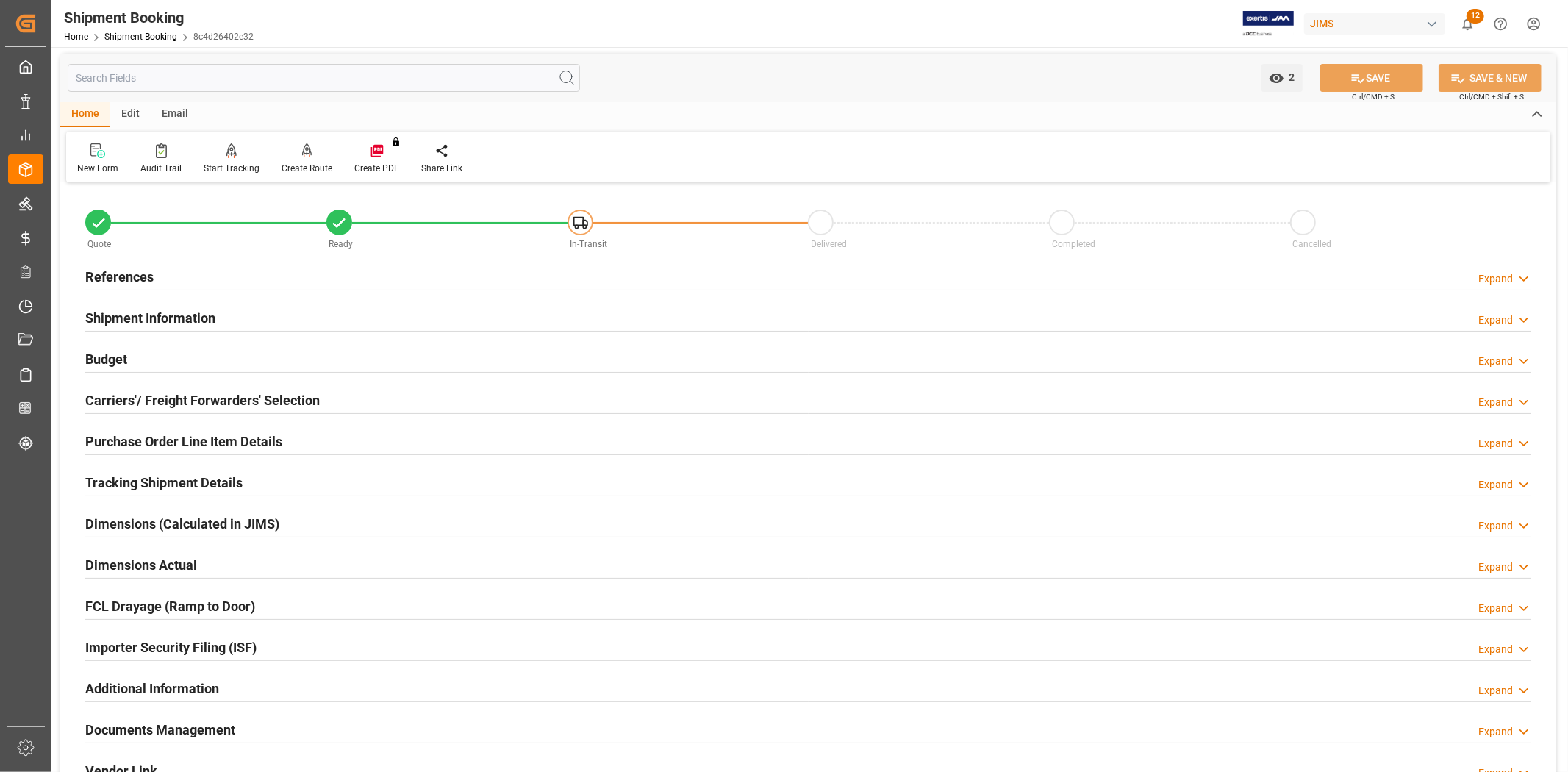 scroll, scrollTop: 0, scrollLeft: 0, axis: both 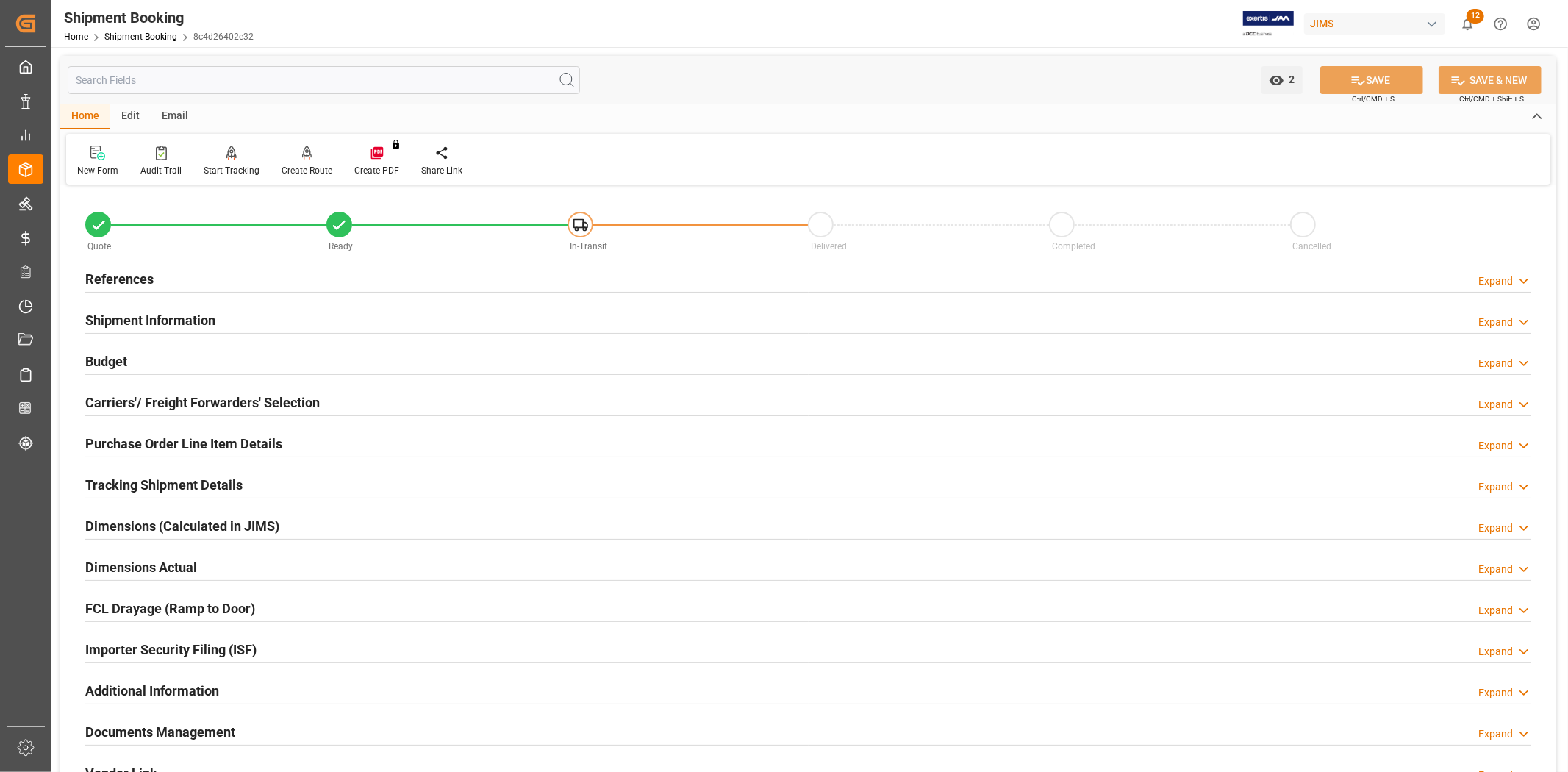 click at bounding box center (323, 80) 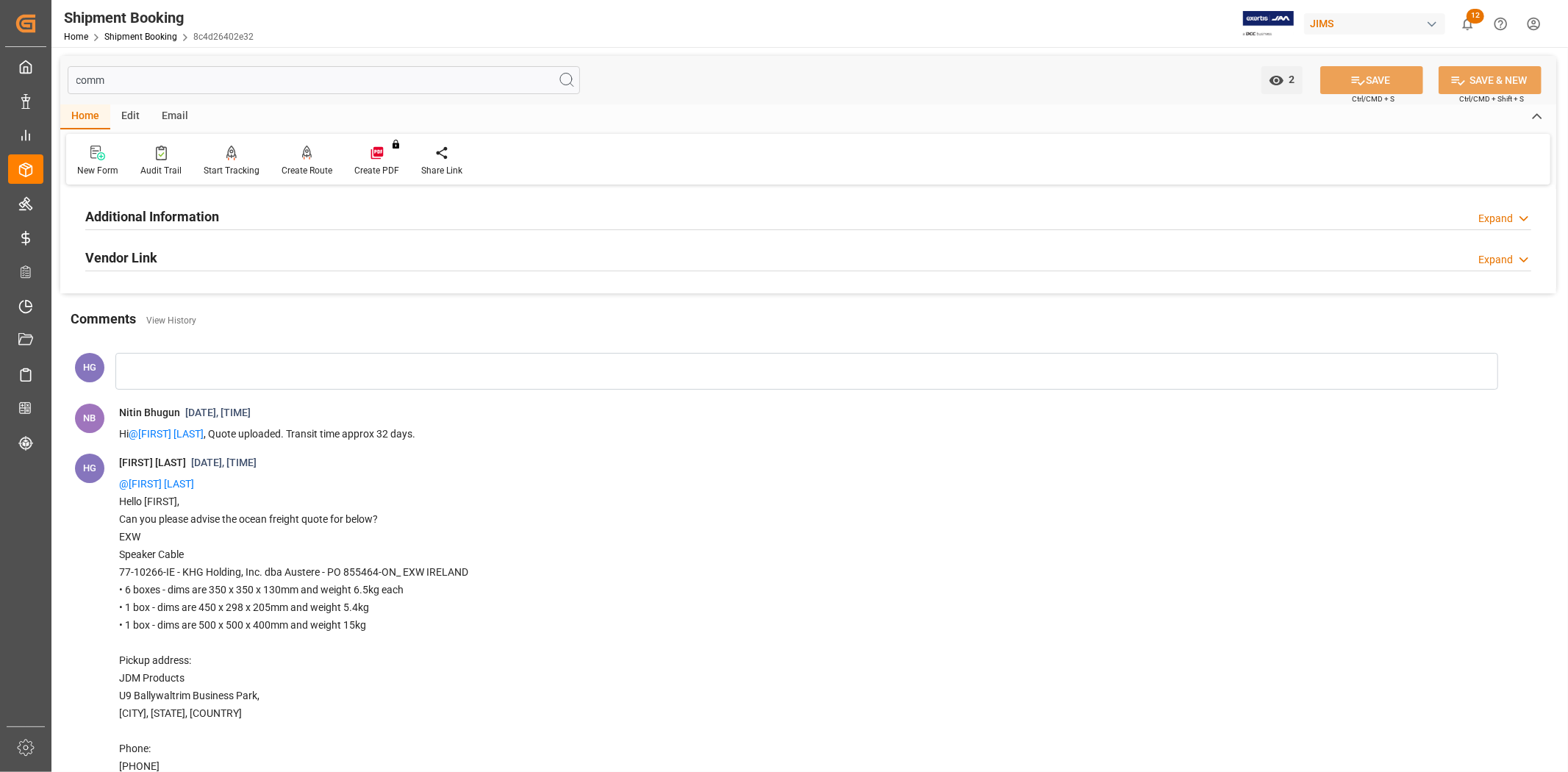 type on "comm" 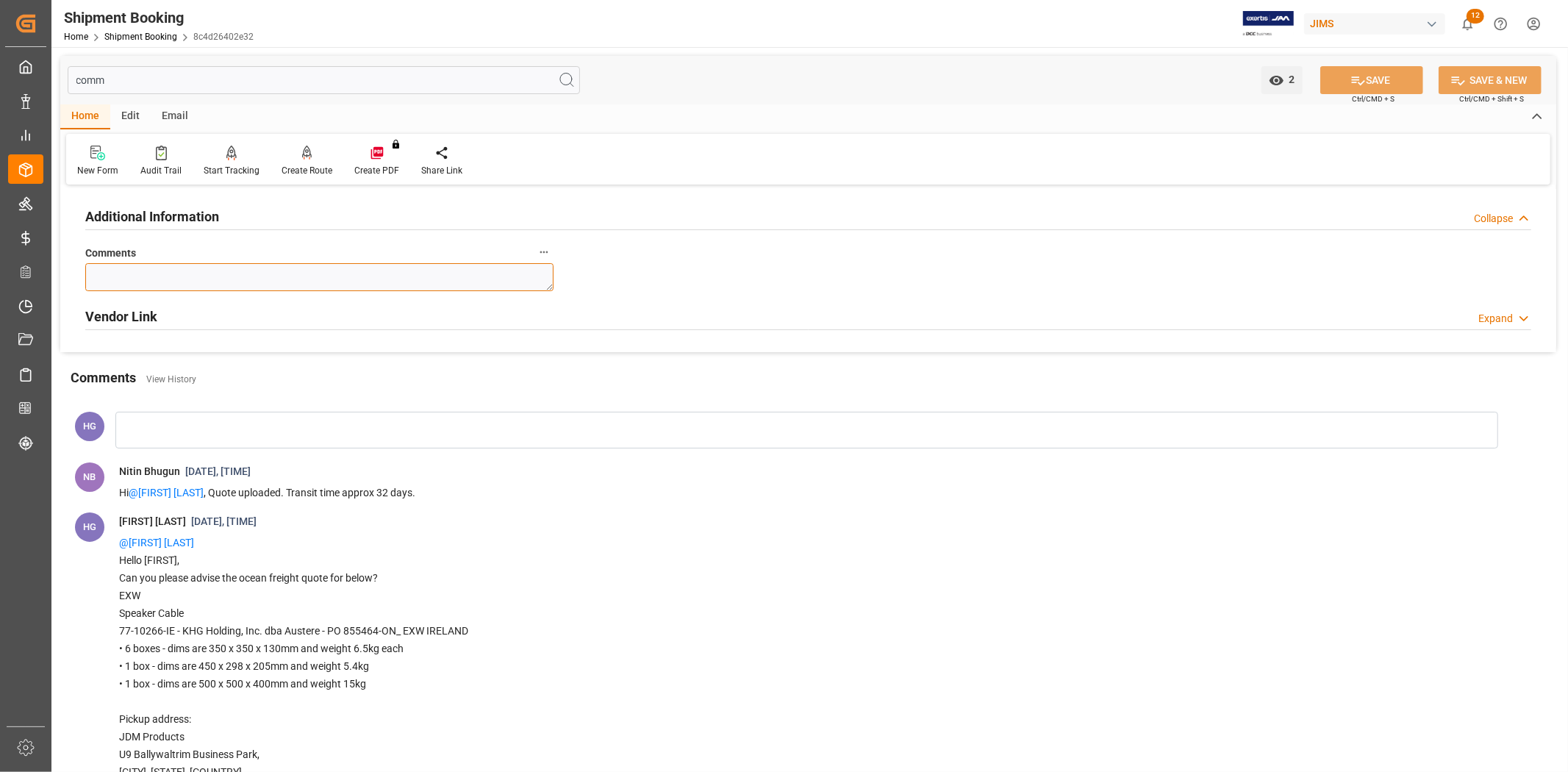 click at bounding box center [319, 277] 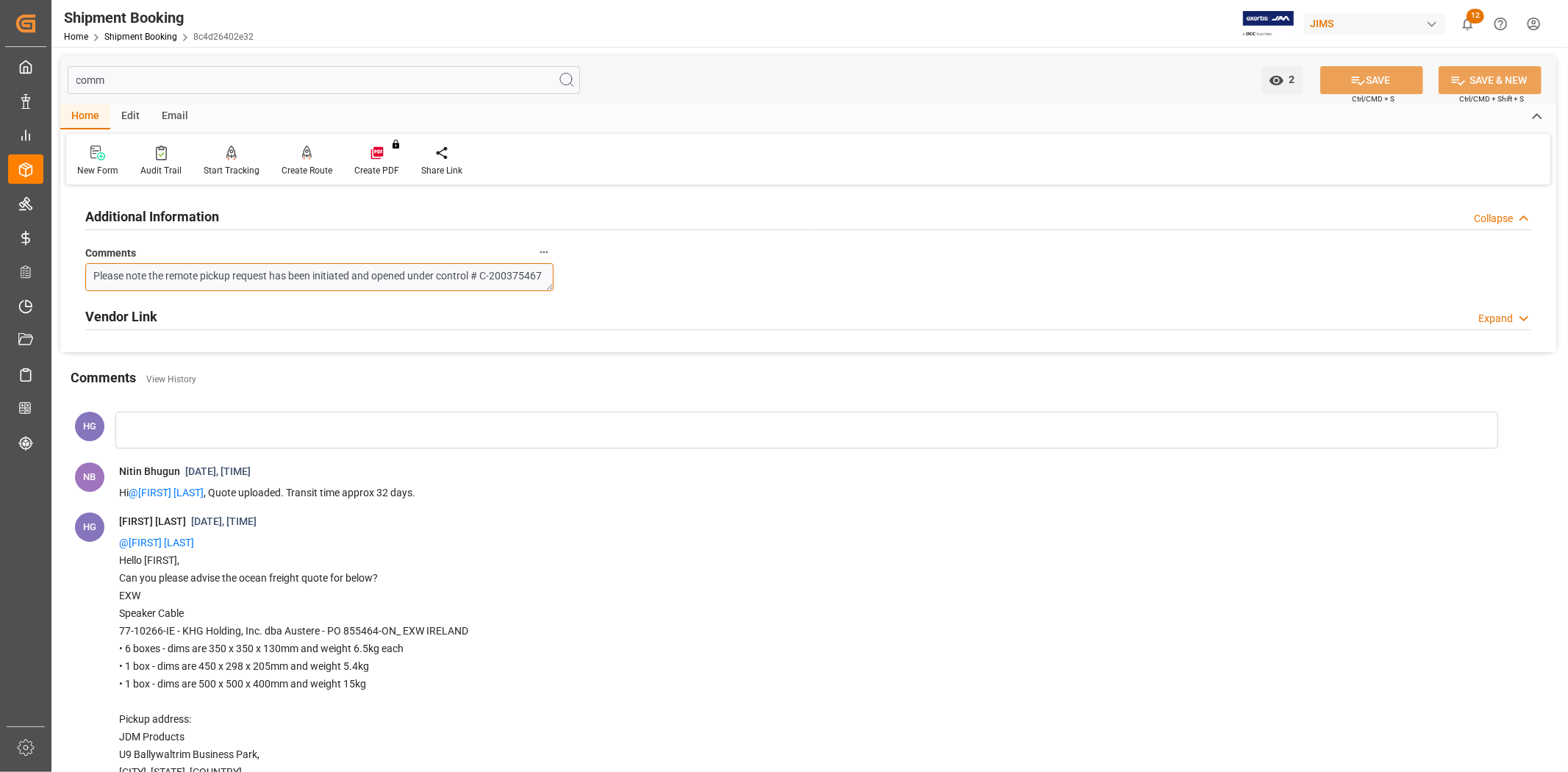 scroll, scrollTop: 6, scrollLeft: 0, axis: vertical 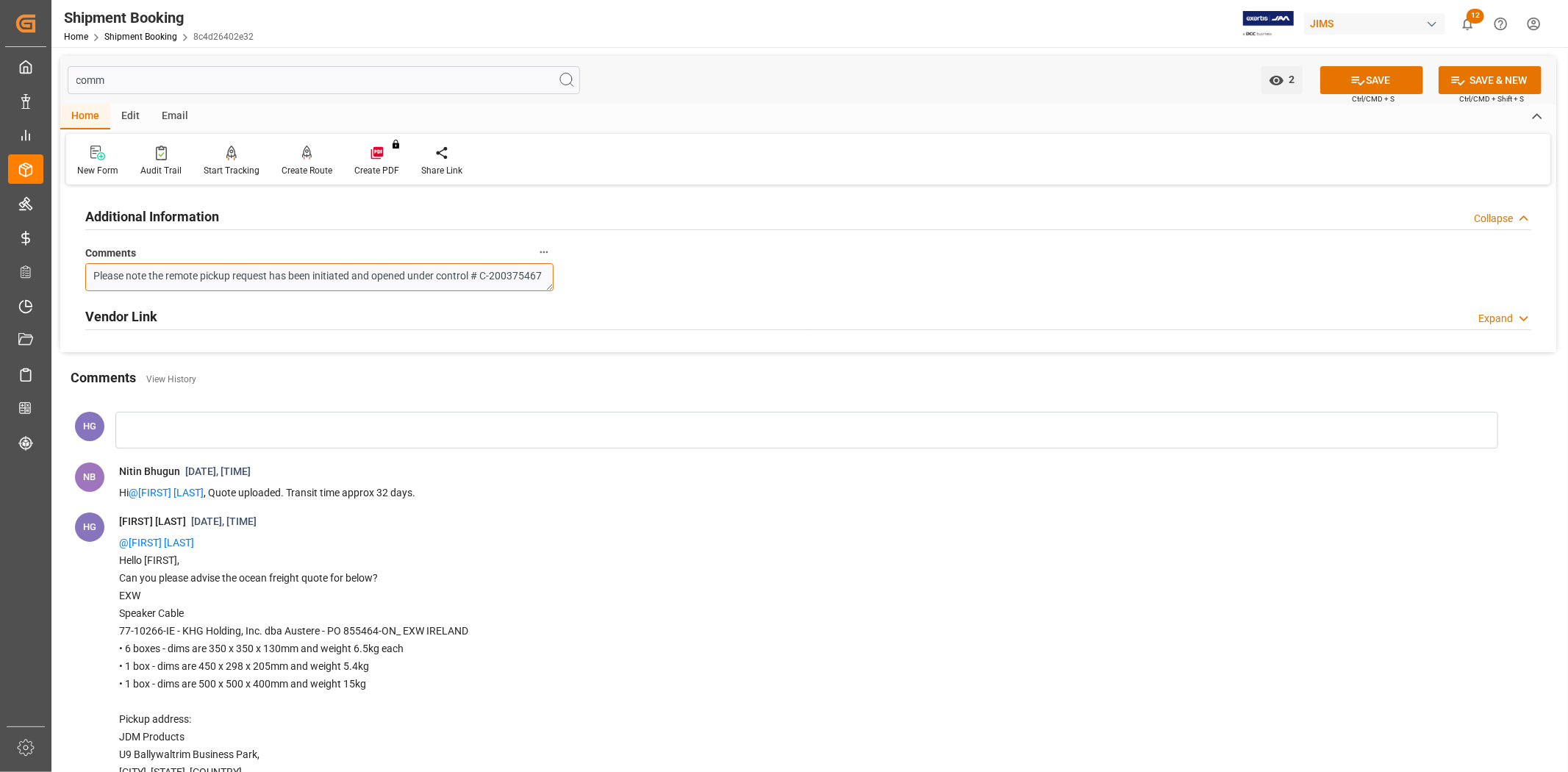 drag, startPoint x: 163, startPoint y: 268, endPoint x: 59, endPoint y: 226, distance: 112.1606 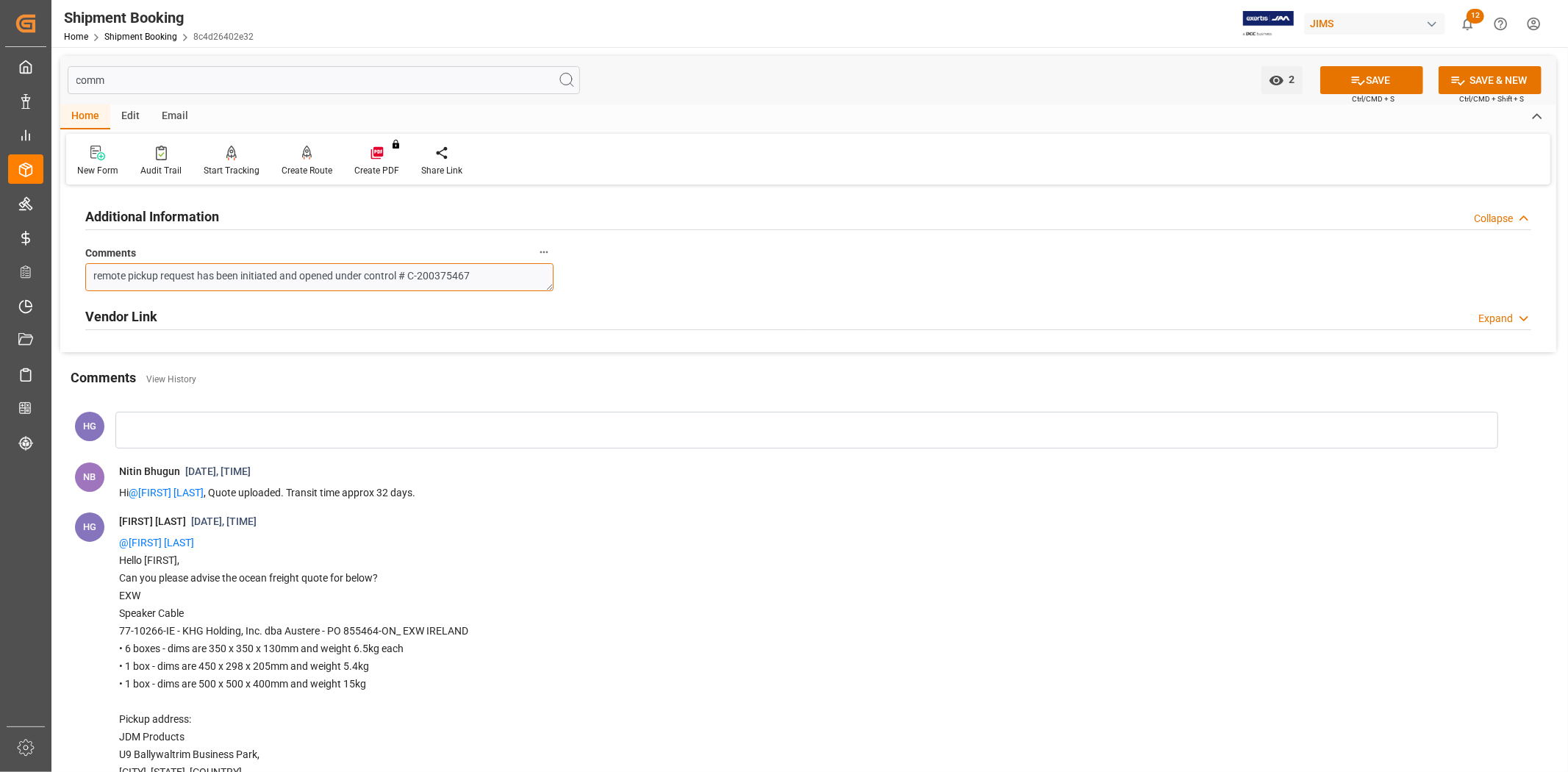 drag, startPoint x: 362, startPoint y: 274, endPoint x: 163, endPoint y: 255, distance: 199.905 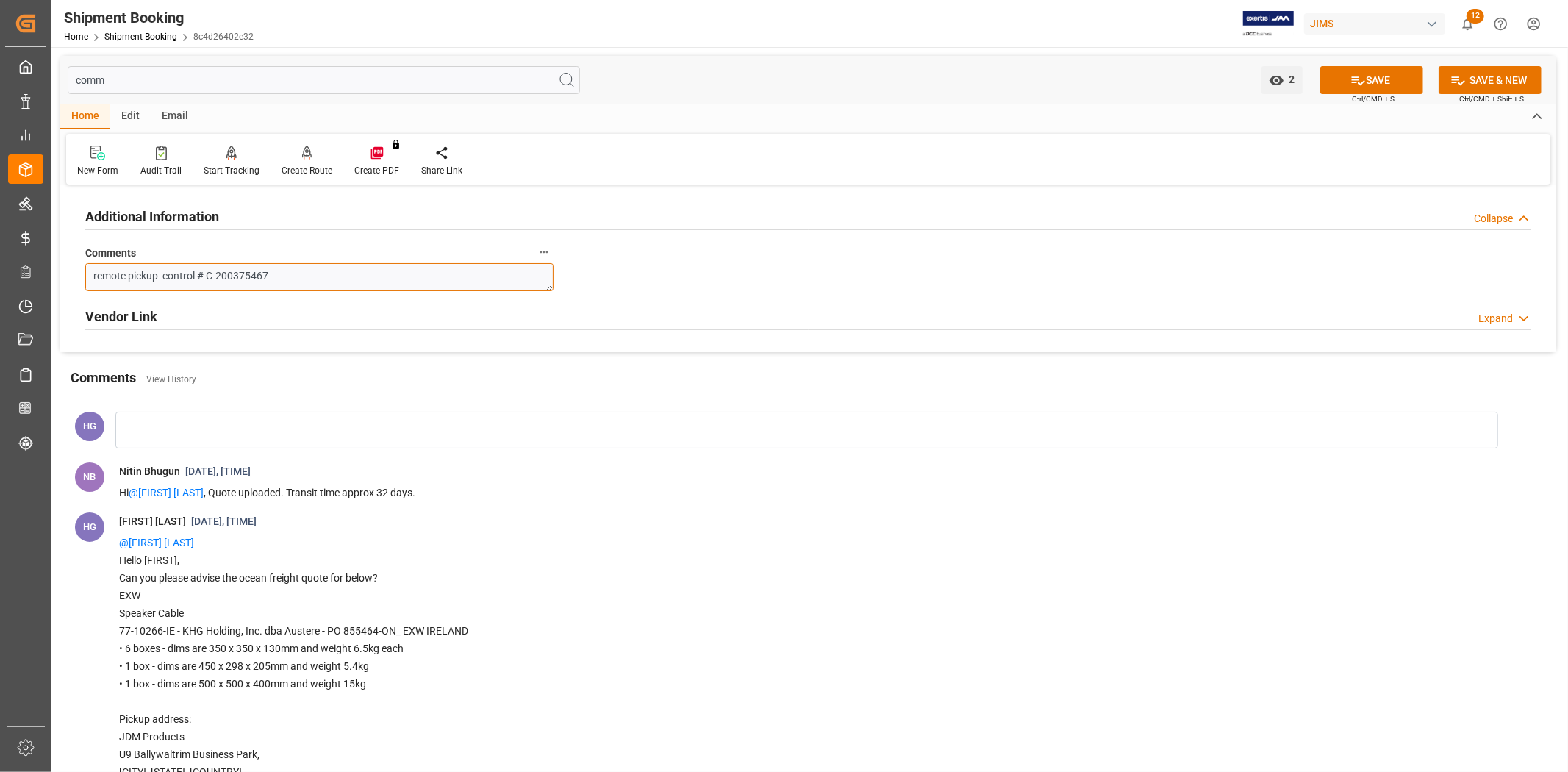click on "remote pickup  control # C-200375467" at bounding box center [319, 277] 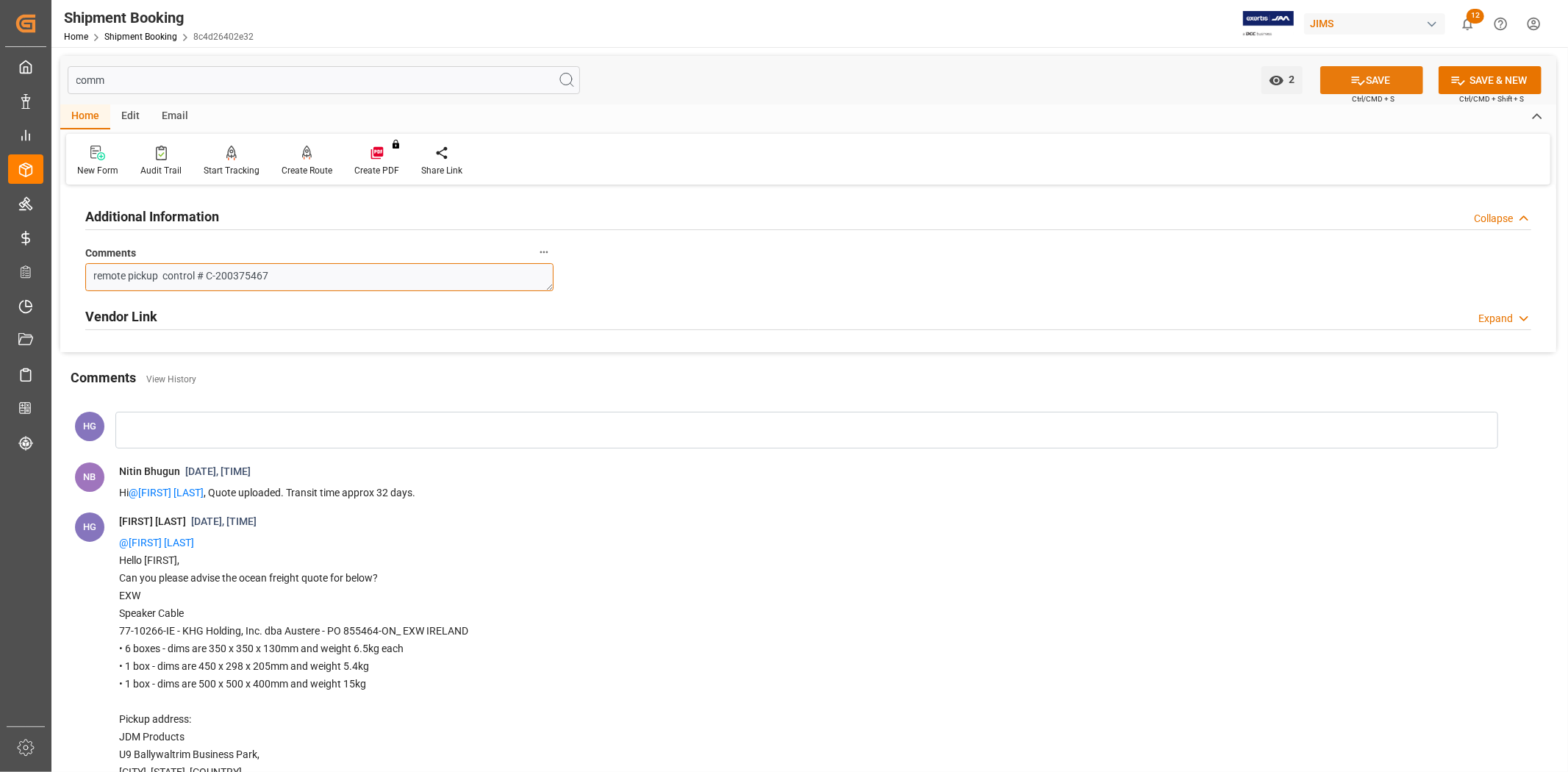 type on "remote pickup  control # C-200375467" 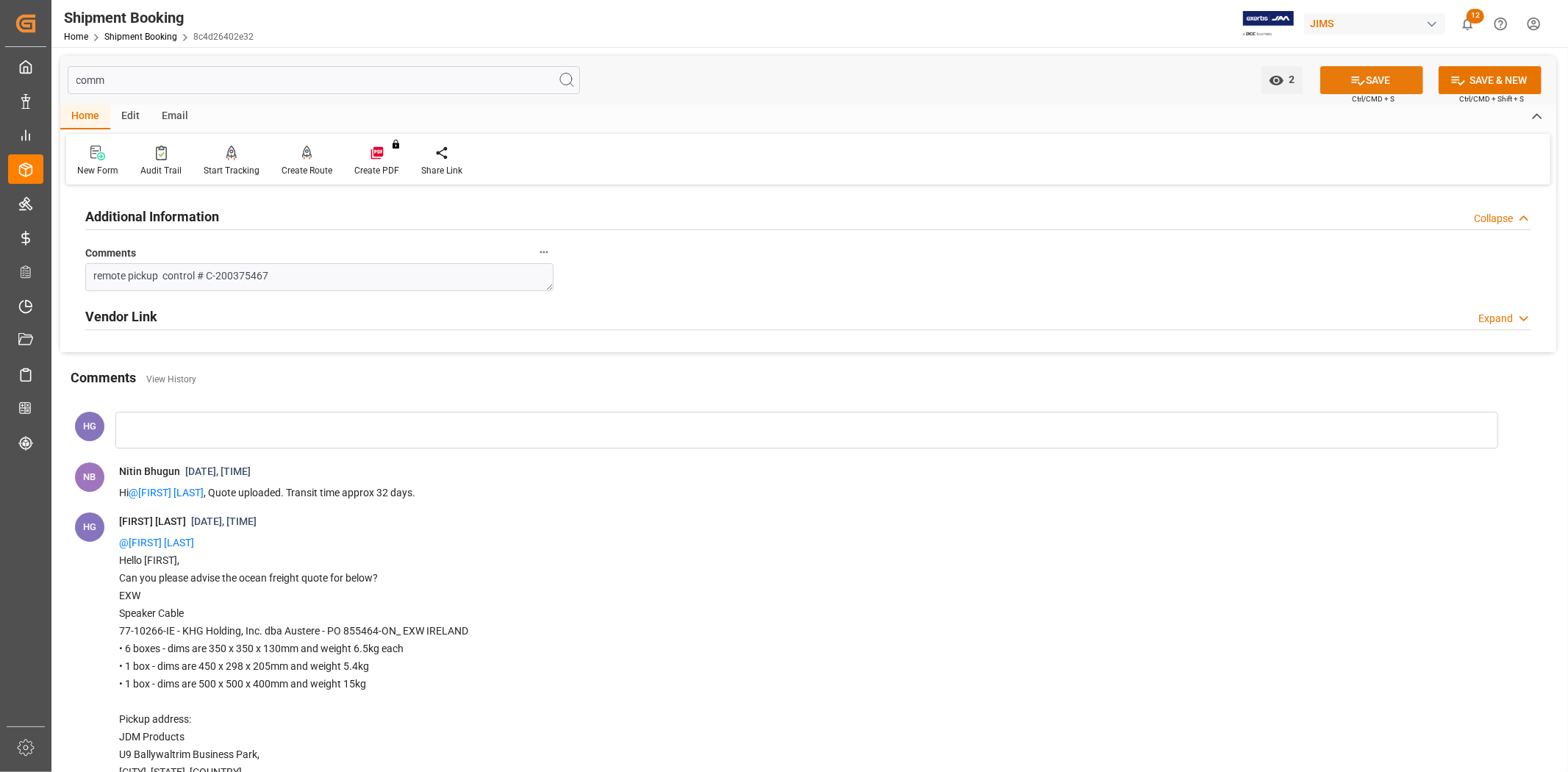 click on "SAVE" at bounding box center [1372, 80] 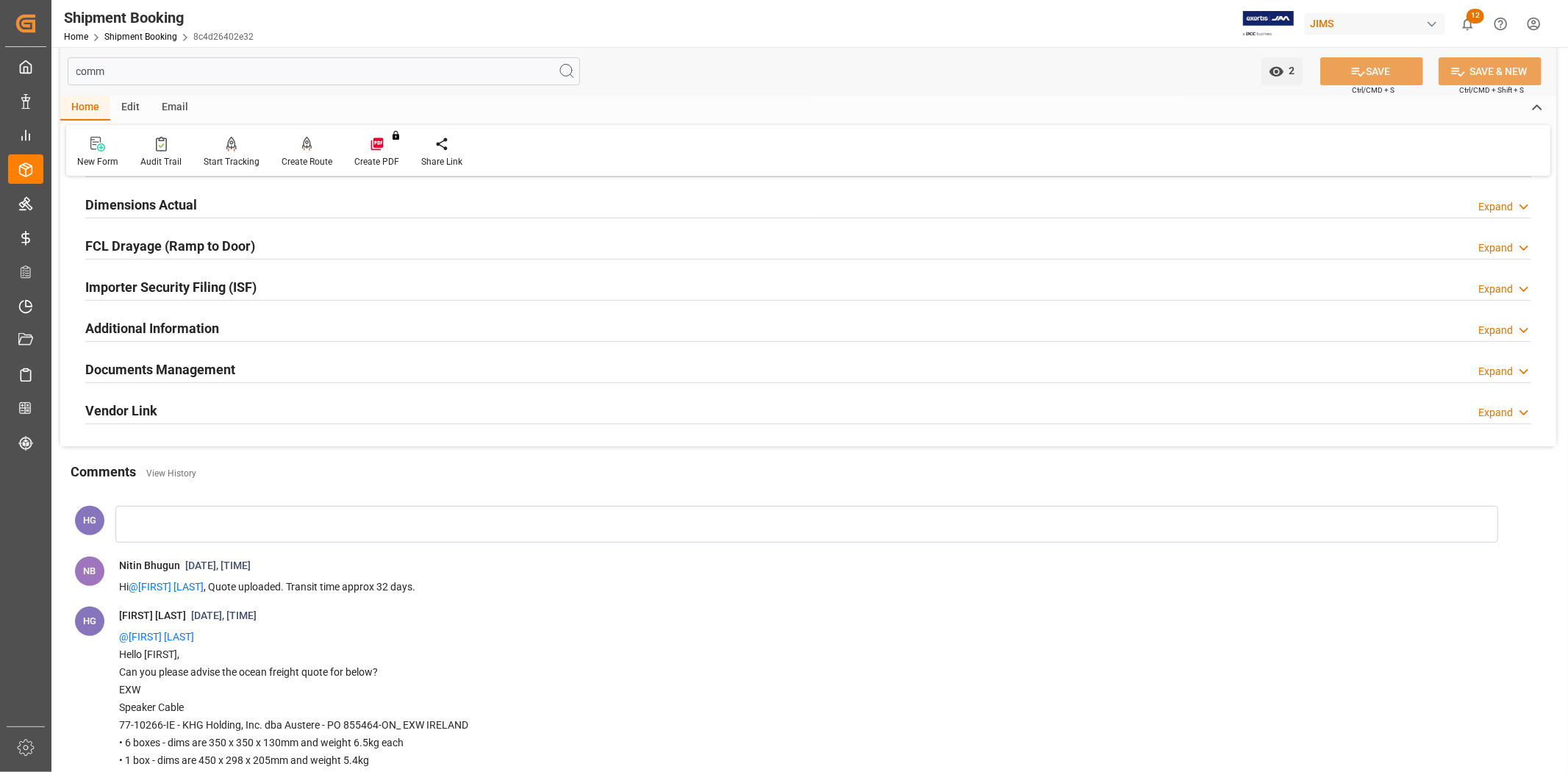 scroll, scrollTop: 408, scrollLeft: 0, axis: vertical 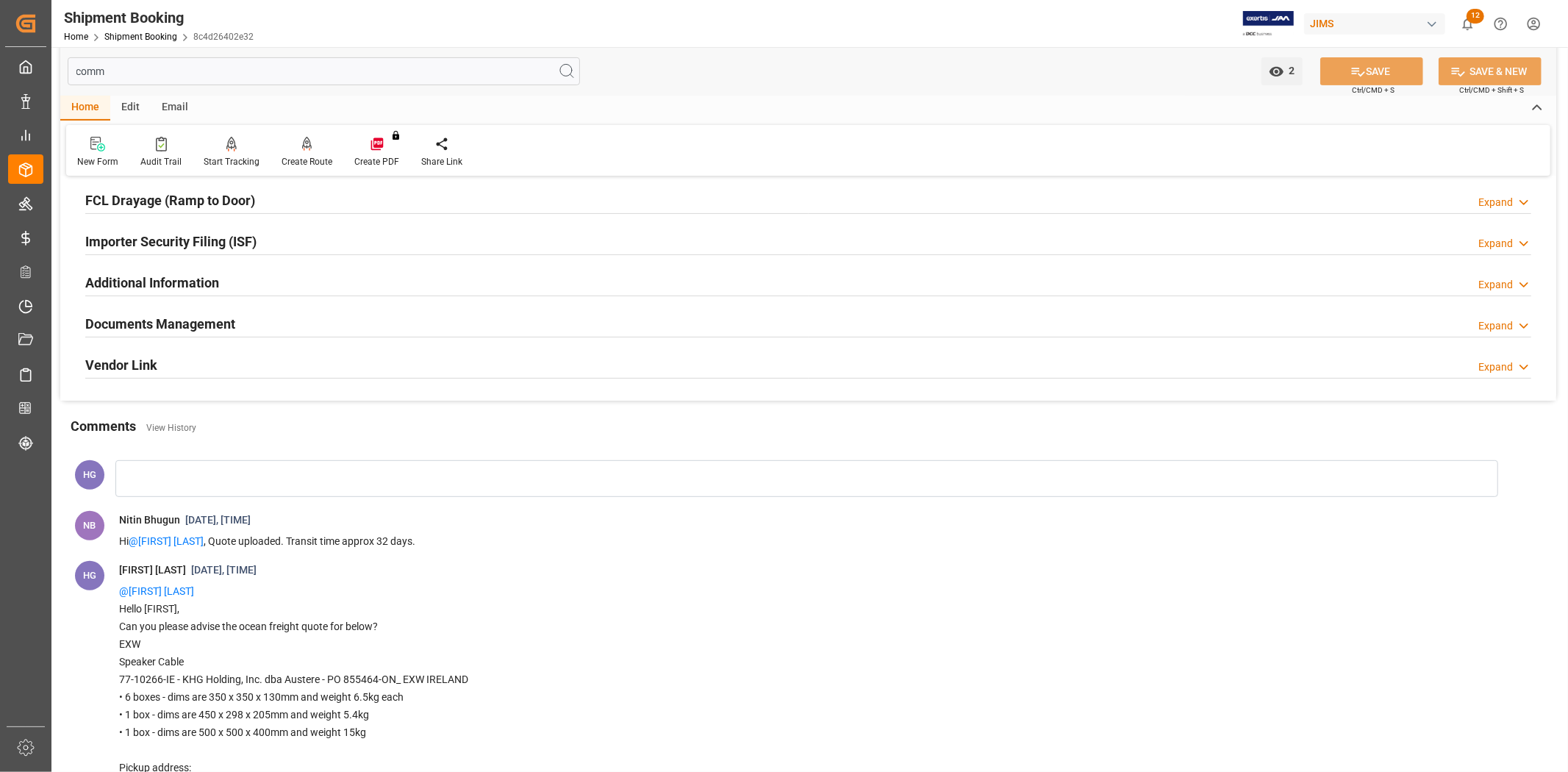click on "Documents Management" at bounding box center [160, 324] 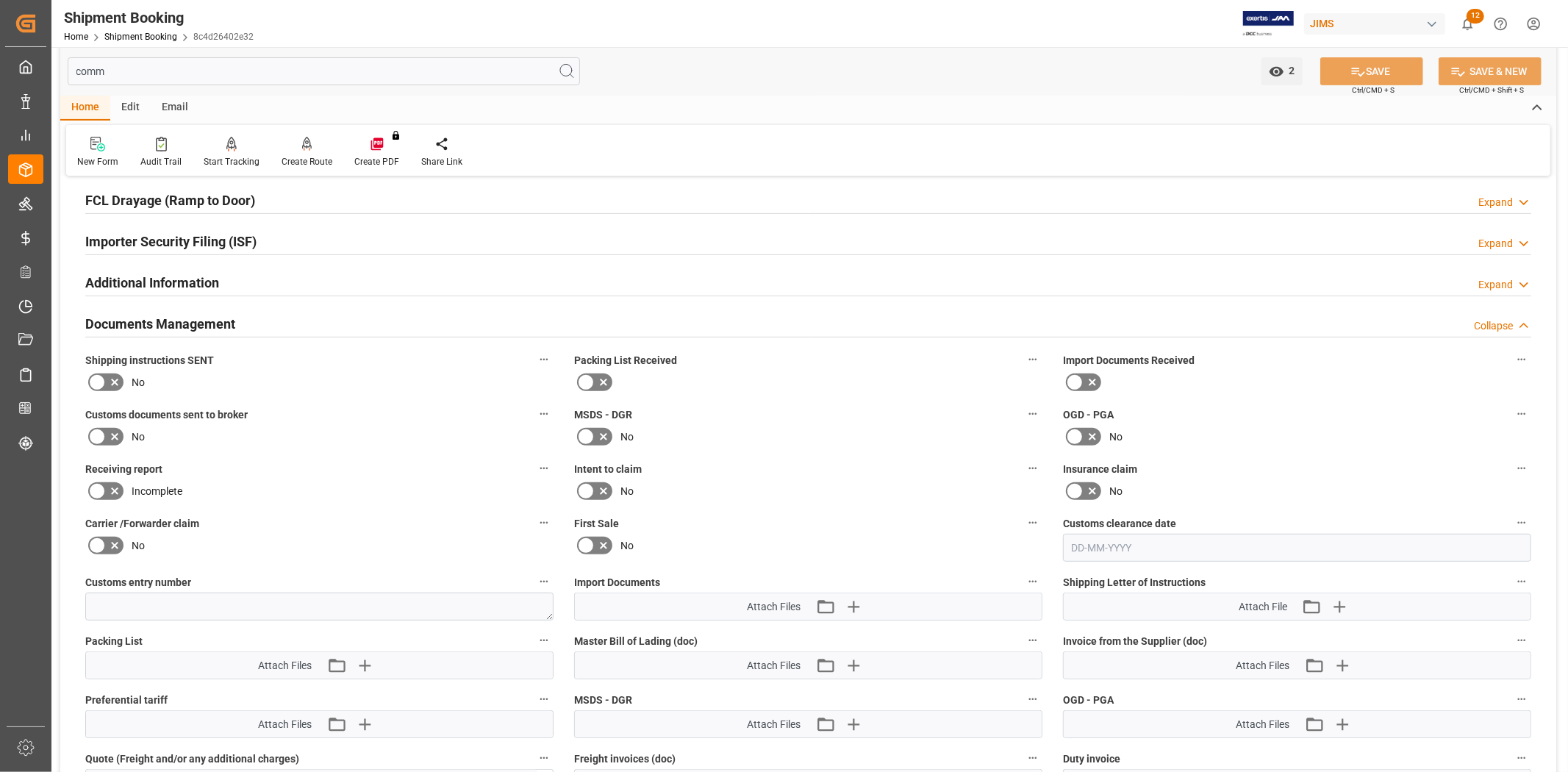 click on "Additional Information" at bounding box center (152, 282) 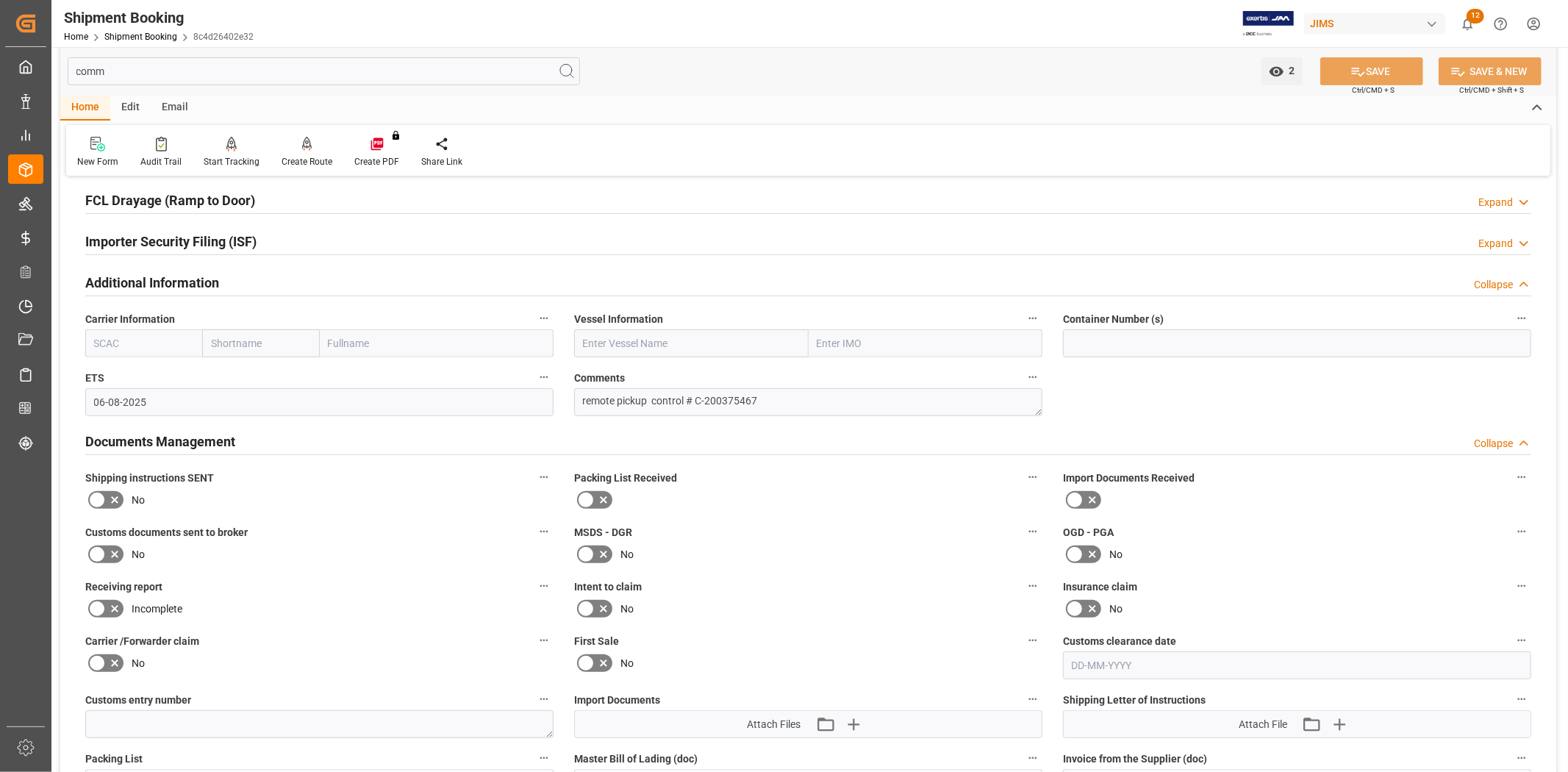 click on "MSDS - DGR" at bounding box center [808, 532] 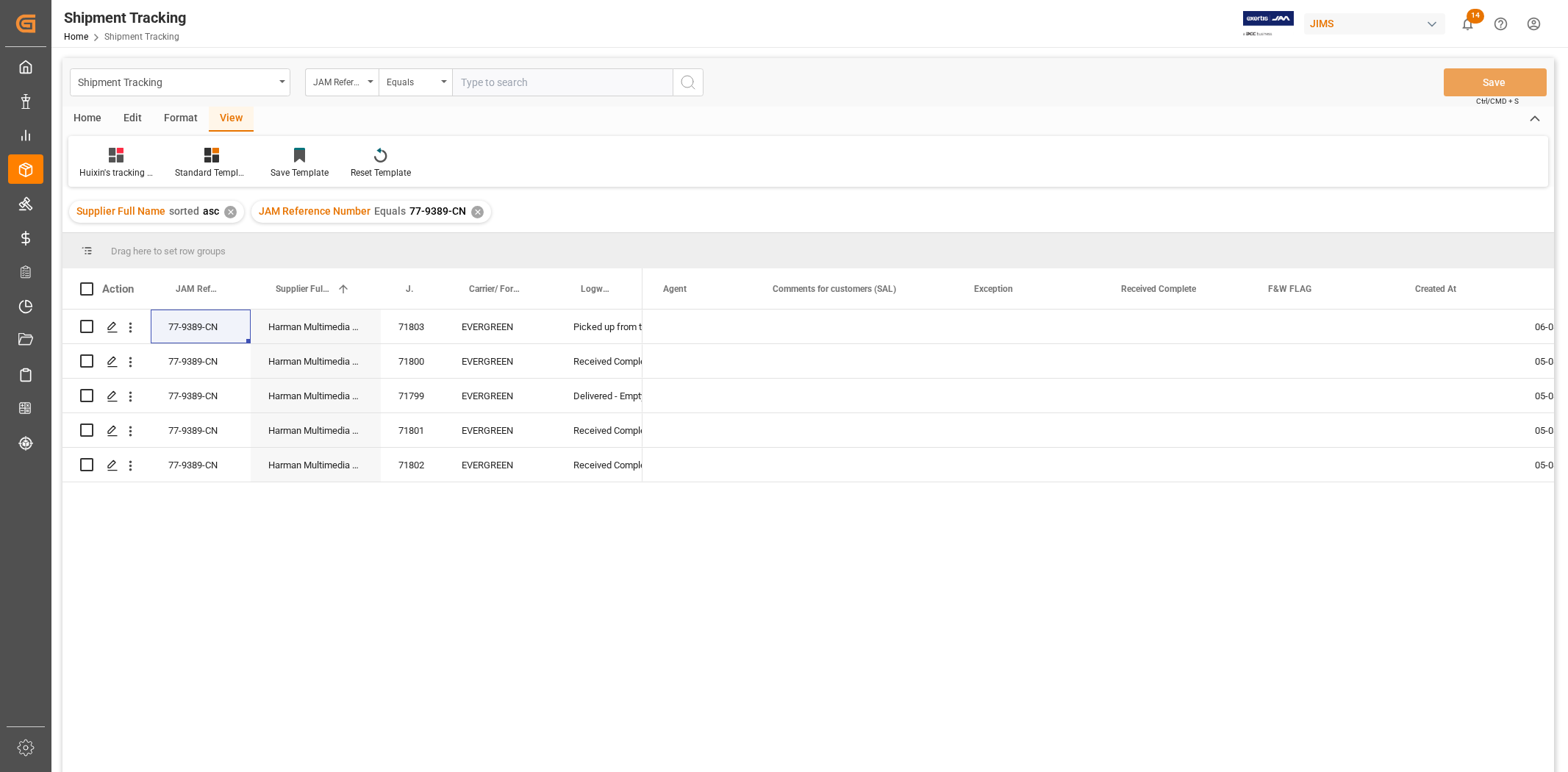 scroll, scrollTop: 0, scrollLeft: 0, axis: both 